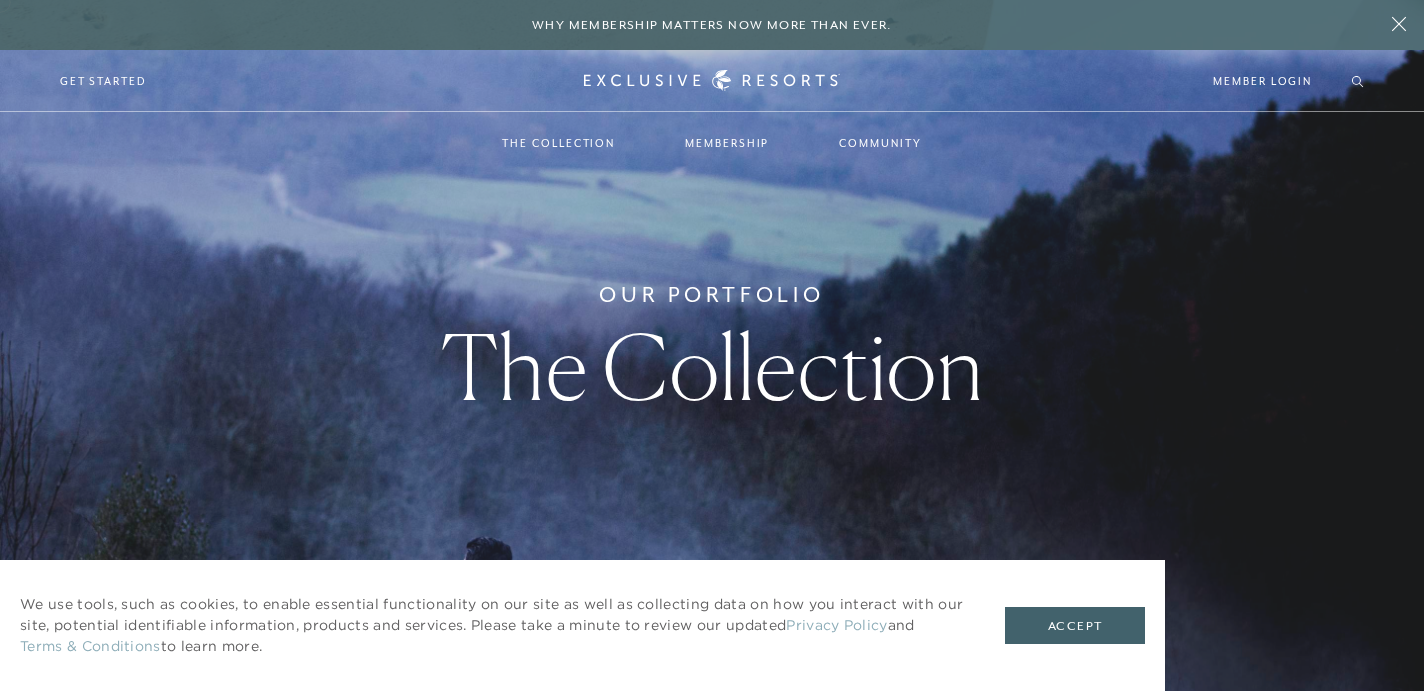 scroll, scrollTop: 0, scrollLeft: 0, axis: both 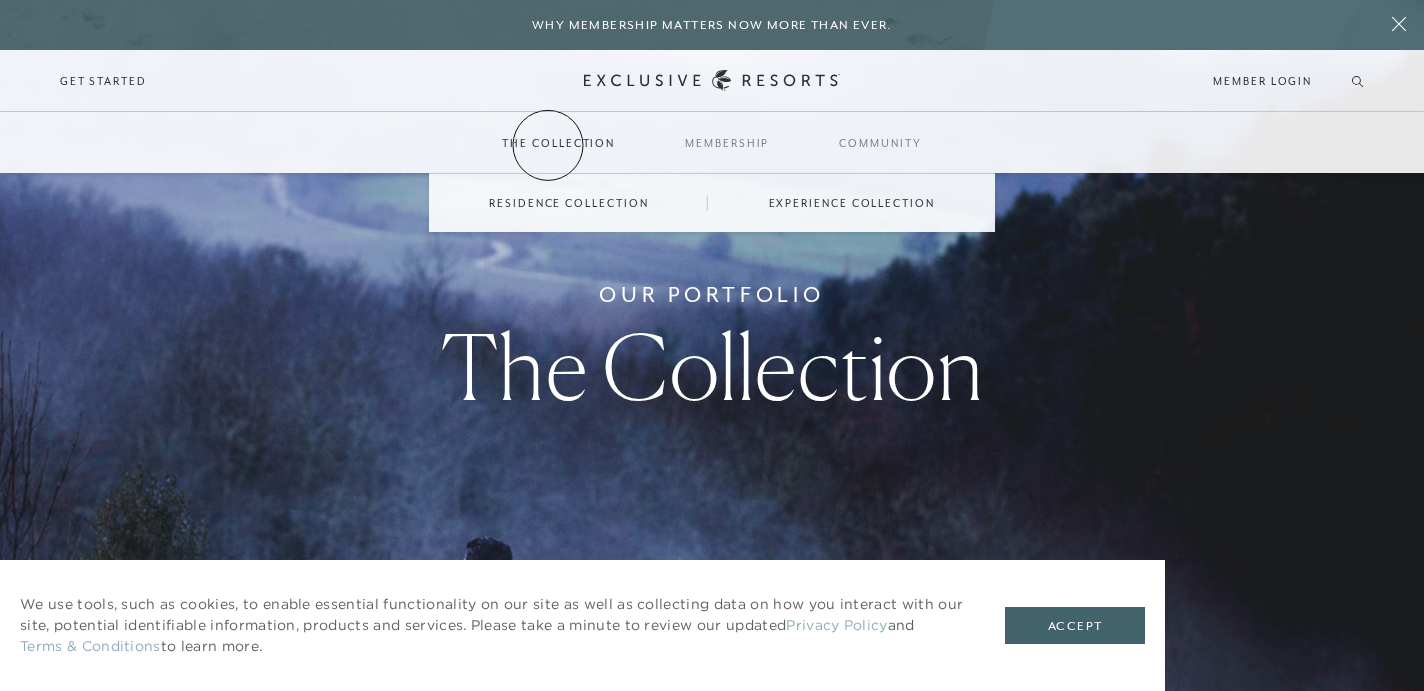 click on "The Collection" at bounding box center (558, 143) 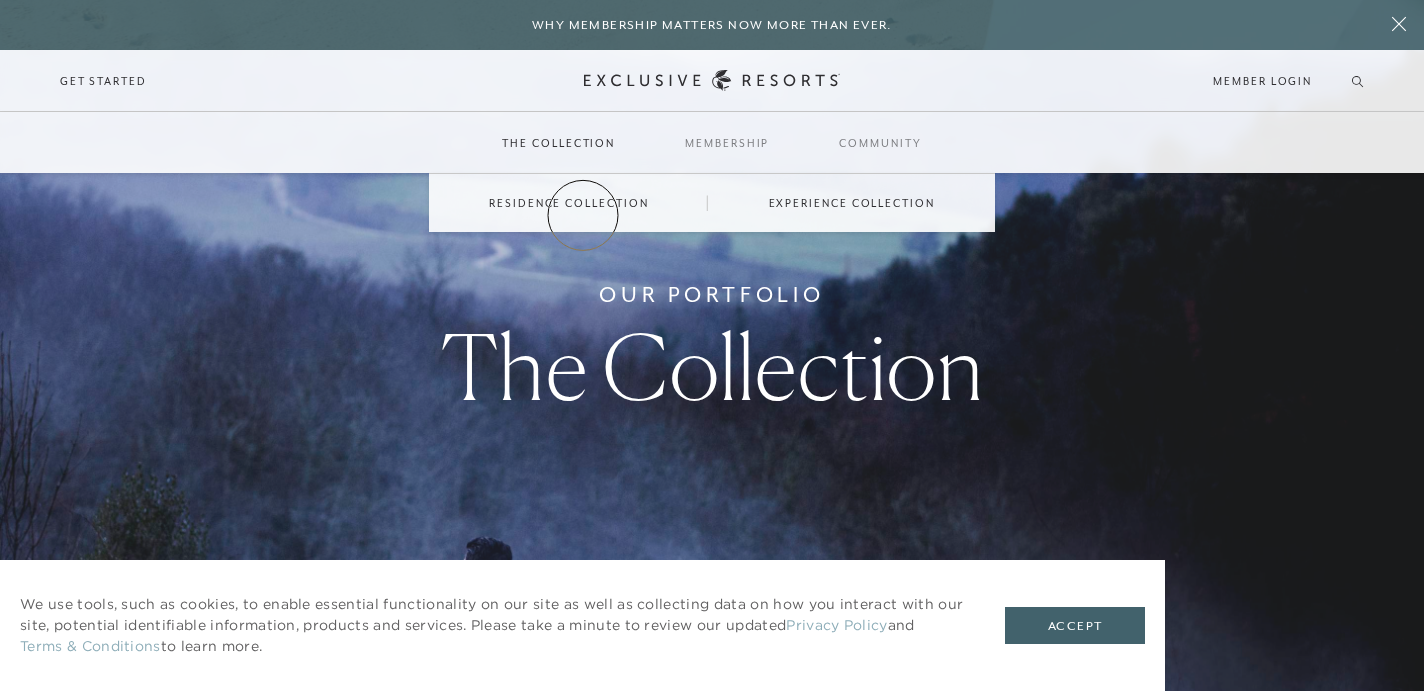 click on "Residence Collection" at bounding box center [568, 203] 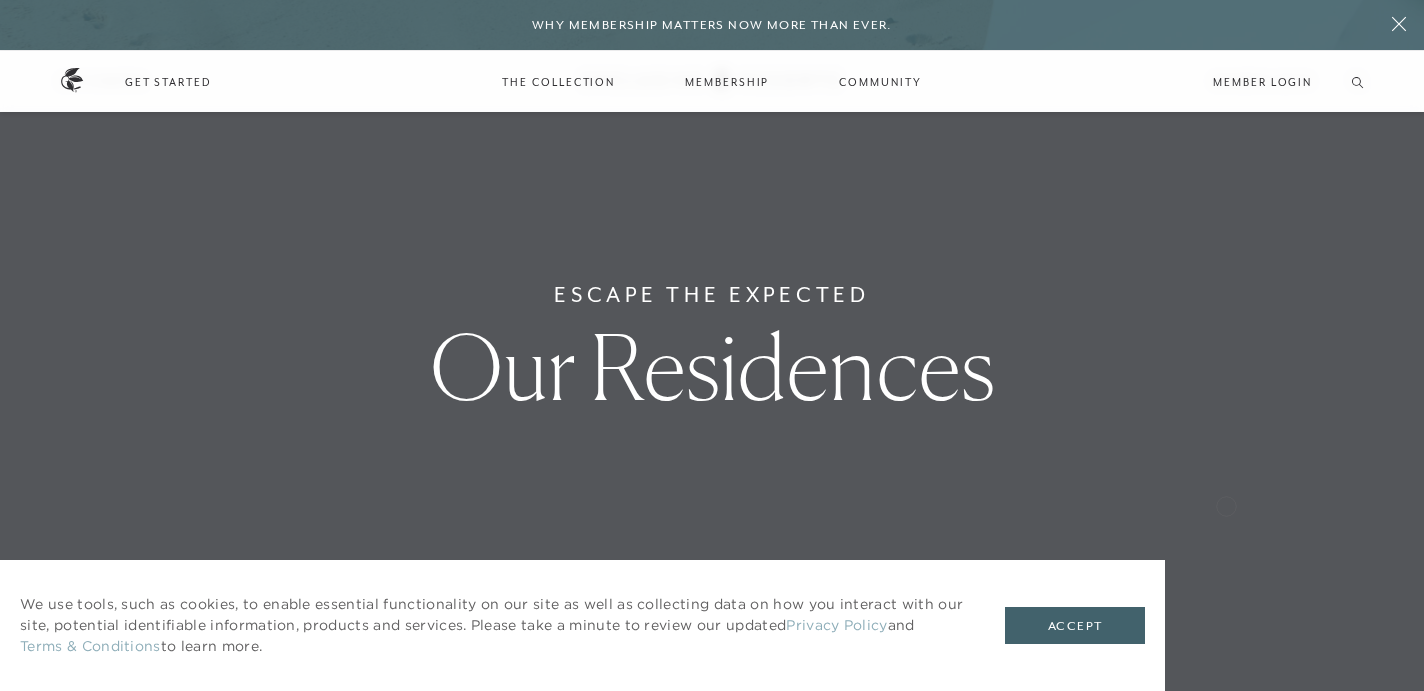 scroll, scrollTop: 24, scrollLeft: 0, axis: vertical 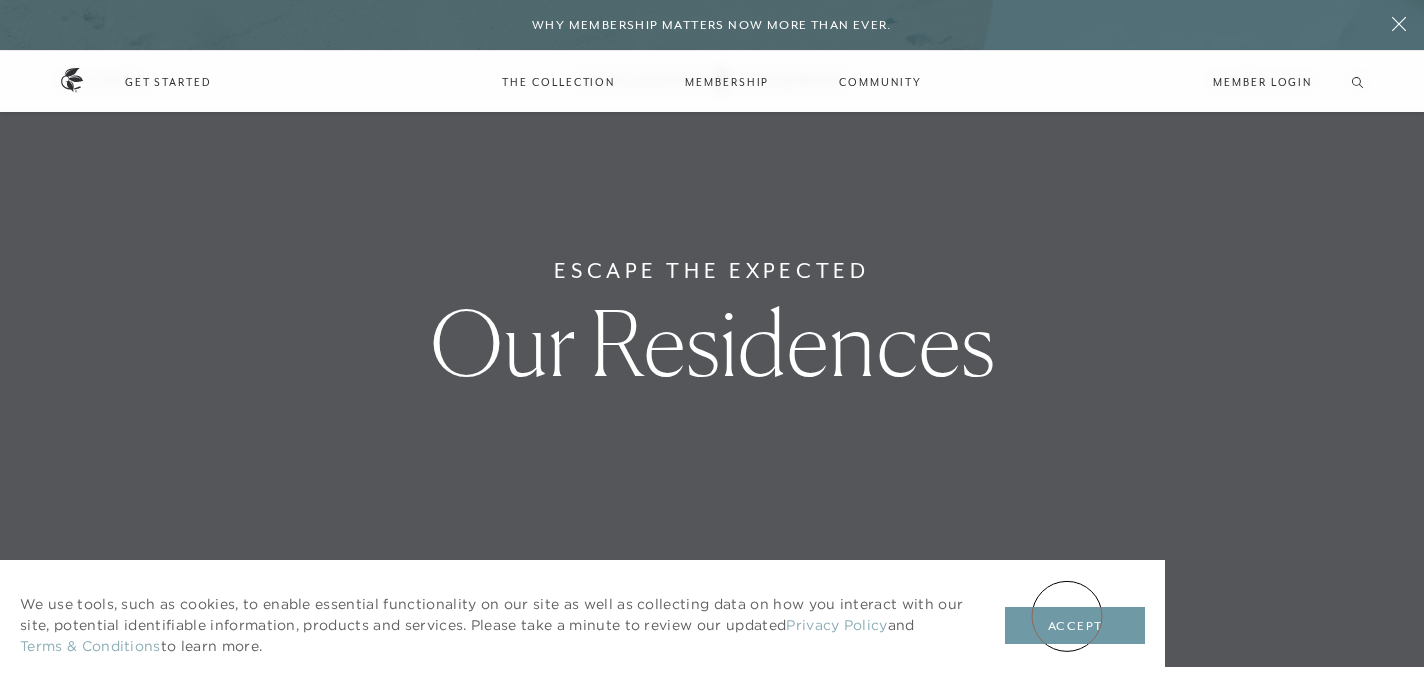 click on "Accept" at bounding box center (1075, 626) 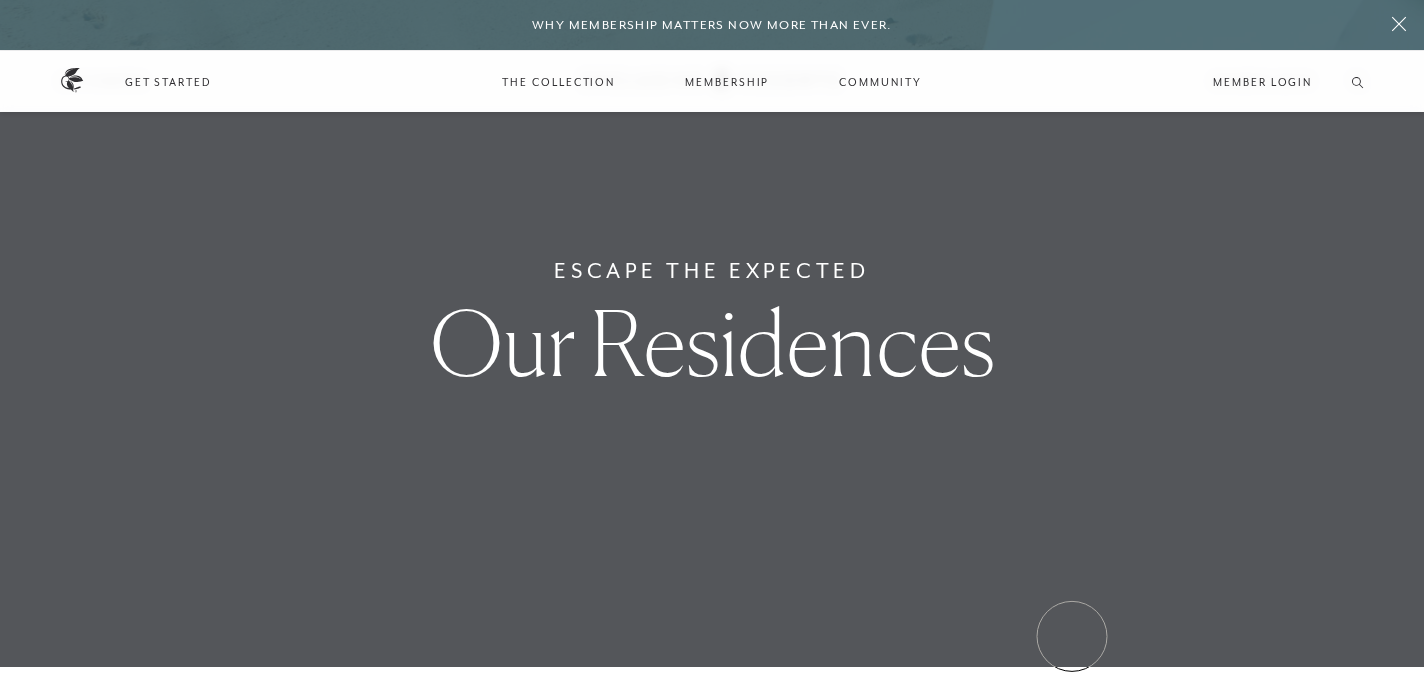 click on "Escape The Expected Our Residences" 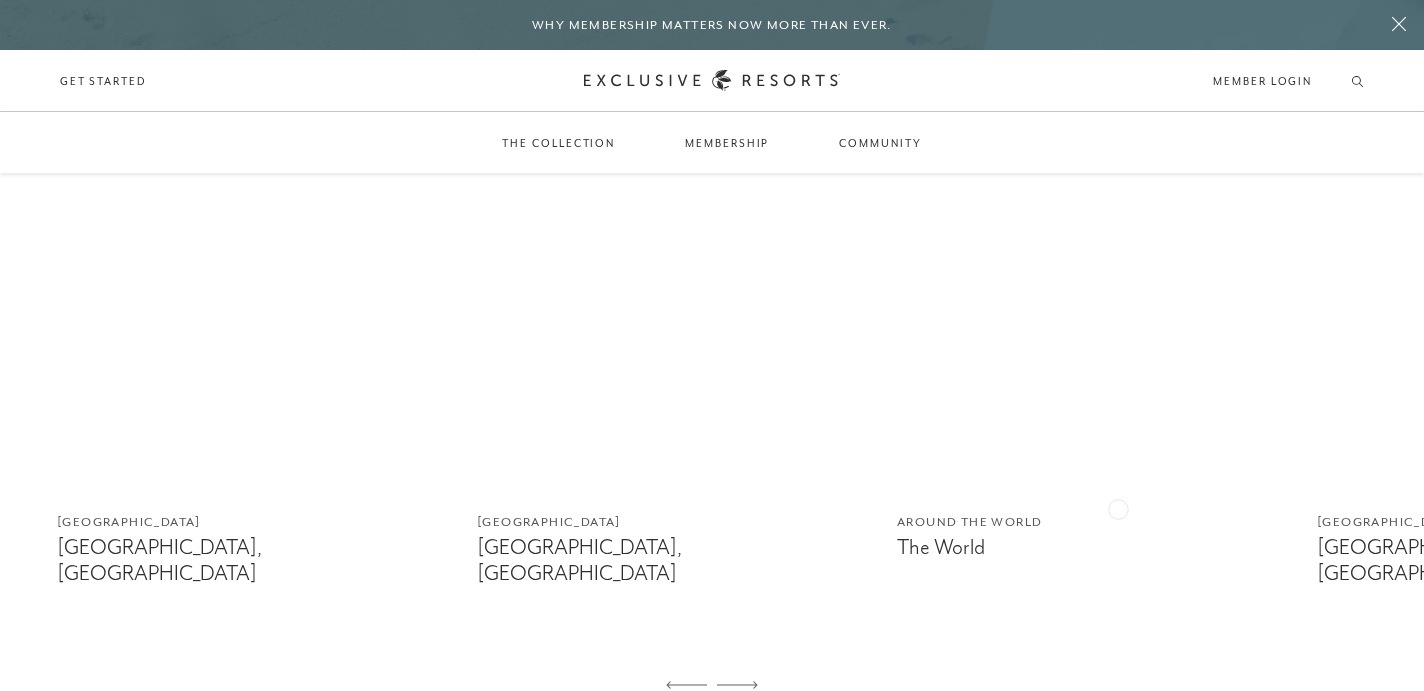 scroll, scrollTop: 1125, scrollLeft: 0, axis: vertical 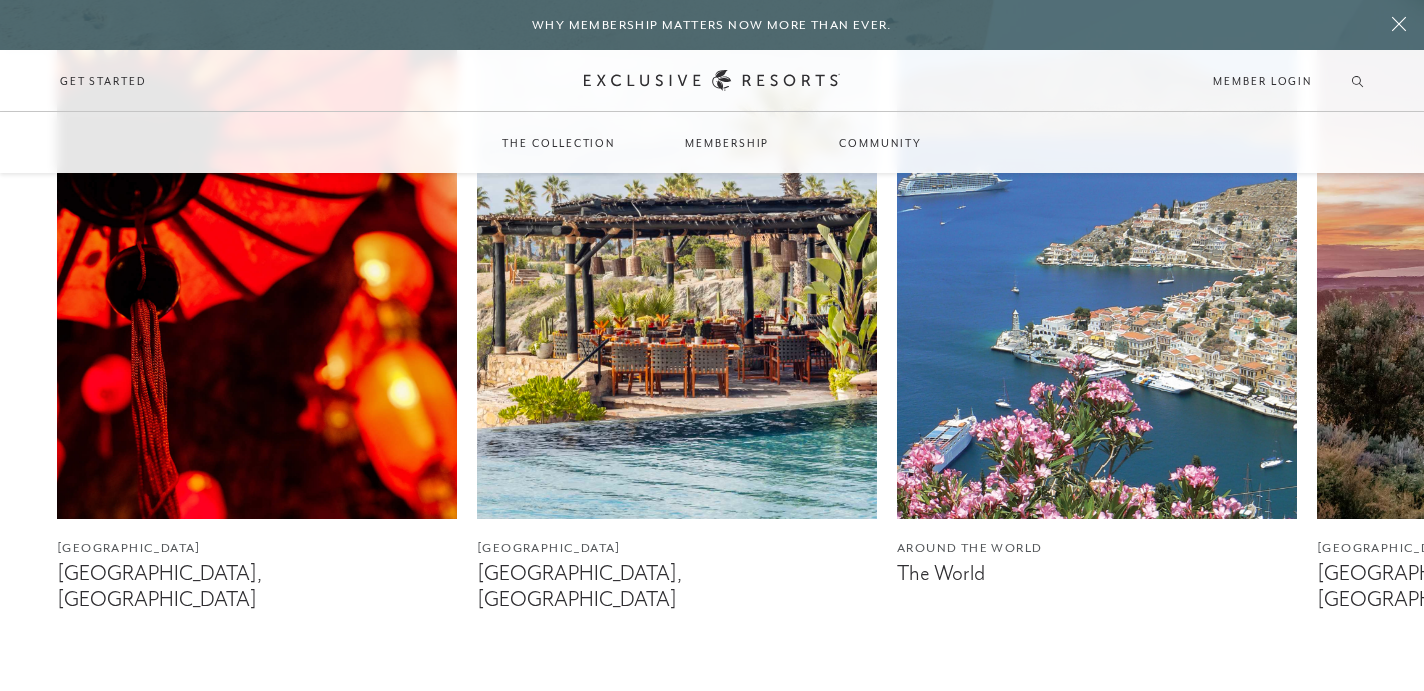 click at bounding box center [677, 269] 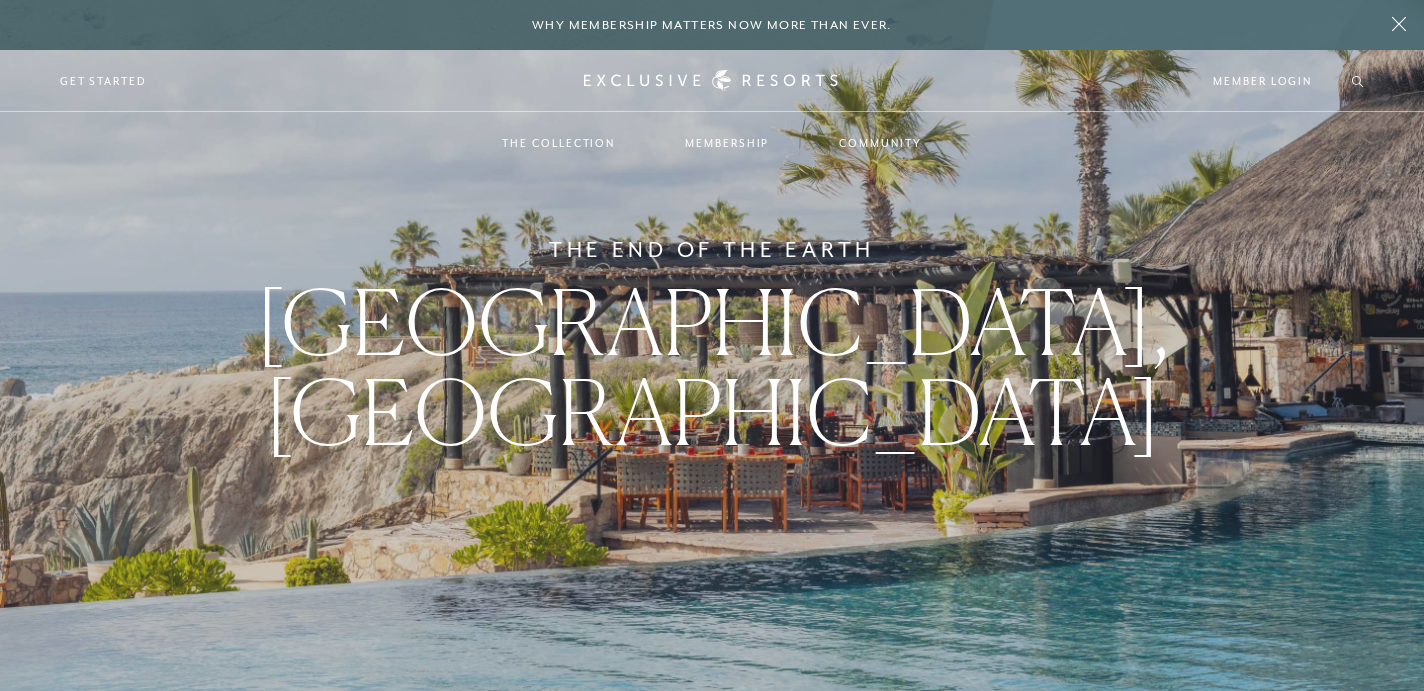 scroll, scrollTop: 0, scrollLeft: 0, axis: both 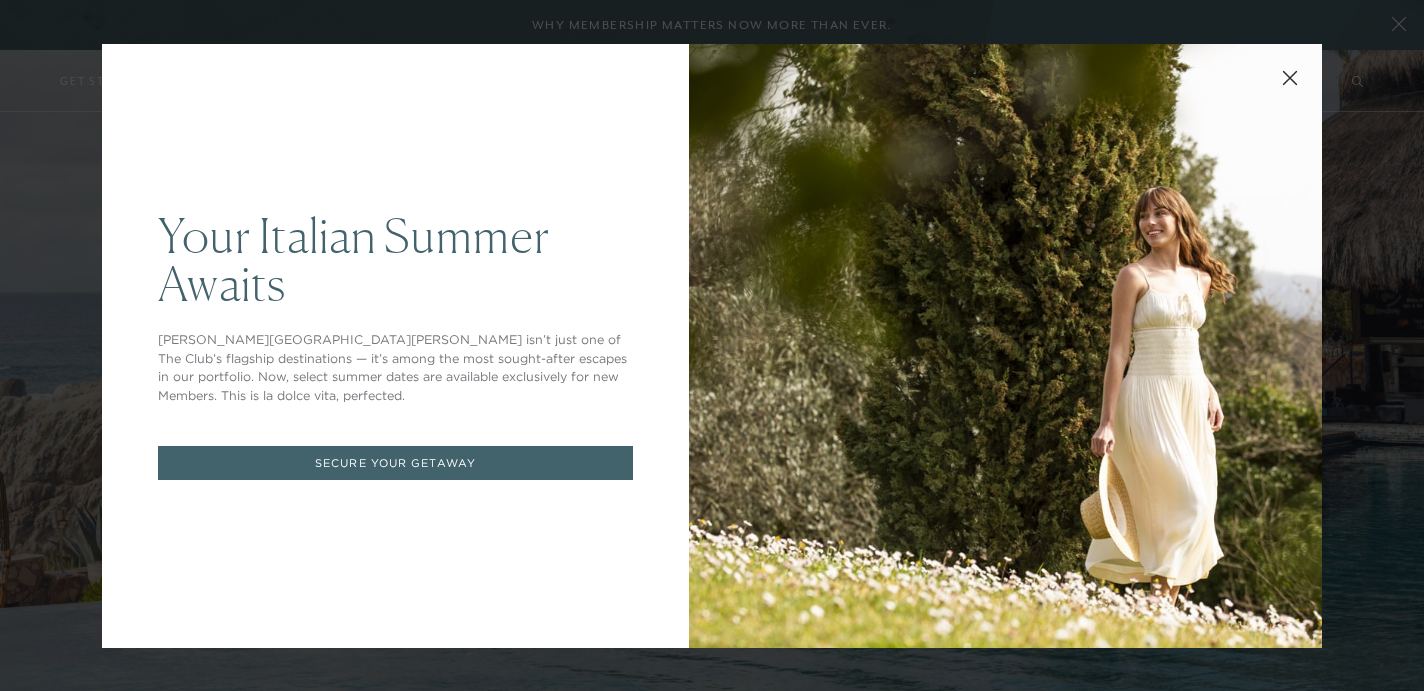 click 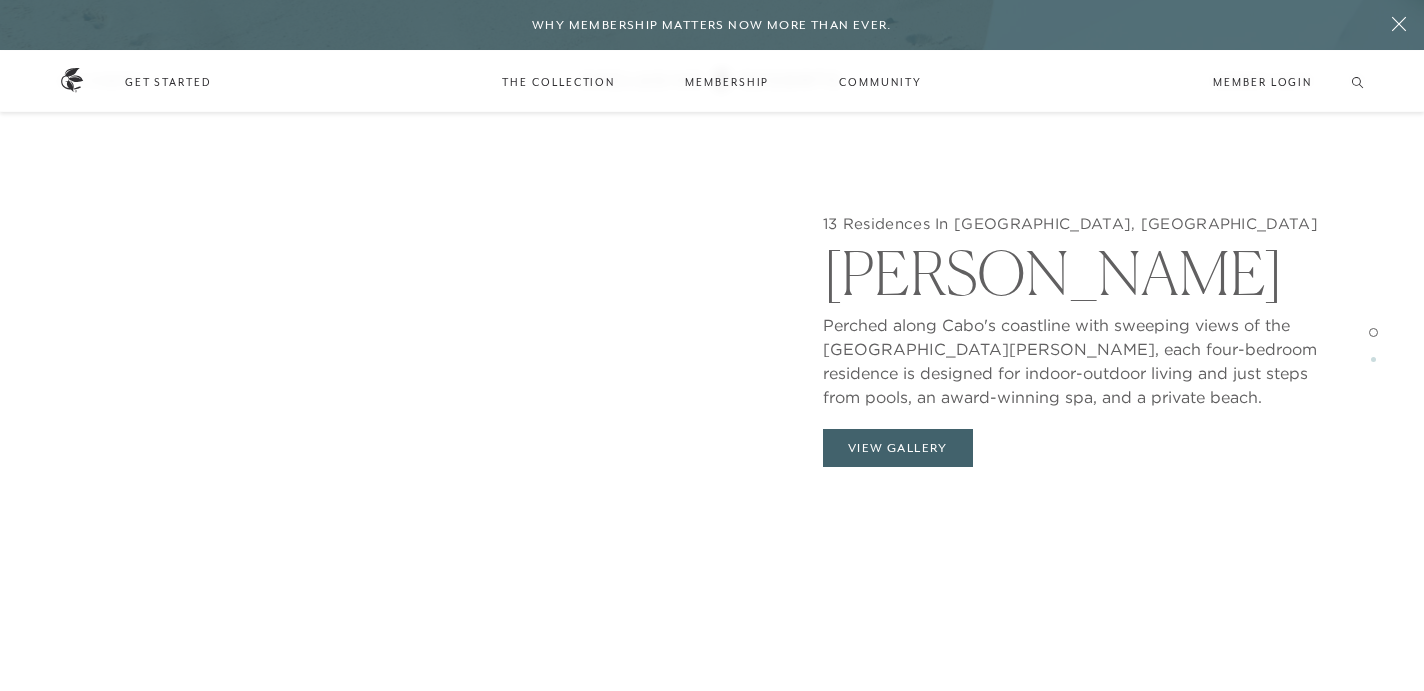 scroll, scrollTop: 1917, scrollLeft: 0, axis: vertical 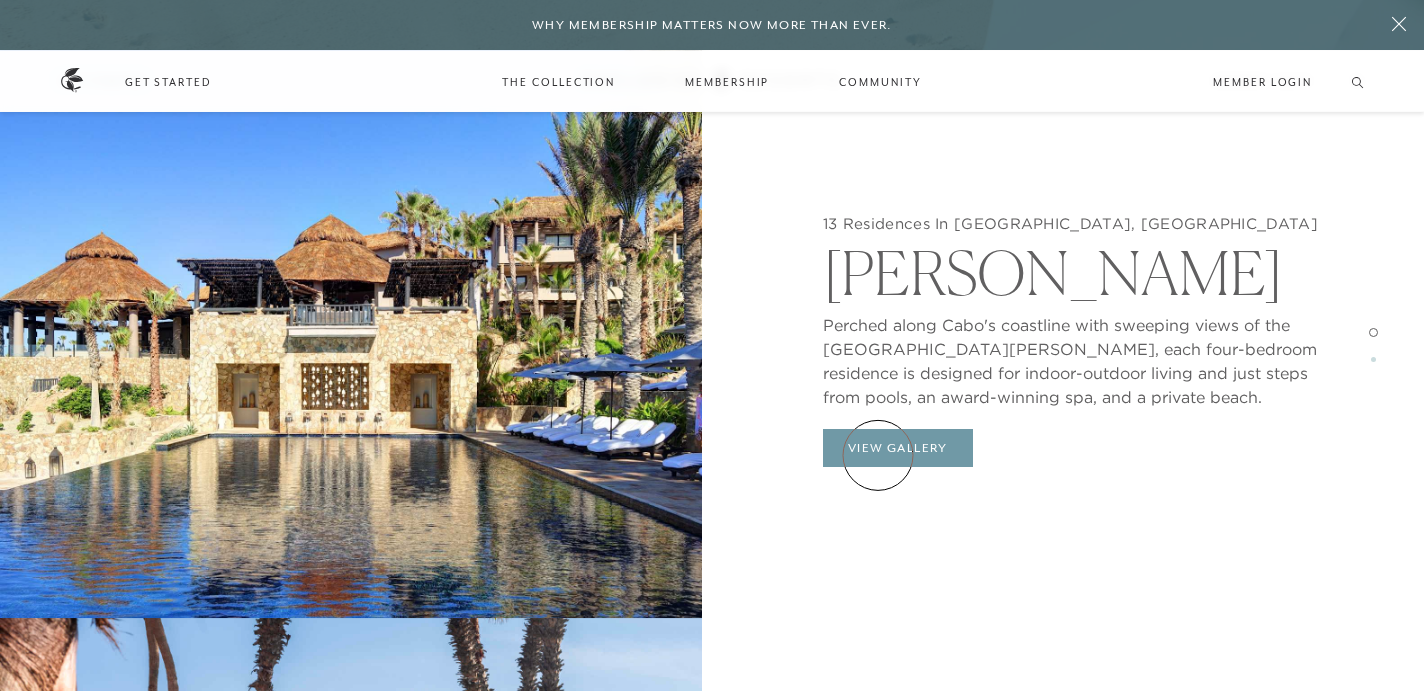 click on "View Gallery" at bounding box center [898, 448] 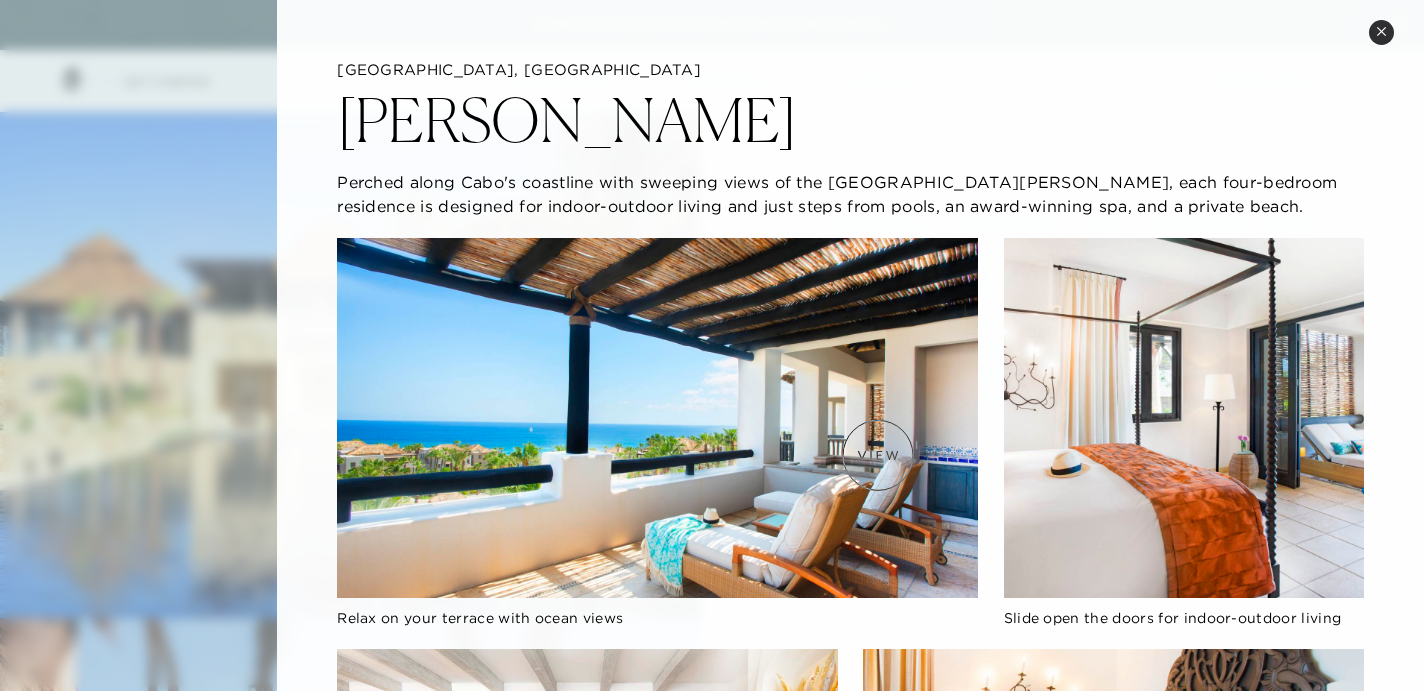 click at bounding box center [657, 418] 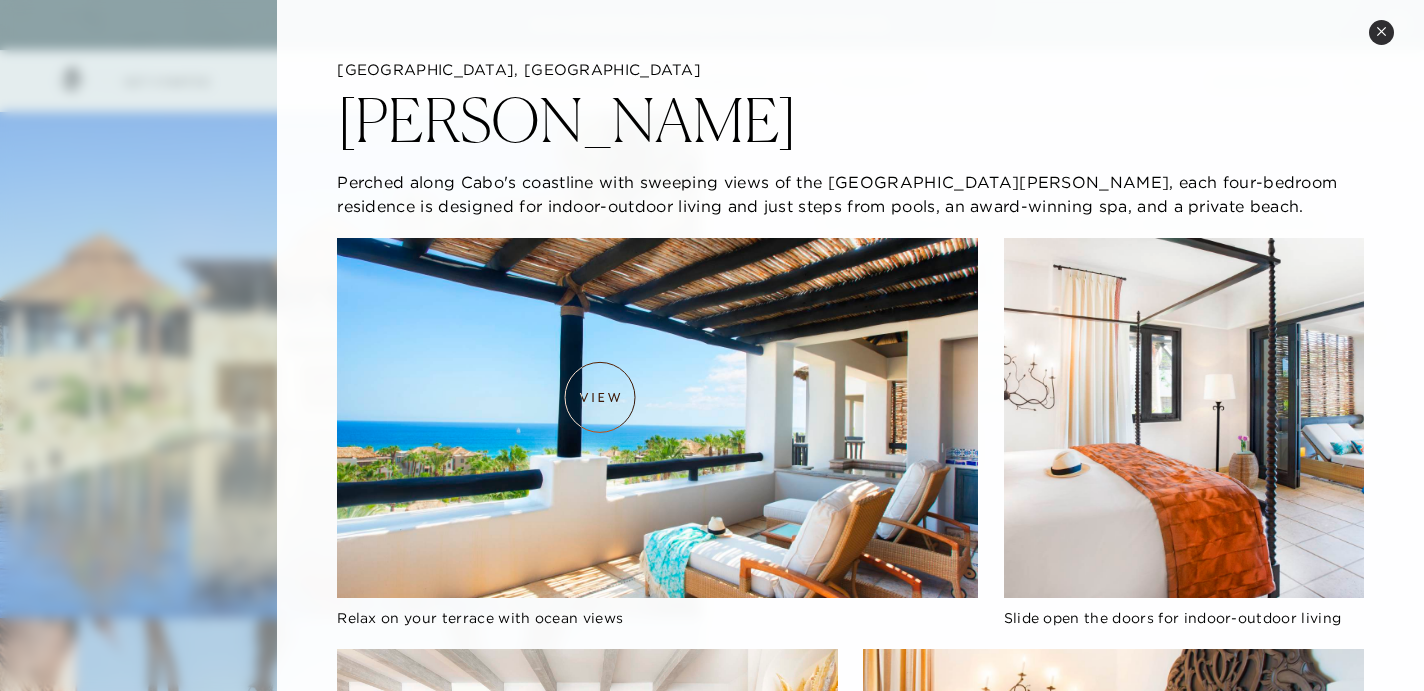 click at bounding box center (657, 417) 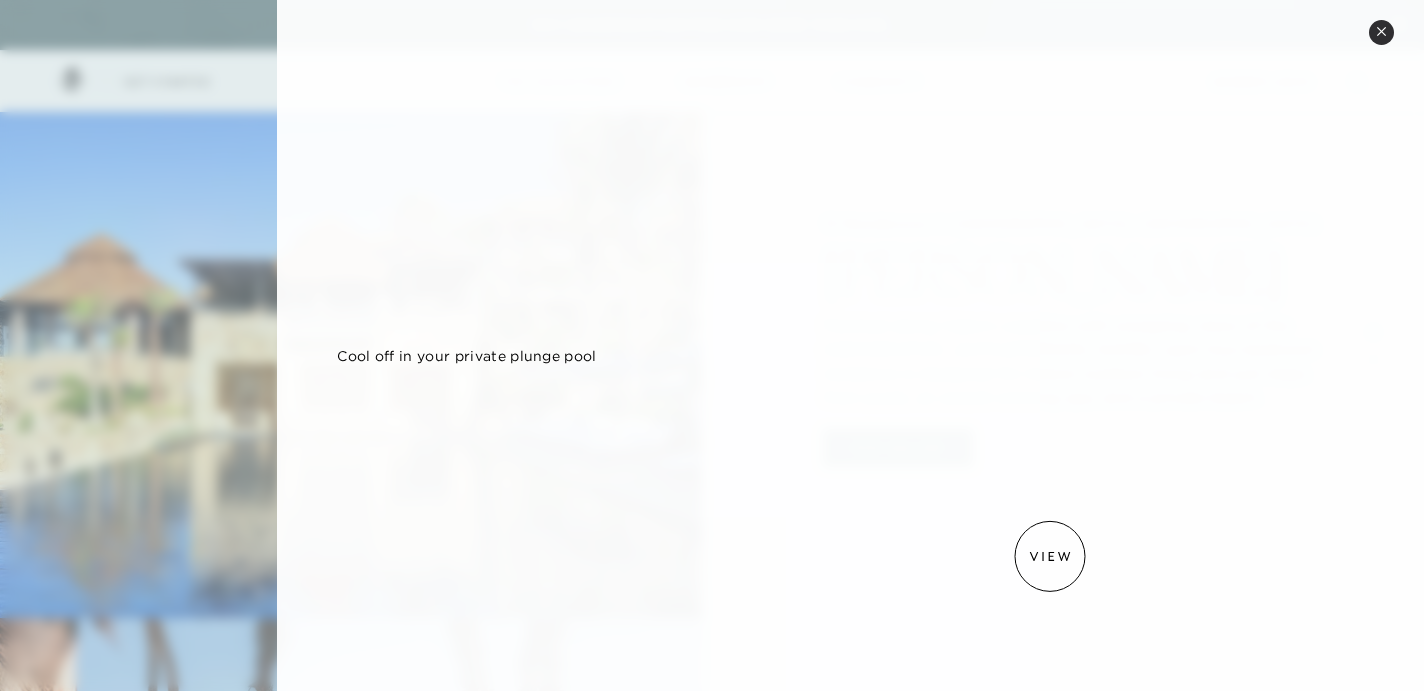 scroll, scrollTop: 1604, scrollLeft: 0, axis: vertical 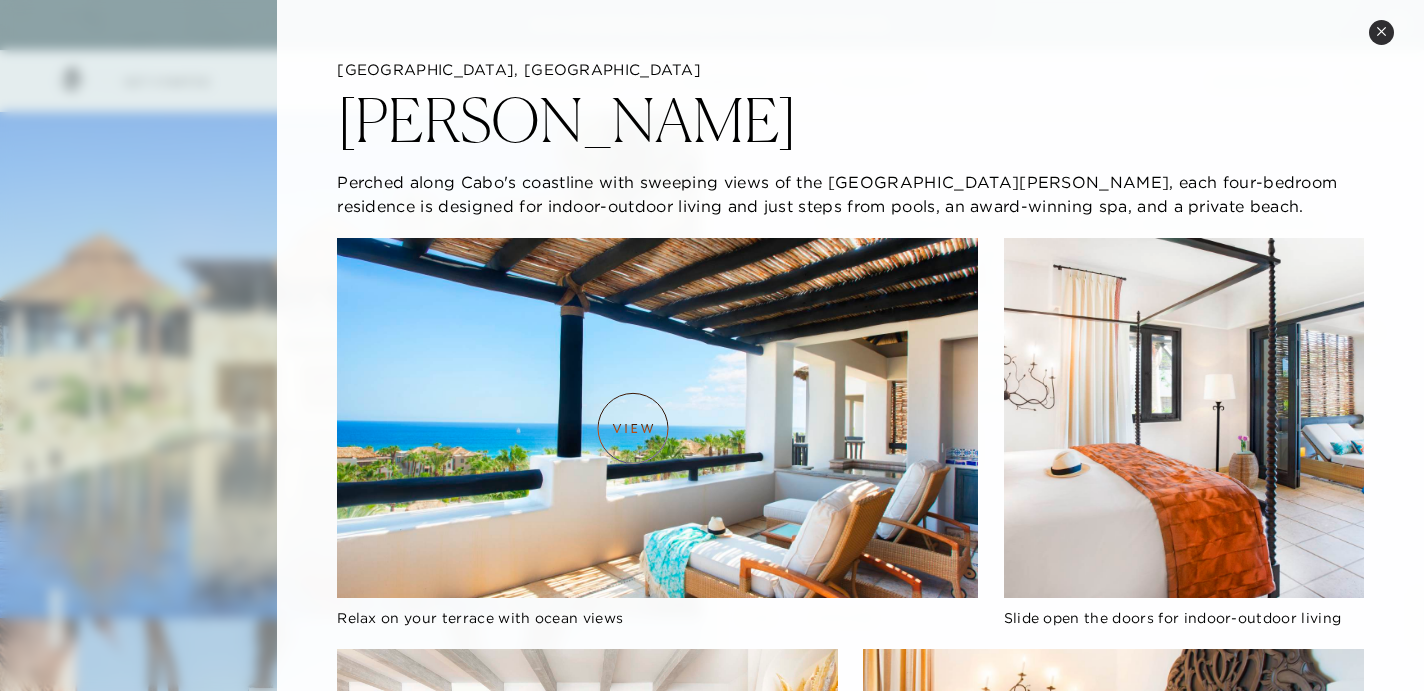 click at bounding box center (657, 417) 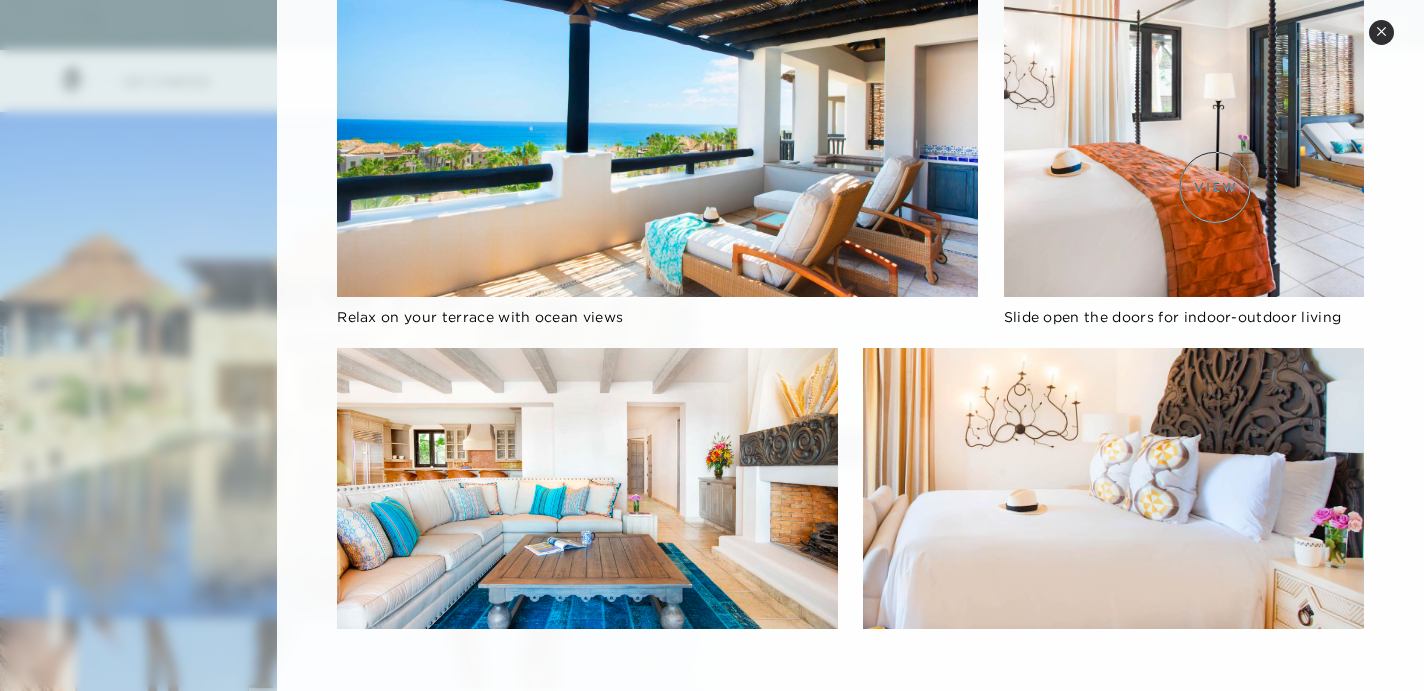 scroll, scrollTop: 0, scrollLeft: 0, axis: both 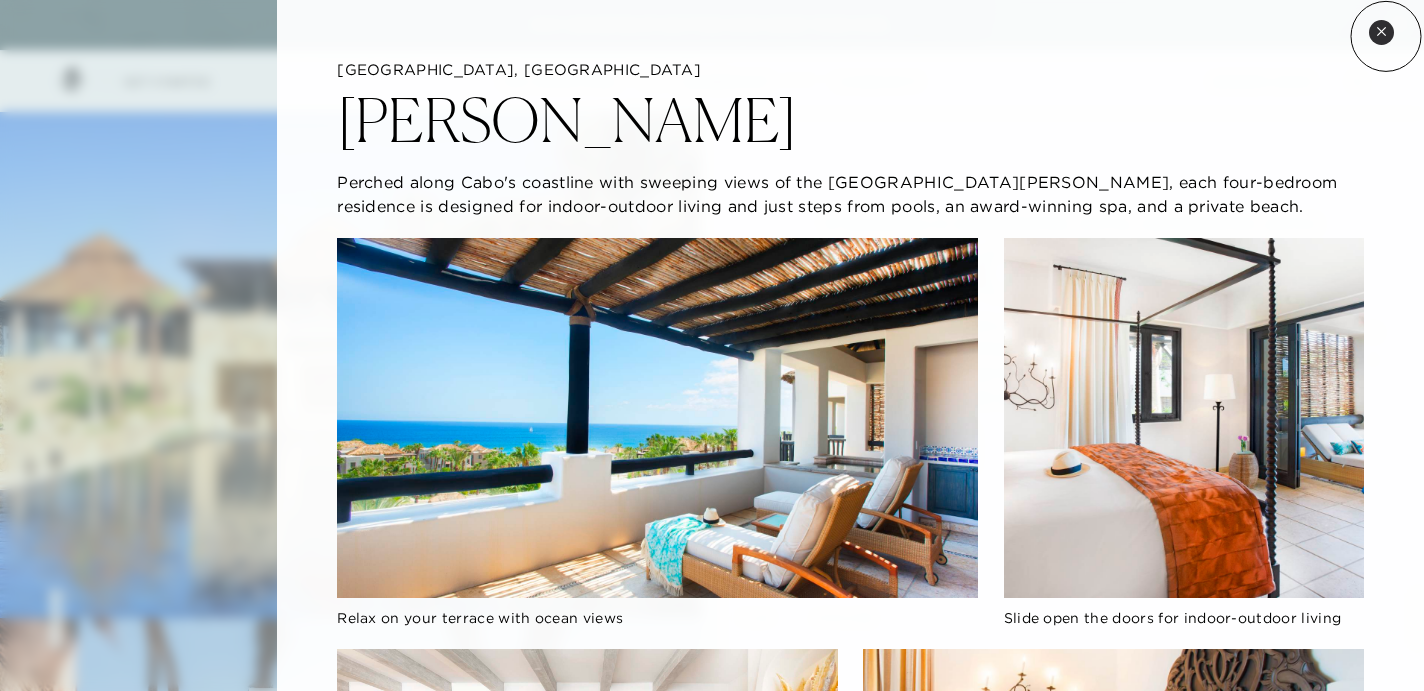 click 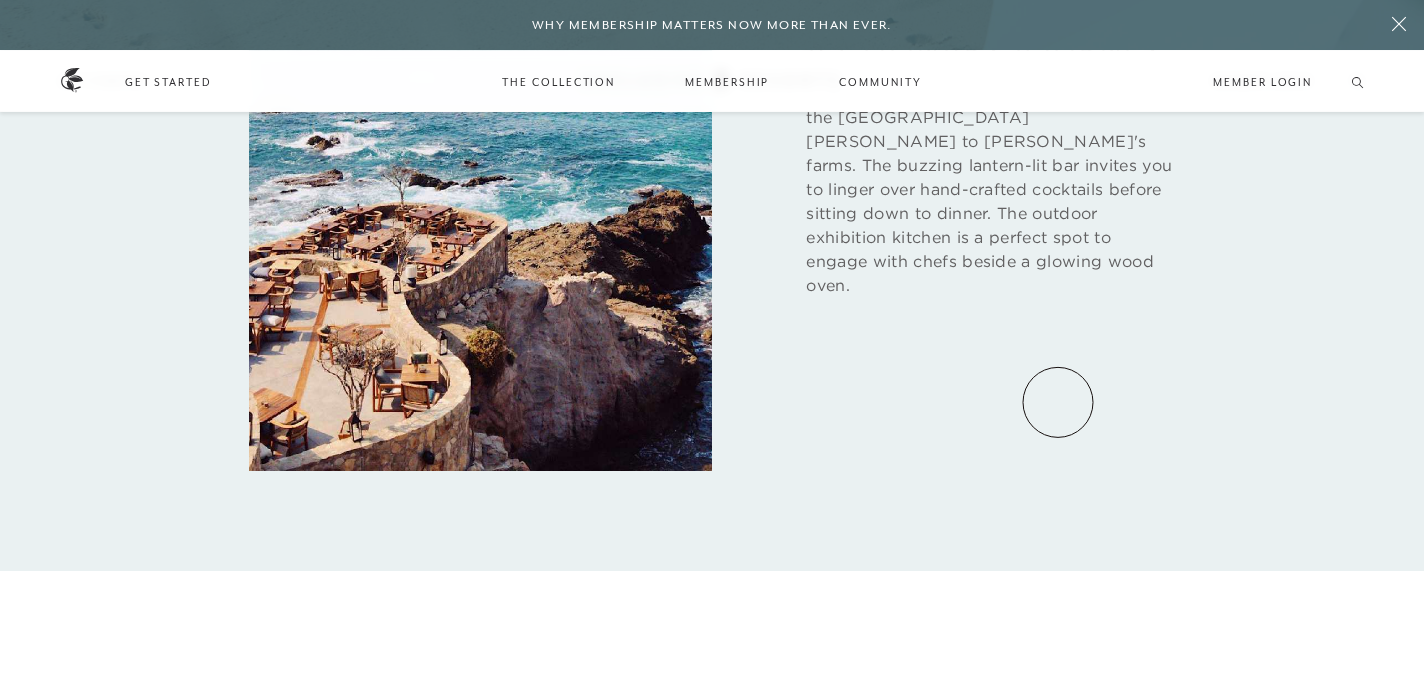 scroll, scrollTop: 4484, scrollLeft: 0, axis: vertical 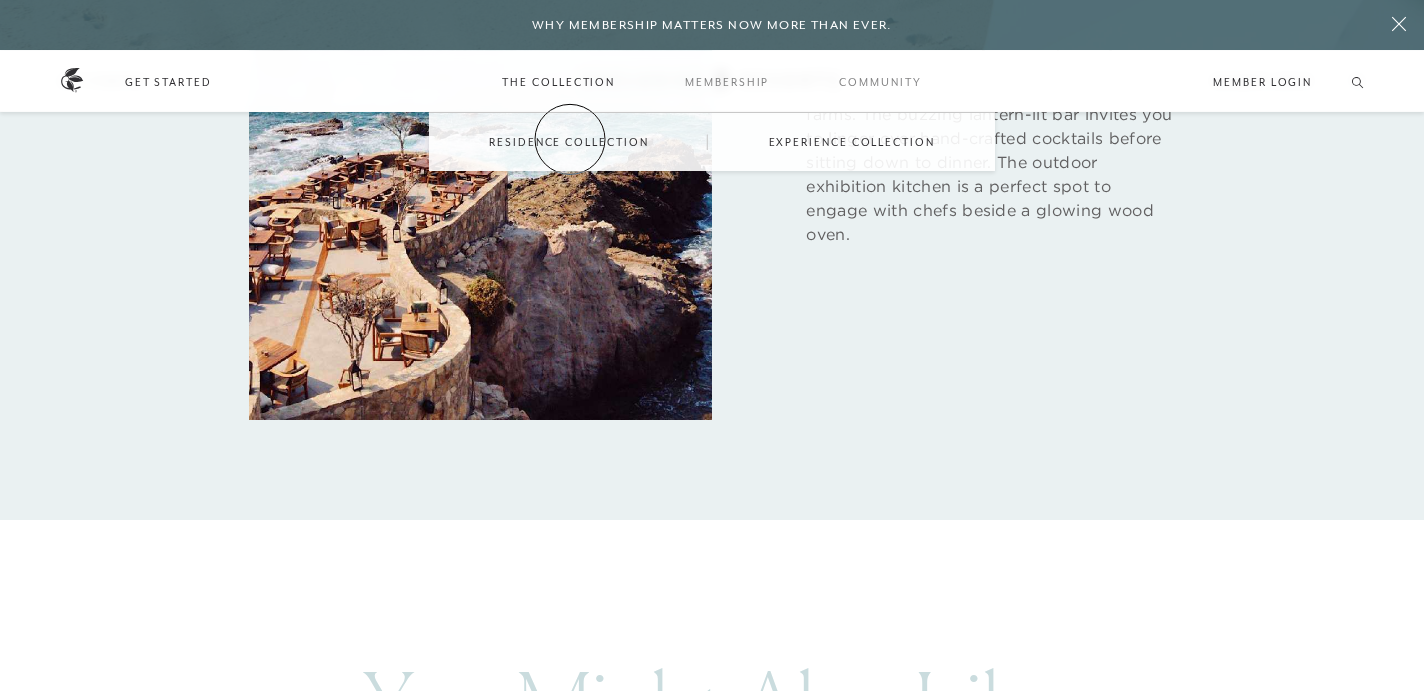 click on "Residence Collection" at bounding box center [568, 142] 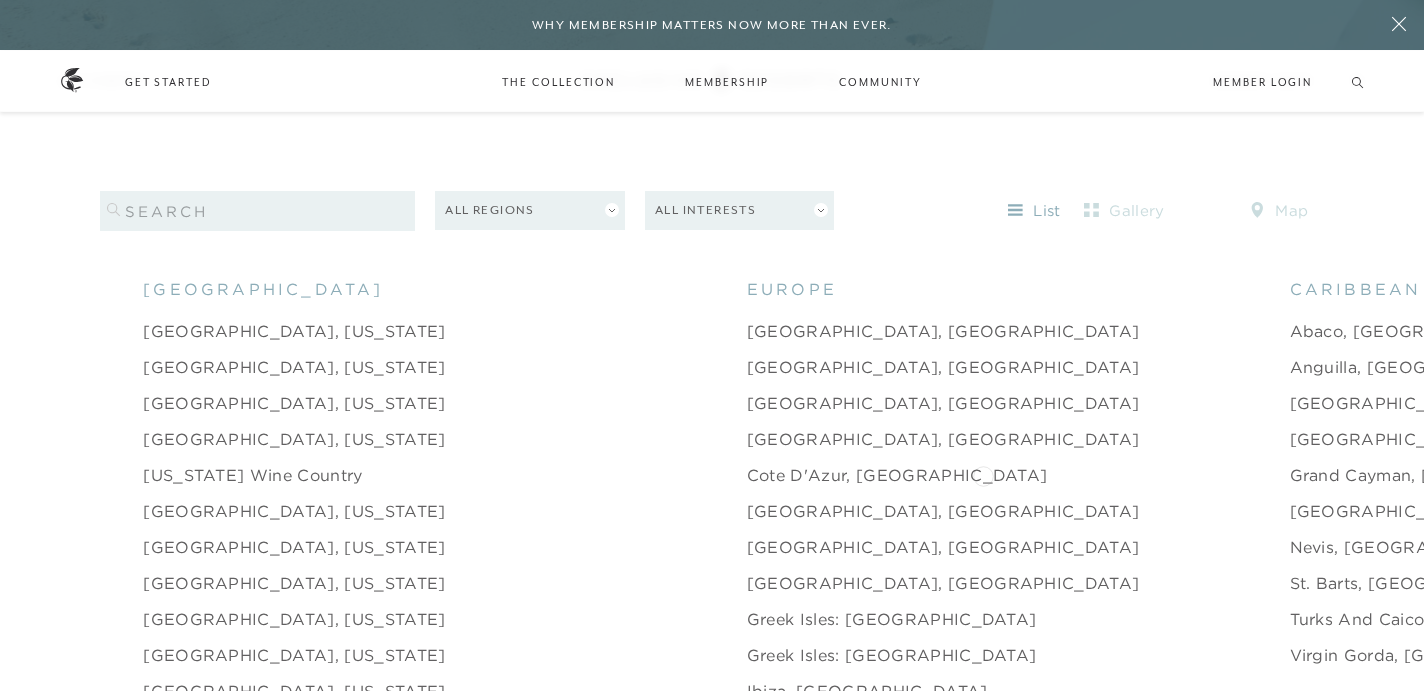 scroll, scrollTop: 1861, scrollLeft: 0, axis: vertical 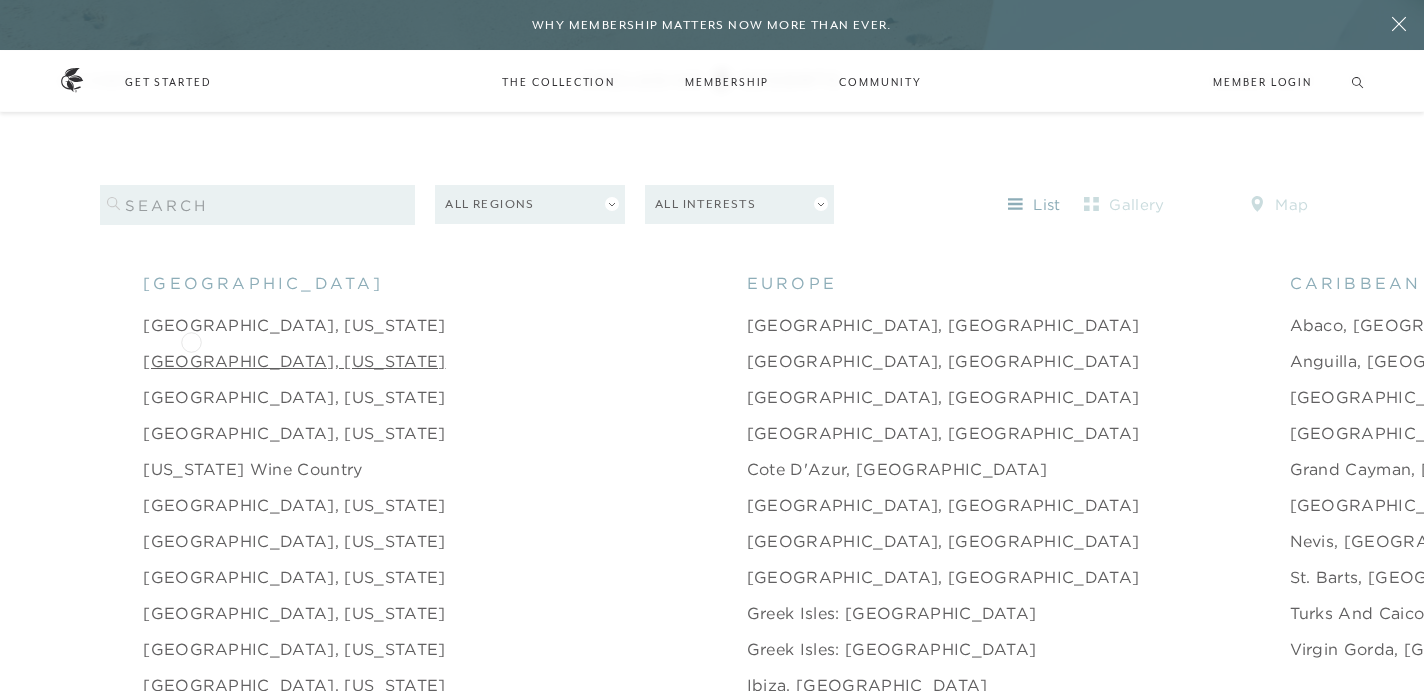 click on "[GEOGRAPHIC_DATA], [US_STATE]" at bounding box center (294, 361) 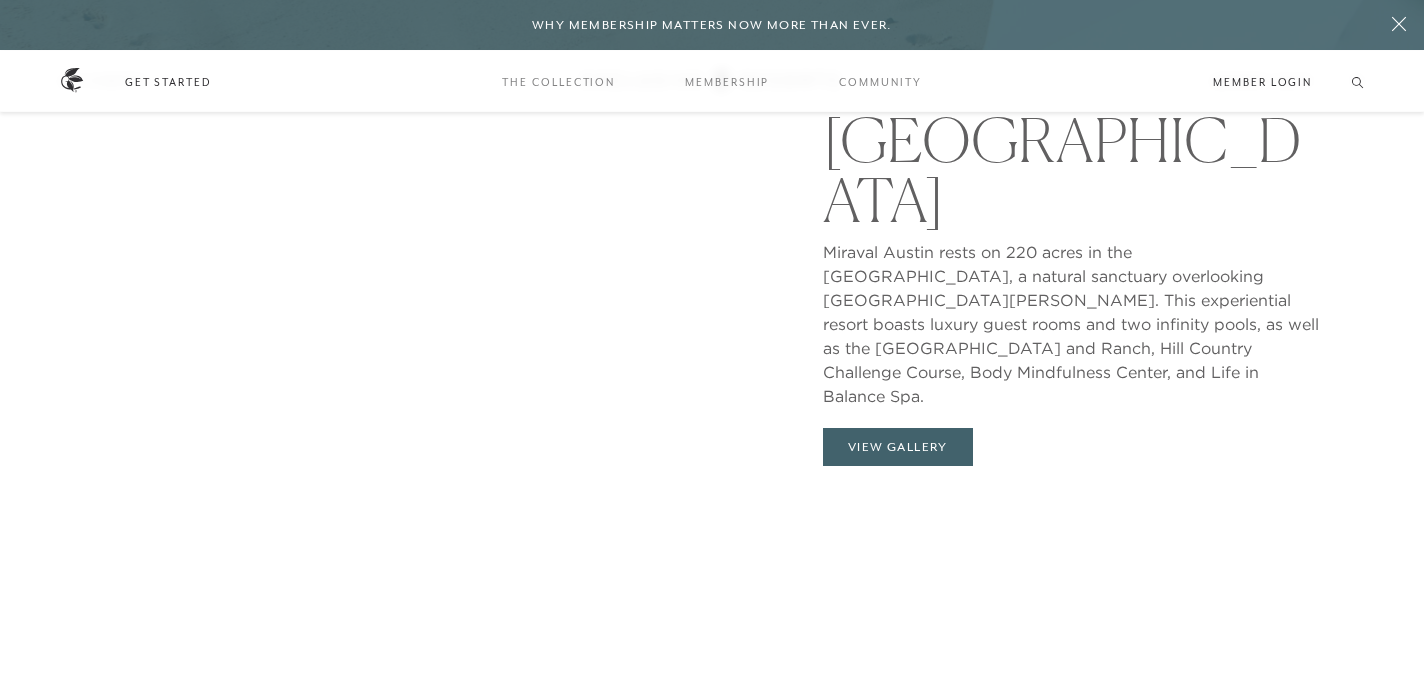 scroll, scrollTop: 2005, scrollLeft: 0, axis: vertical 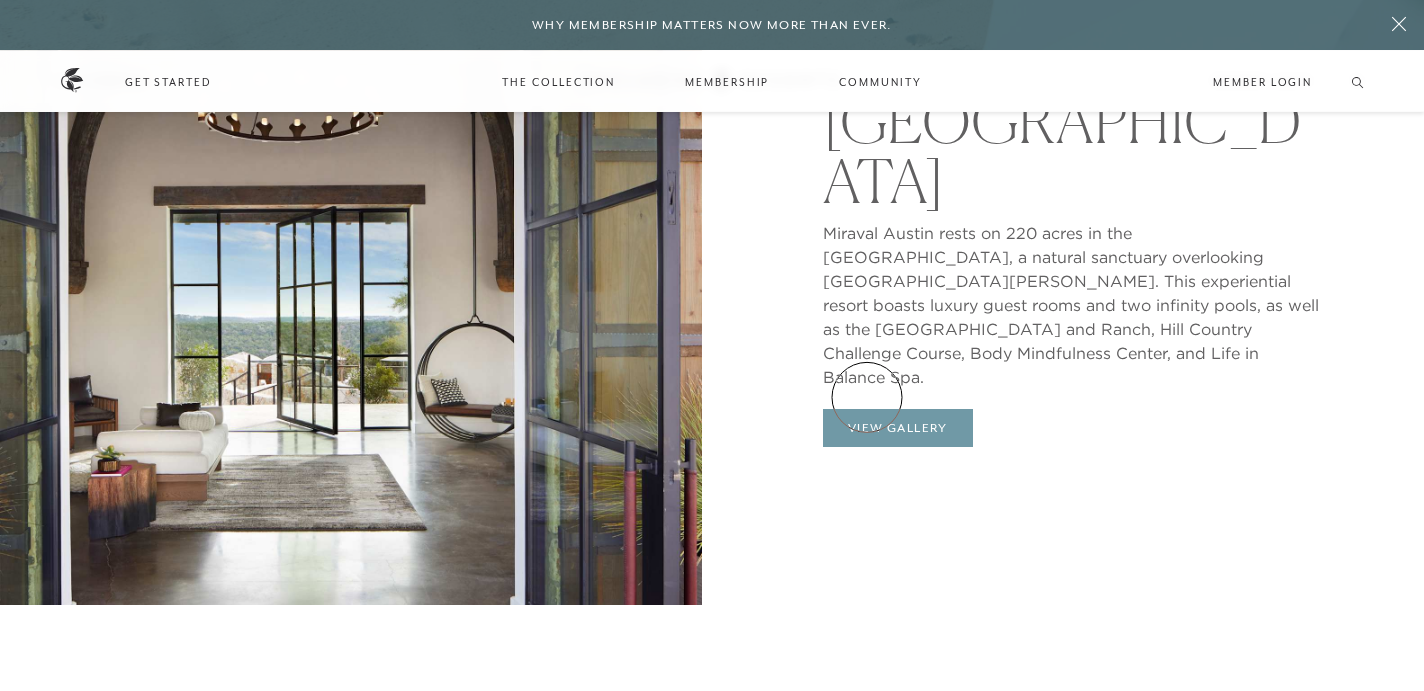 click on "View Gallery" at bounding box center (898, 428) 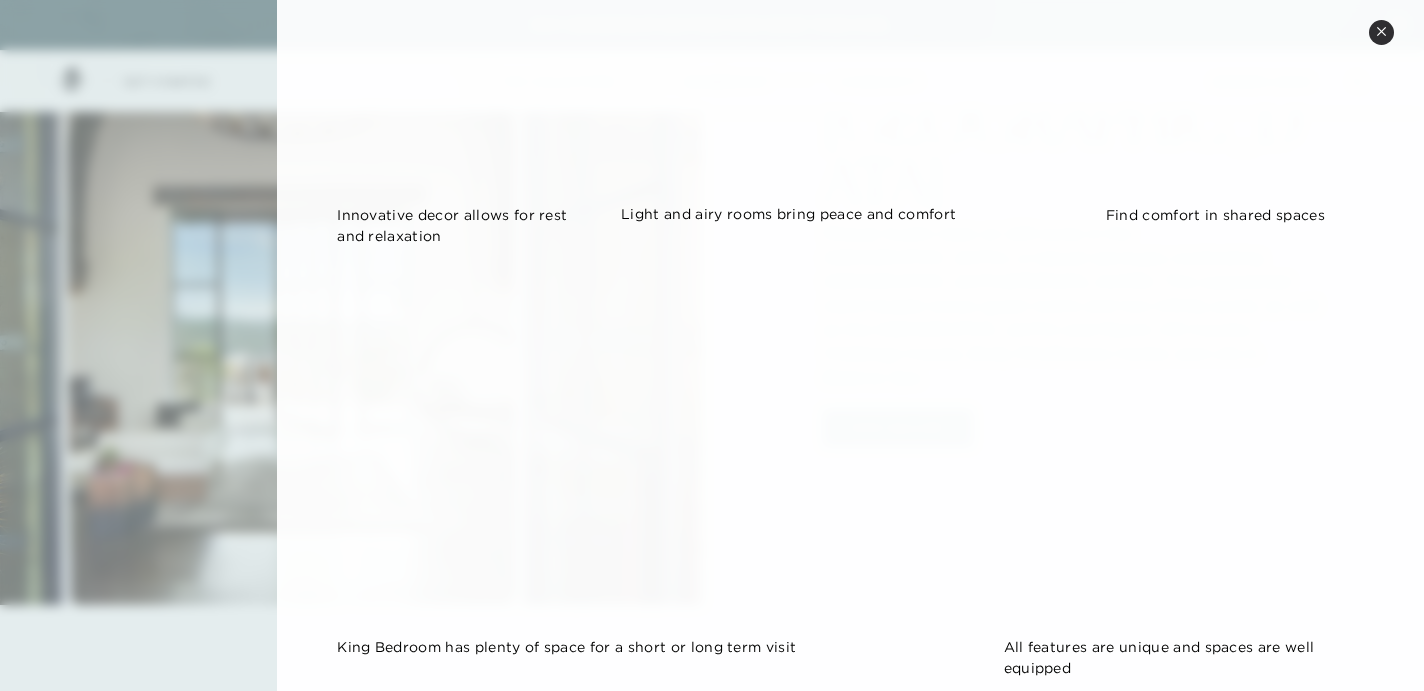 scroll, scrollTop: 1401, scrollLeft: 0, axis: vertical 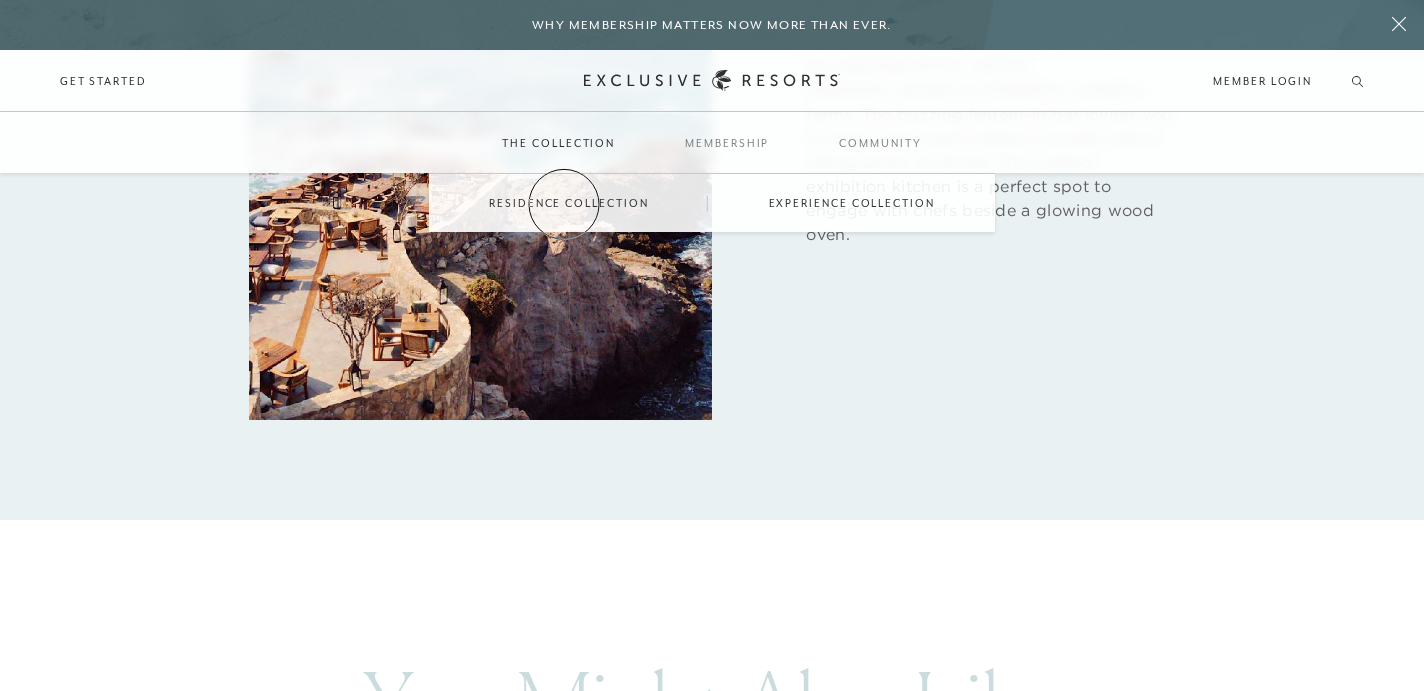click on "Residence Collection" at bounding box center (568, 203) 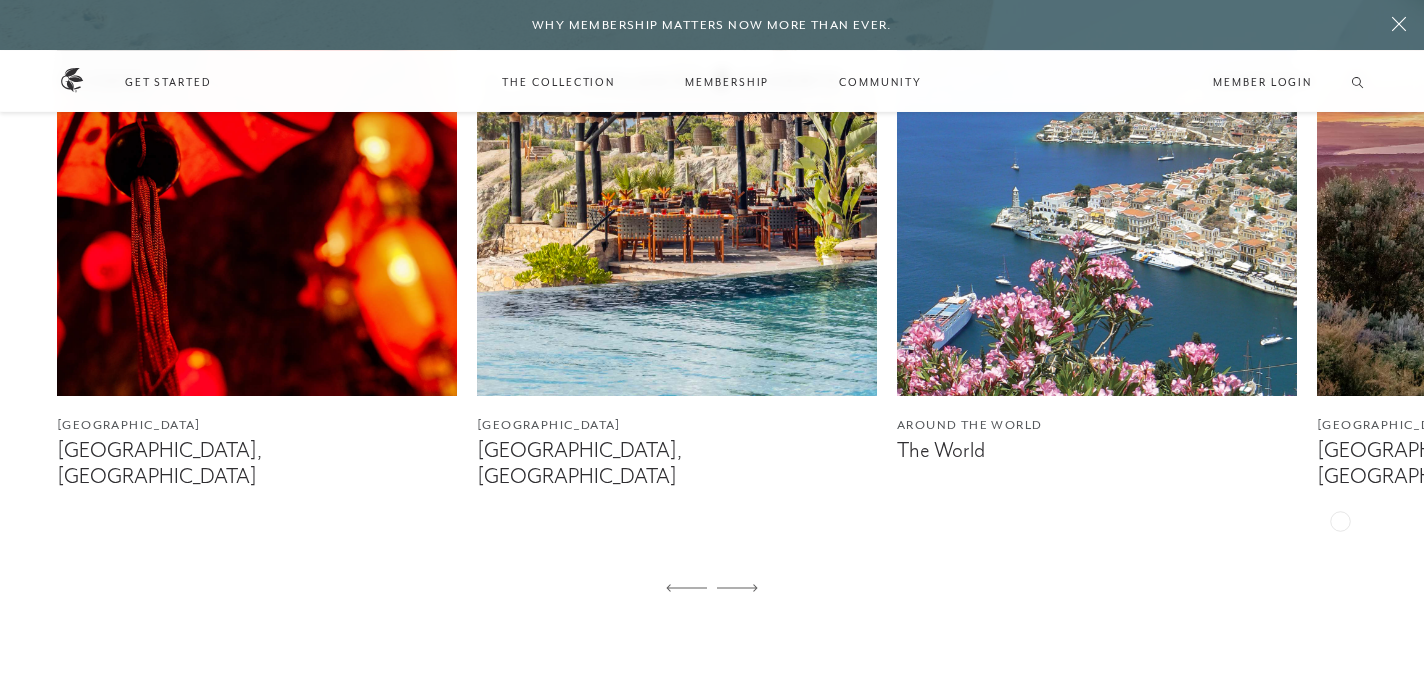 scroll, scrollTop: 1268, scrollLeft: 0, axis: vertical 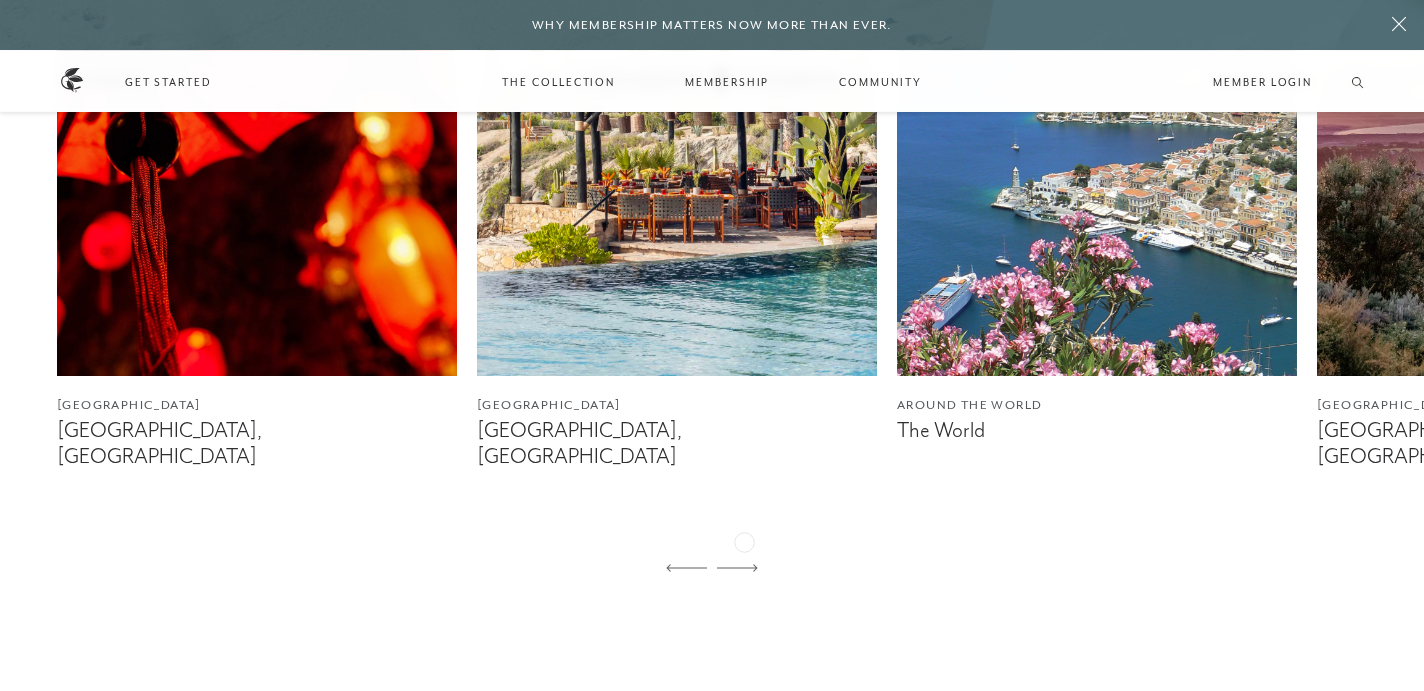 click 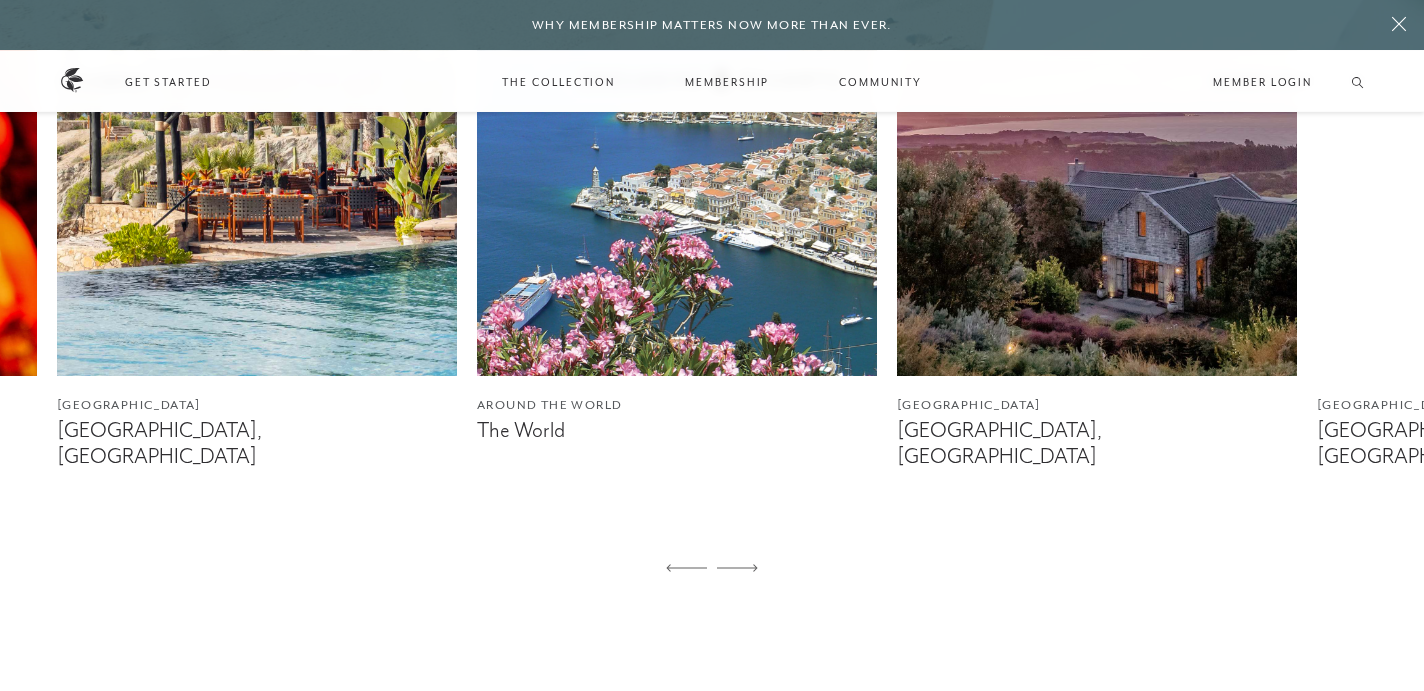 click at bounding box center [1097, 126] 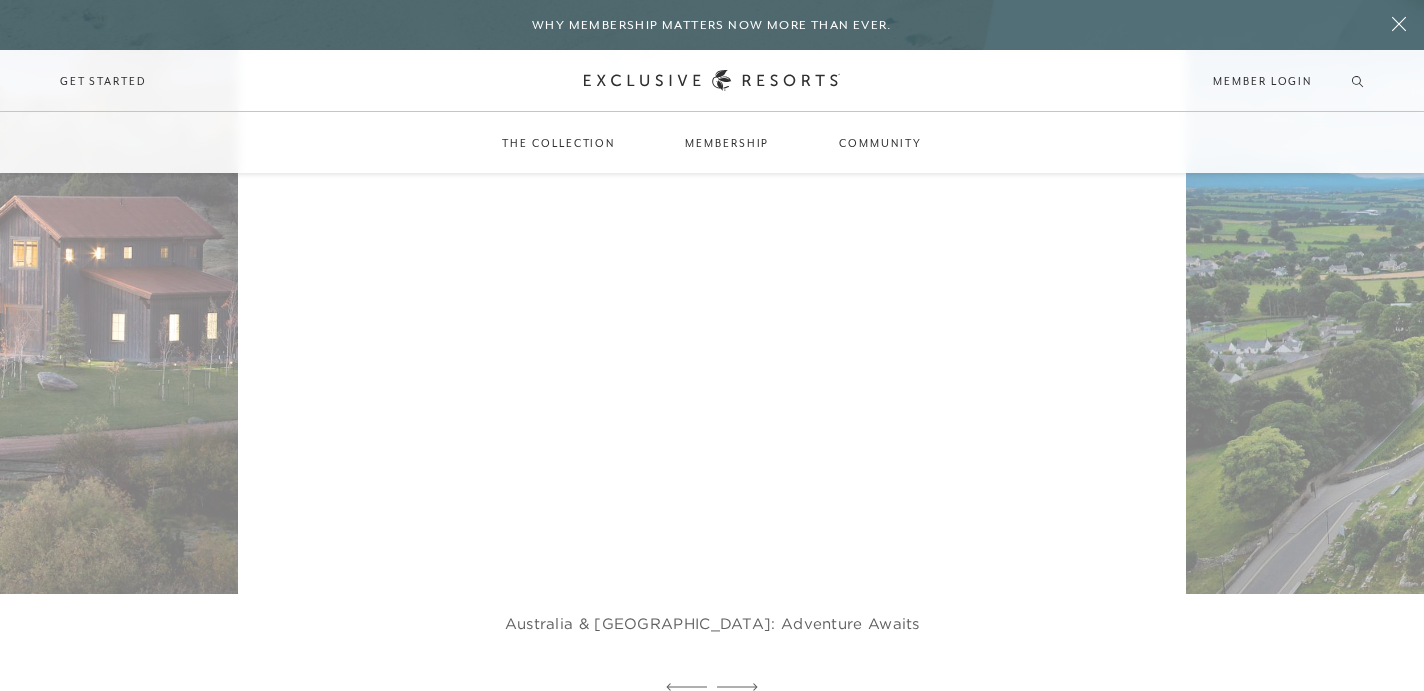 scroll, scrollTop: 3784, scrollLeft: 0, axis: vertical 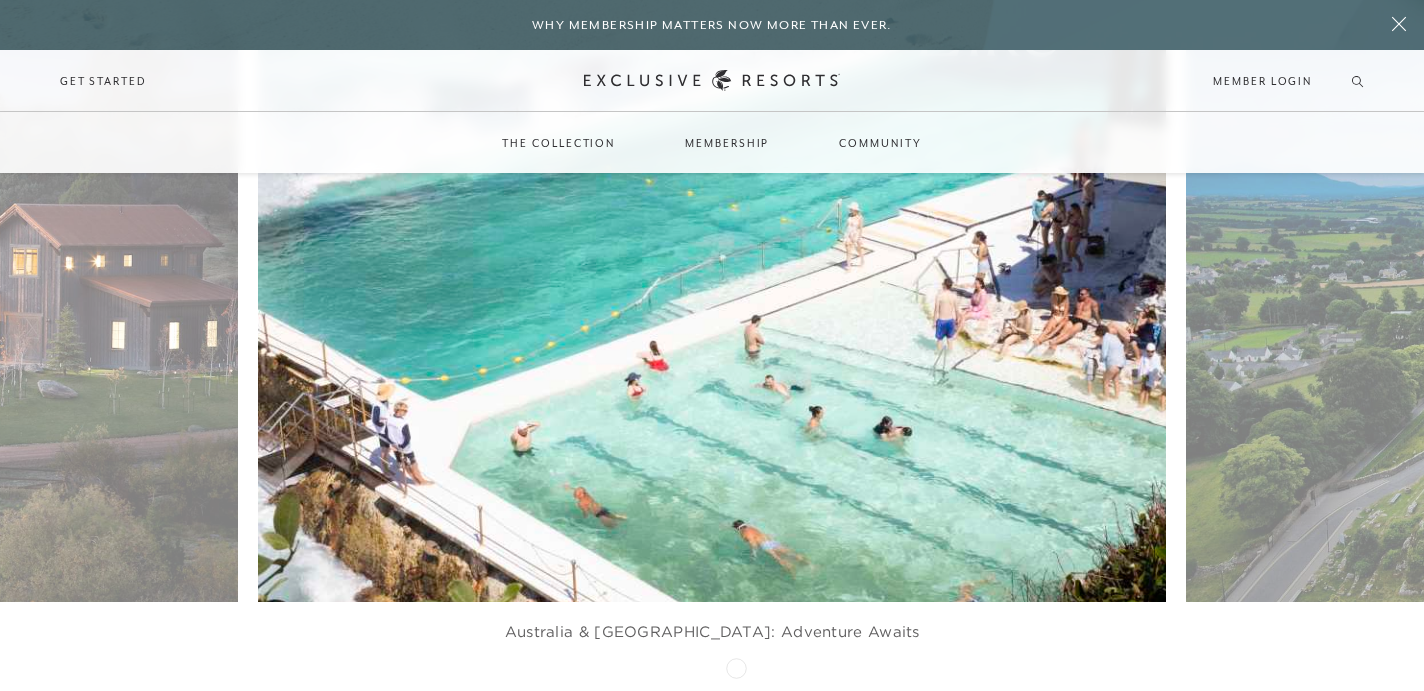 click 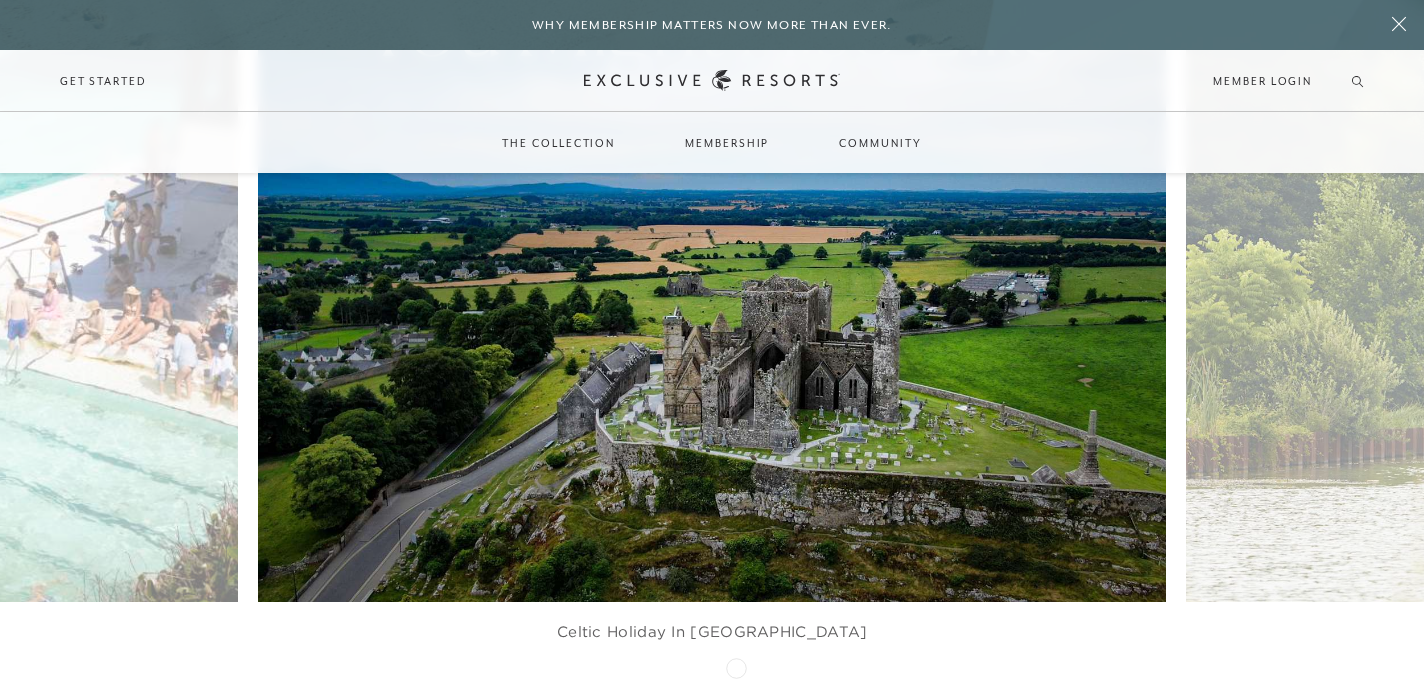 click 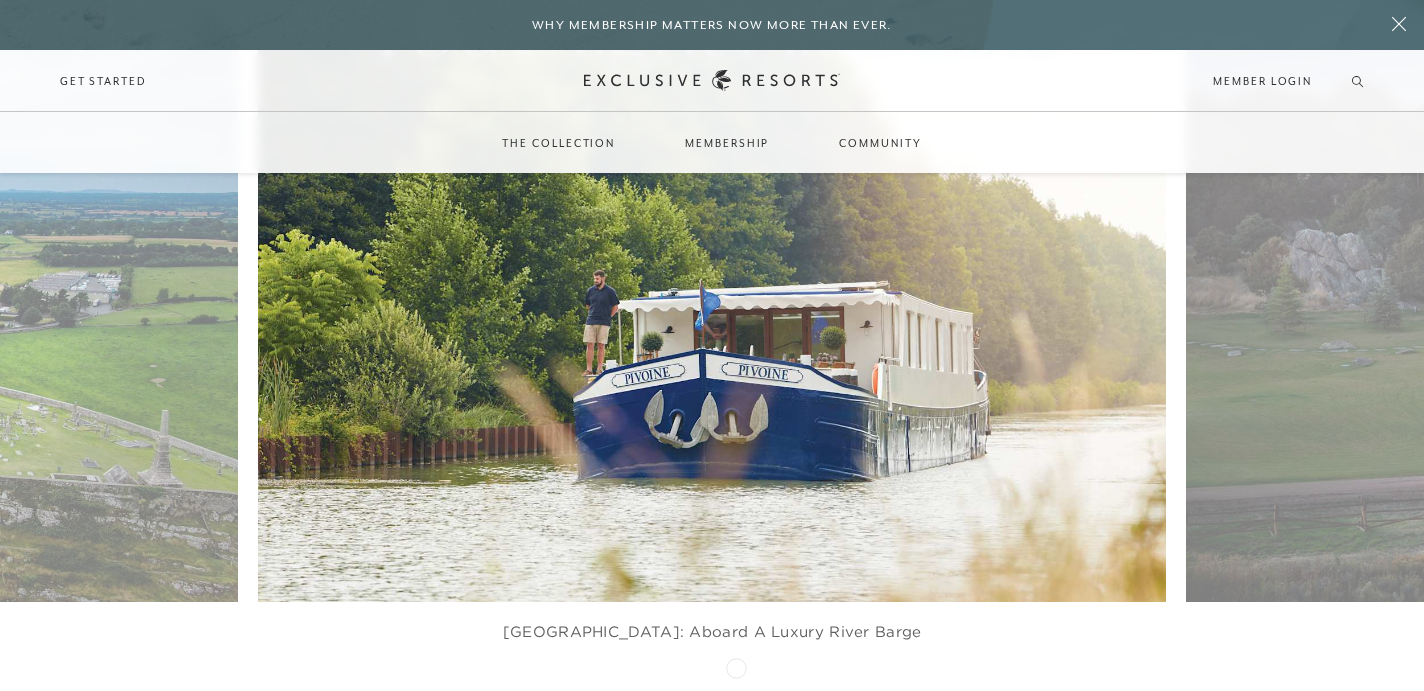 click 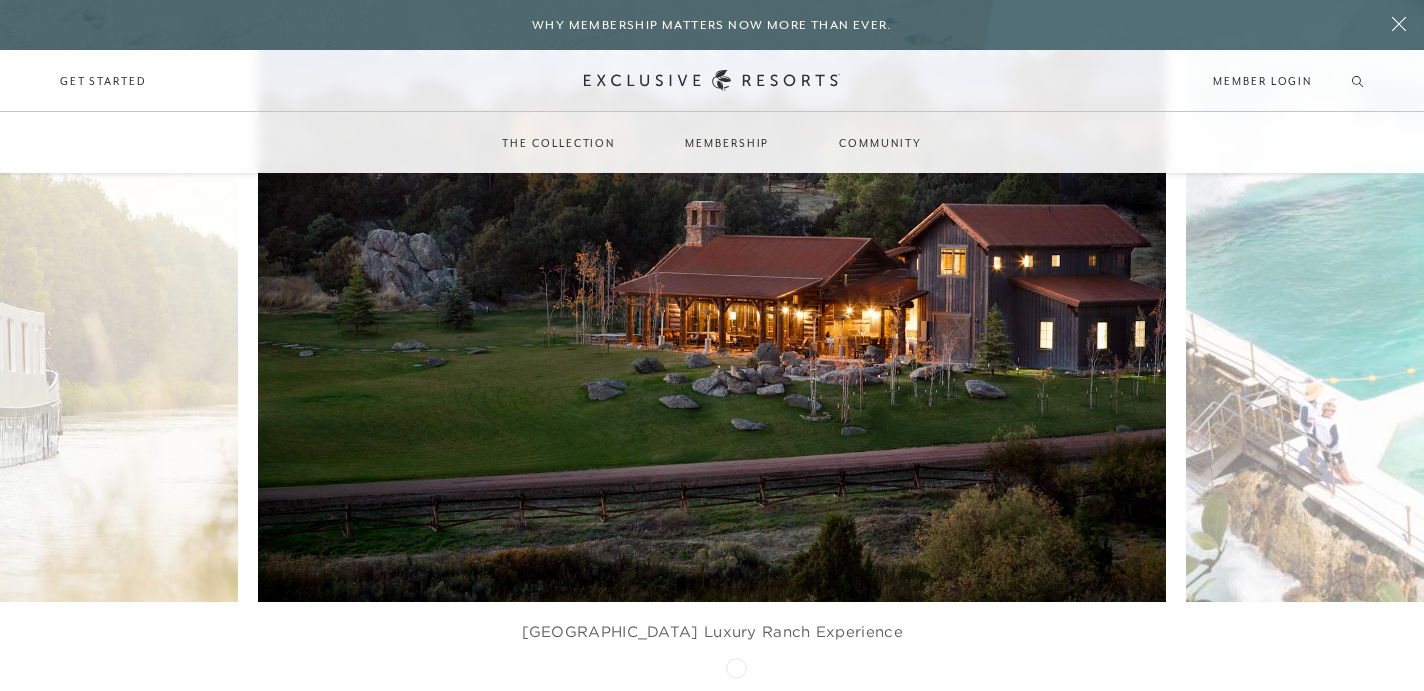 click 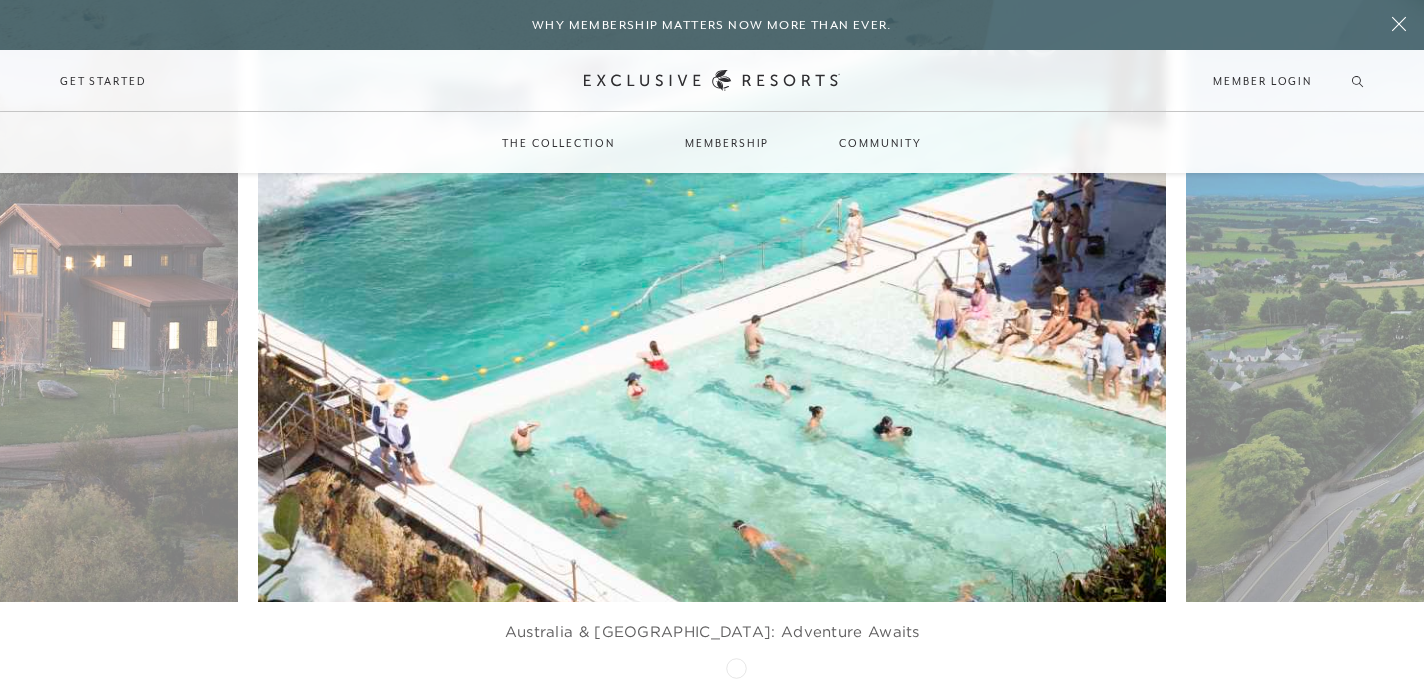 click 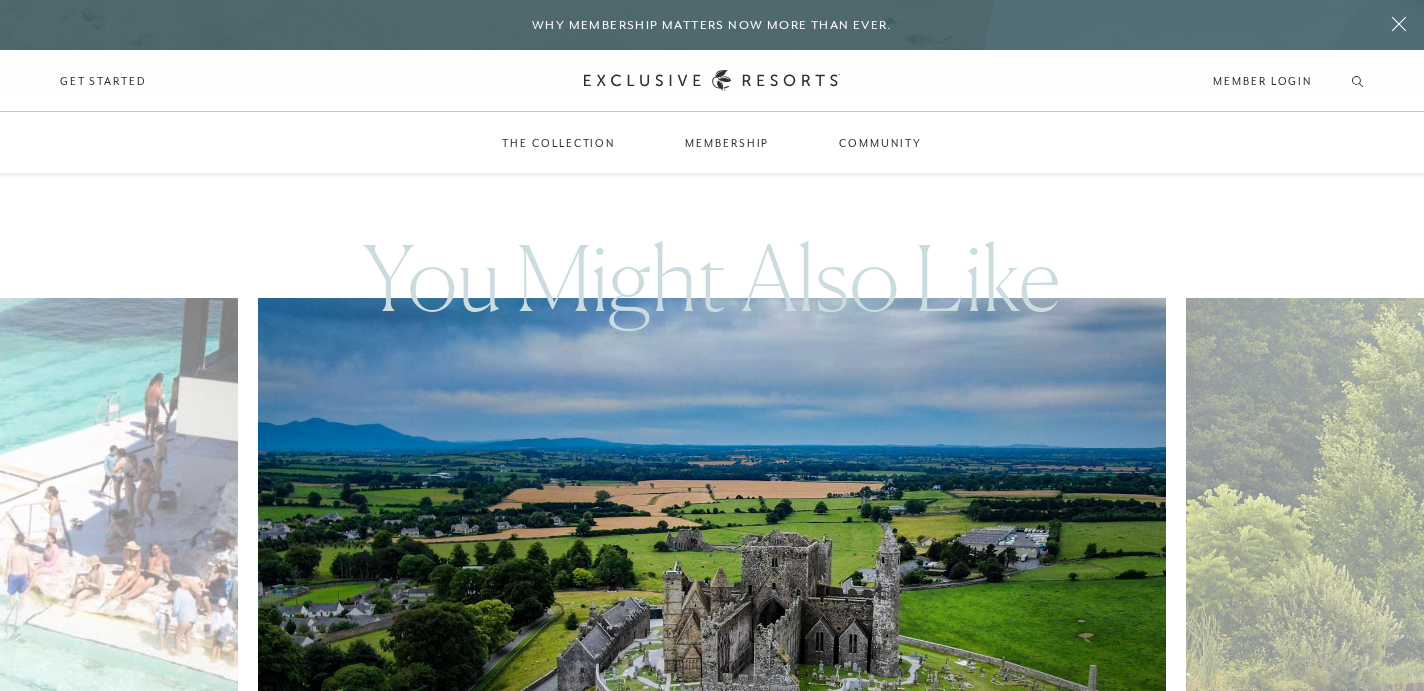 scroll, scrollTop: 3222, scrollLeft: 0, axis: vertical 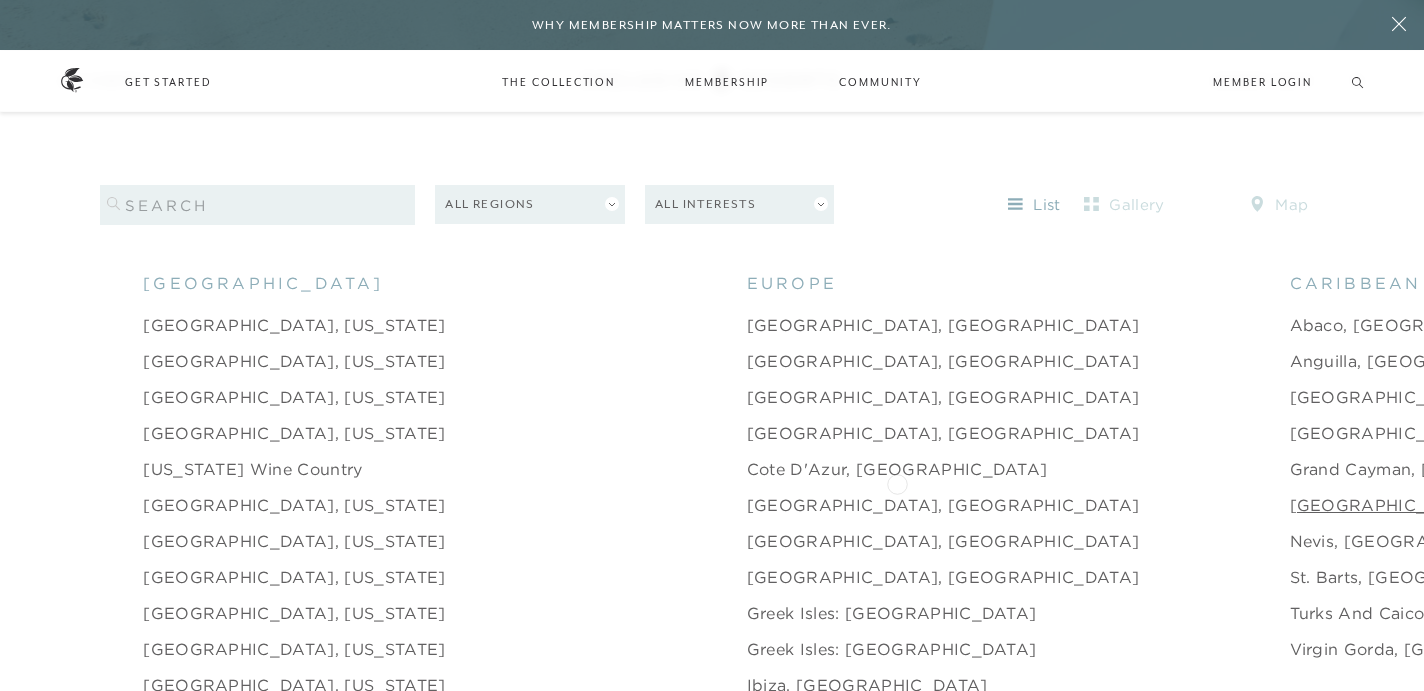 click on "[GEOGRAPHIC_DATA], [GEOGRAPHIC_DATA]" at bounding box center (1486, 505) 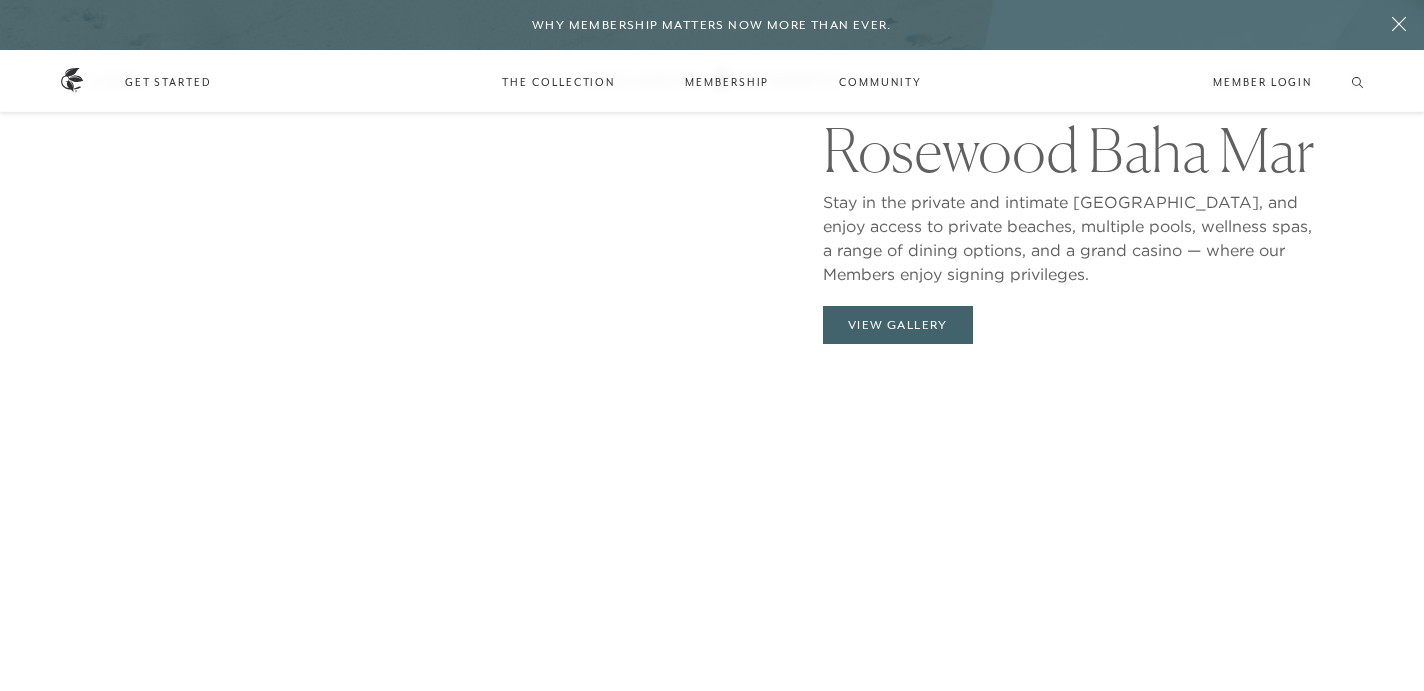 scroll, scrollTop: 2089, scrollLeft: 0, axis: vertical 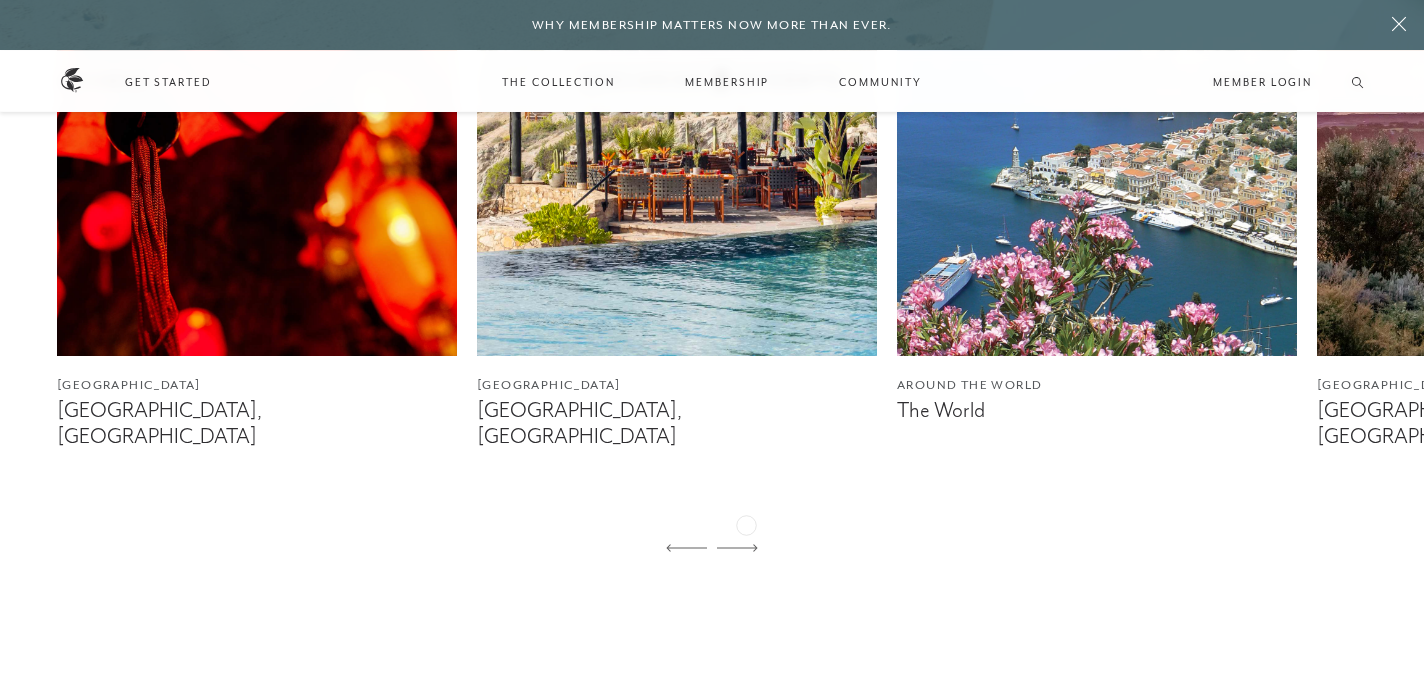 click 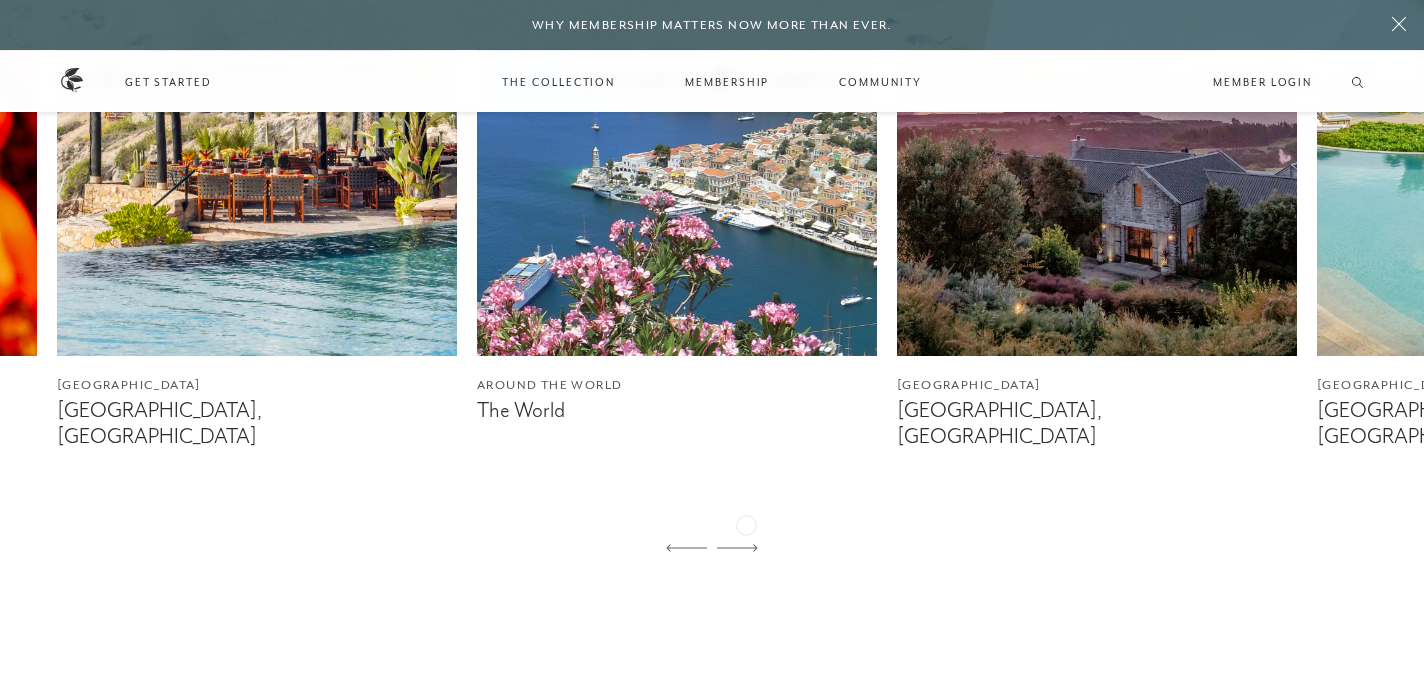 click 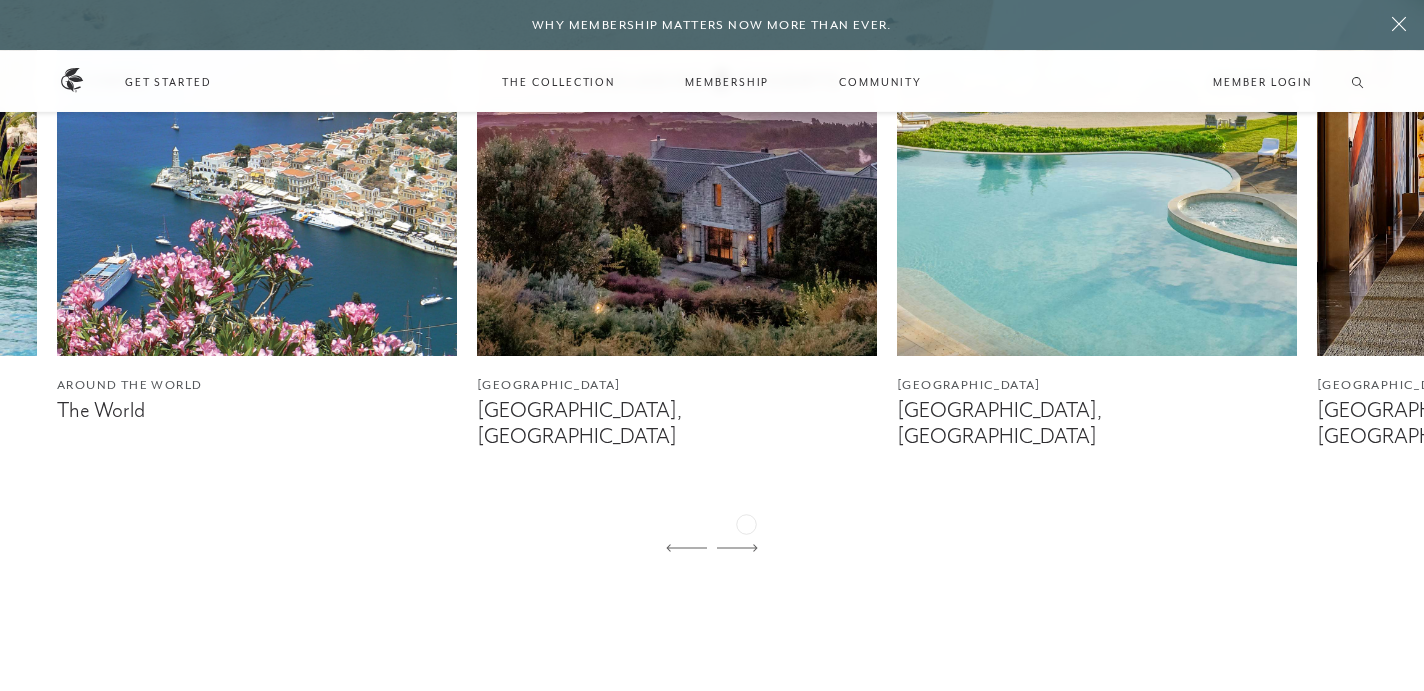 click 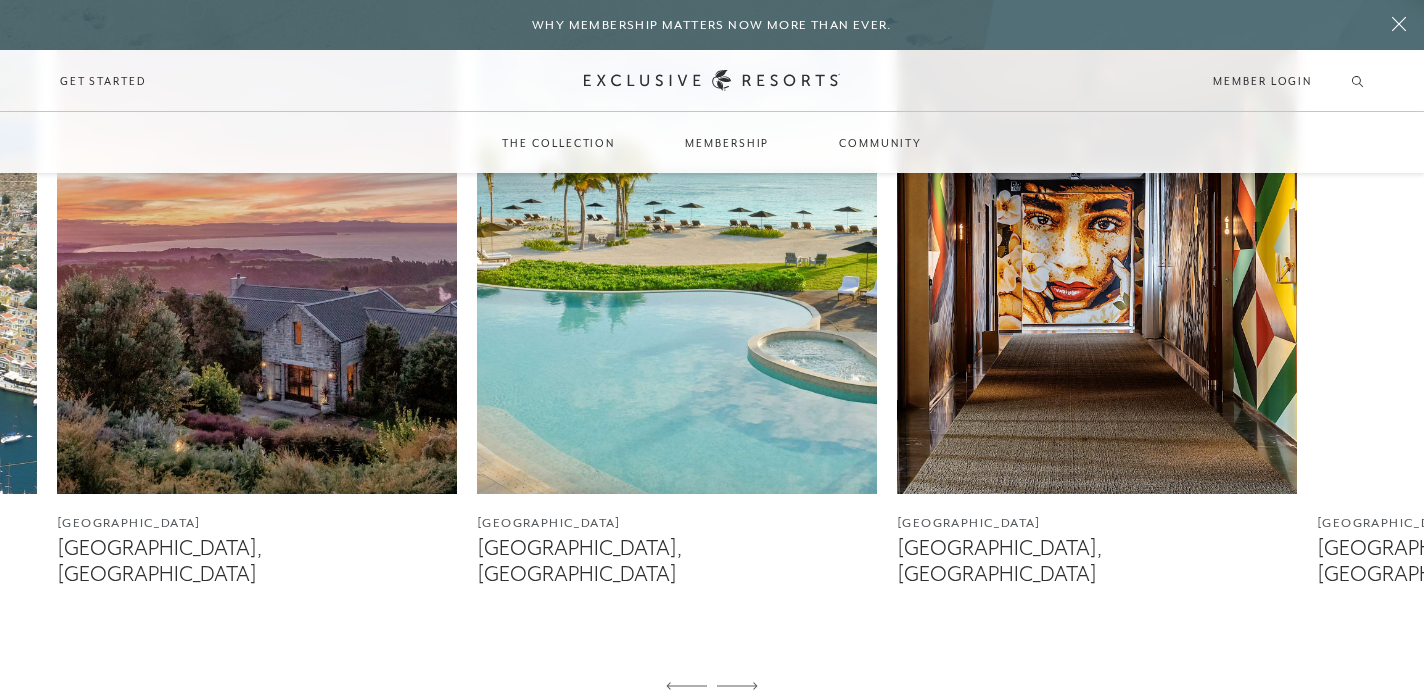 scroll, scrollTop: 1145, scrollLeft: 0, axis: vertical 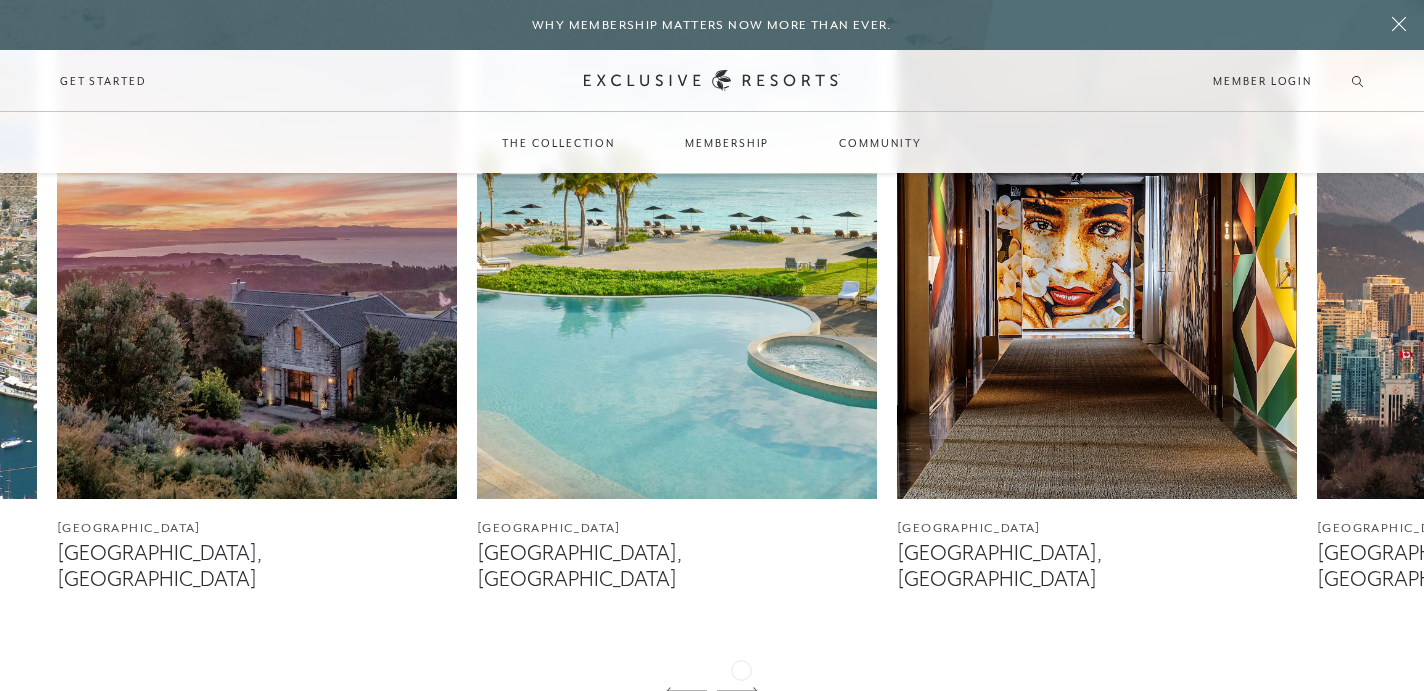 click 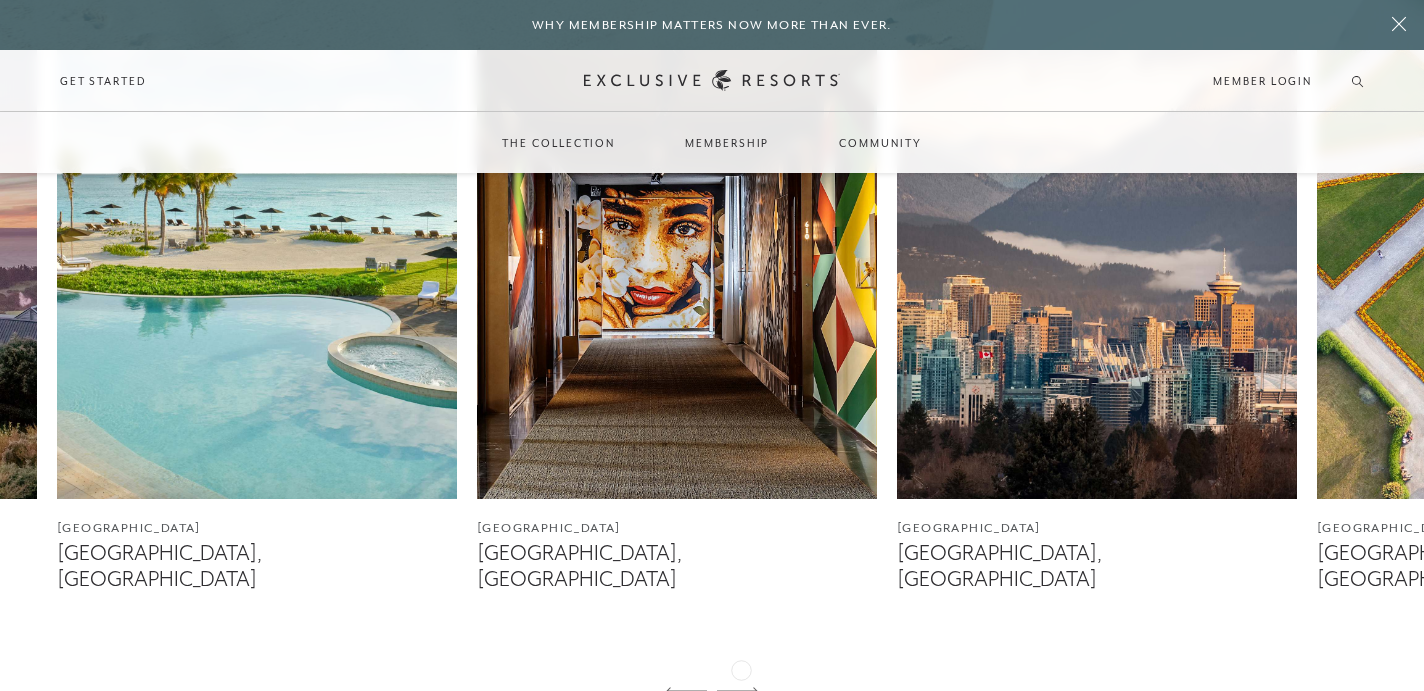click 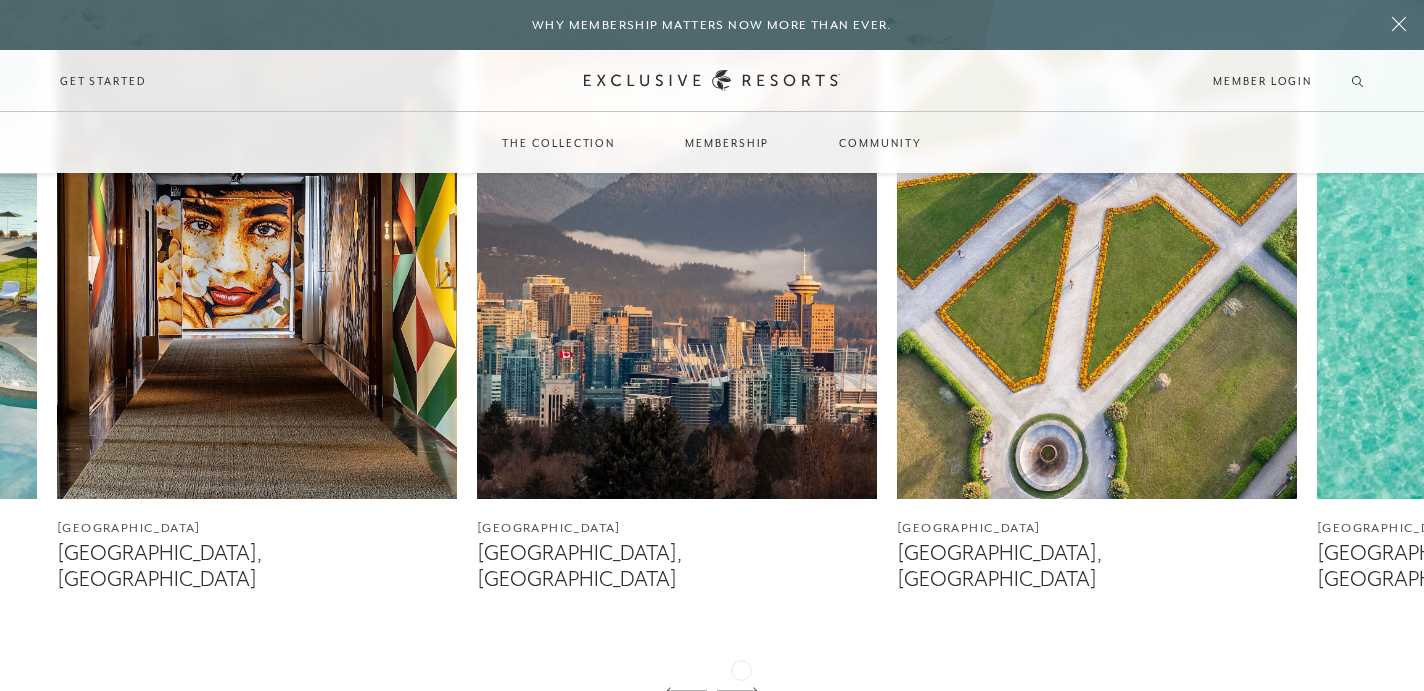 click 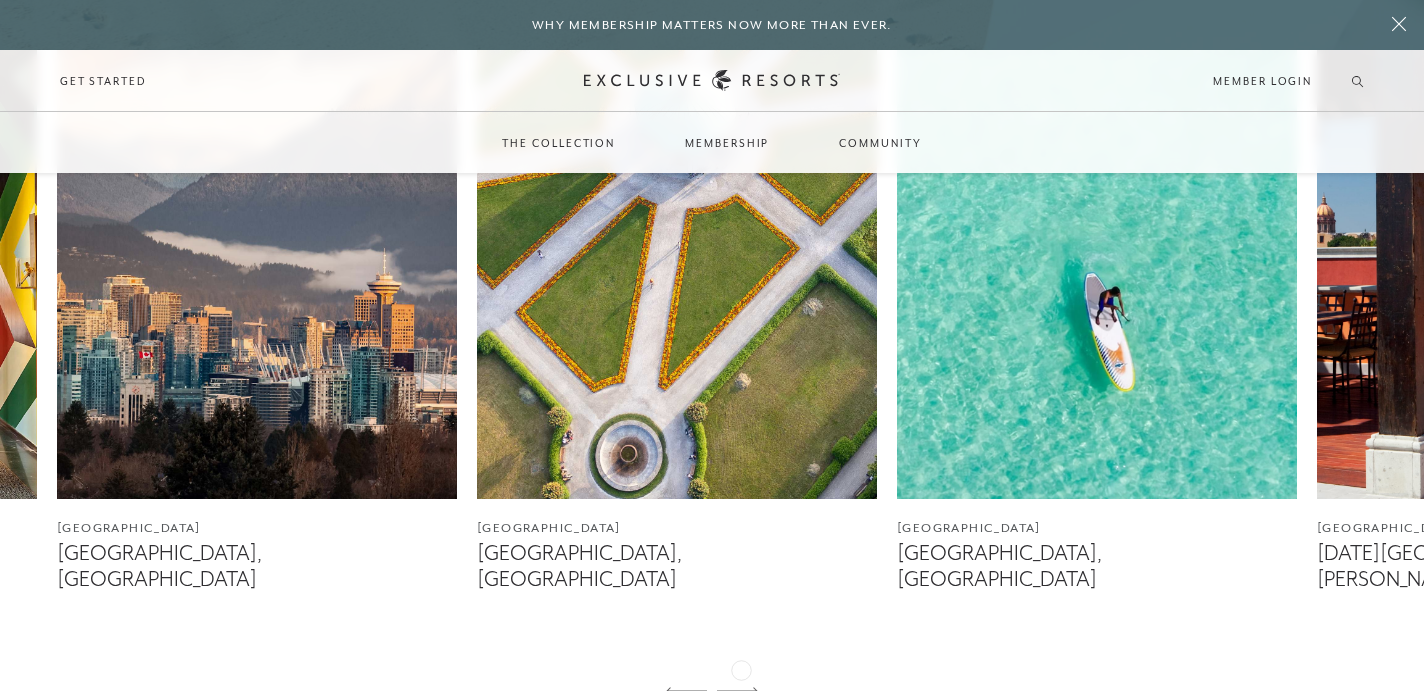 click 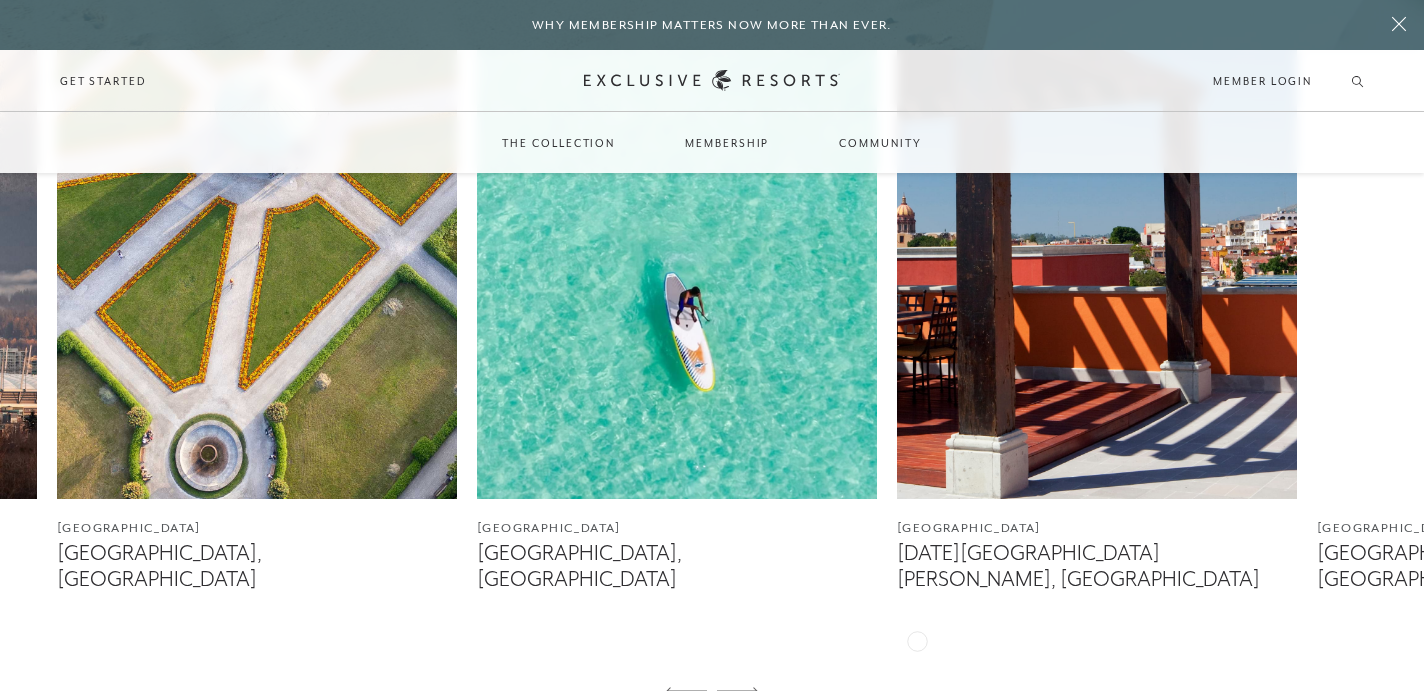 scroll, scrollTop: 1053, scrollLeft: 0, axis: vertical 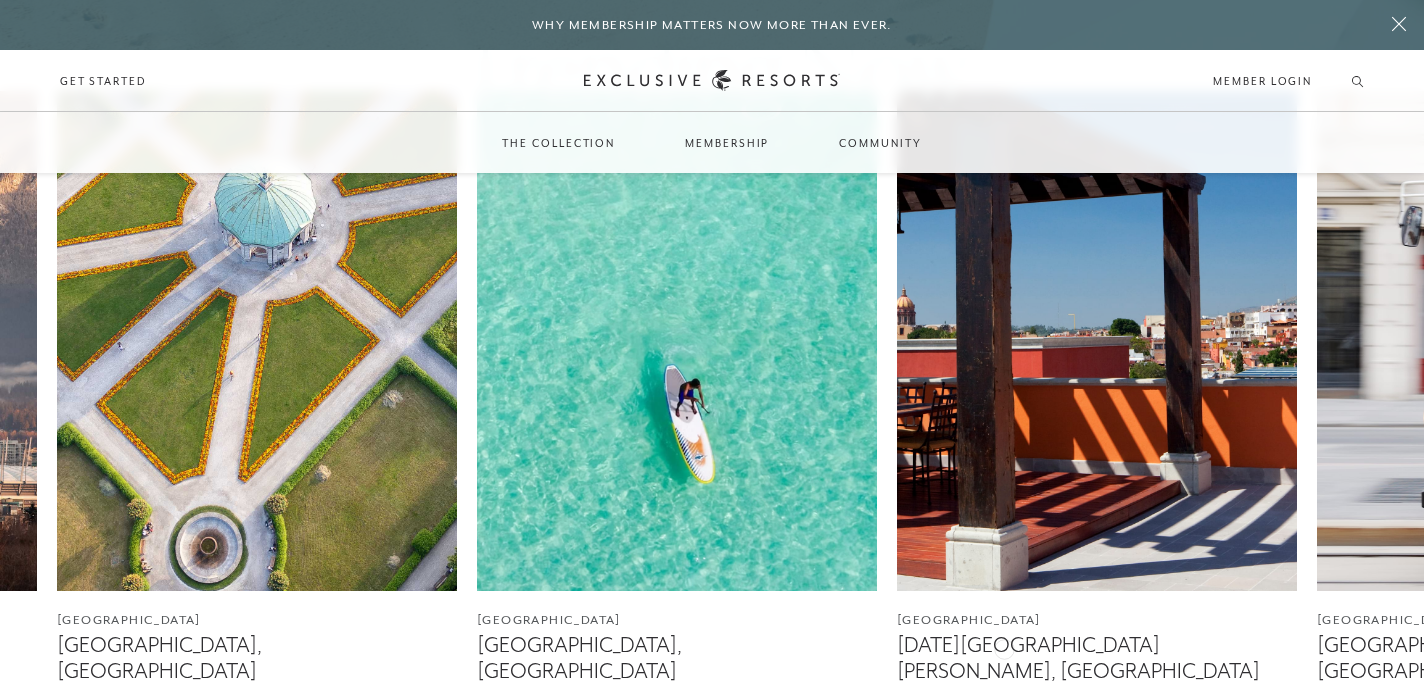 click on "[DATE][GEOGRAPHIC_DATA][PERSON_NAME], [GEOGRAPHIC_DATA]" at bounding box center (1097, 658) 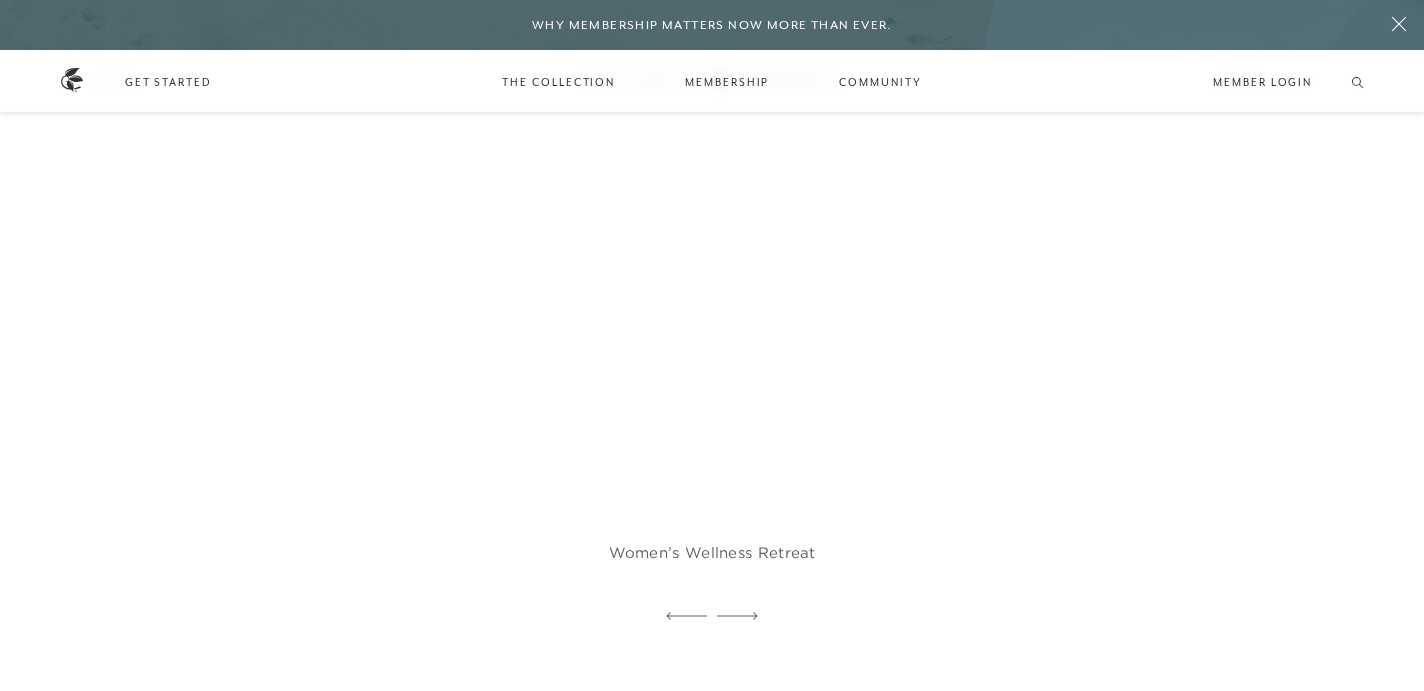 scroll, scrollTop: 3865, scrollLeft: 0, axis: vertical 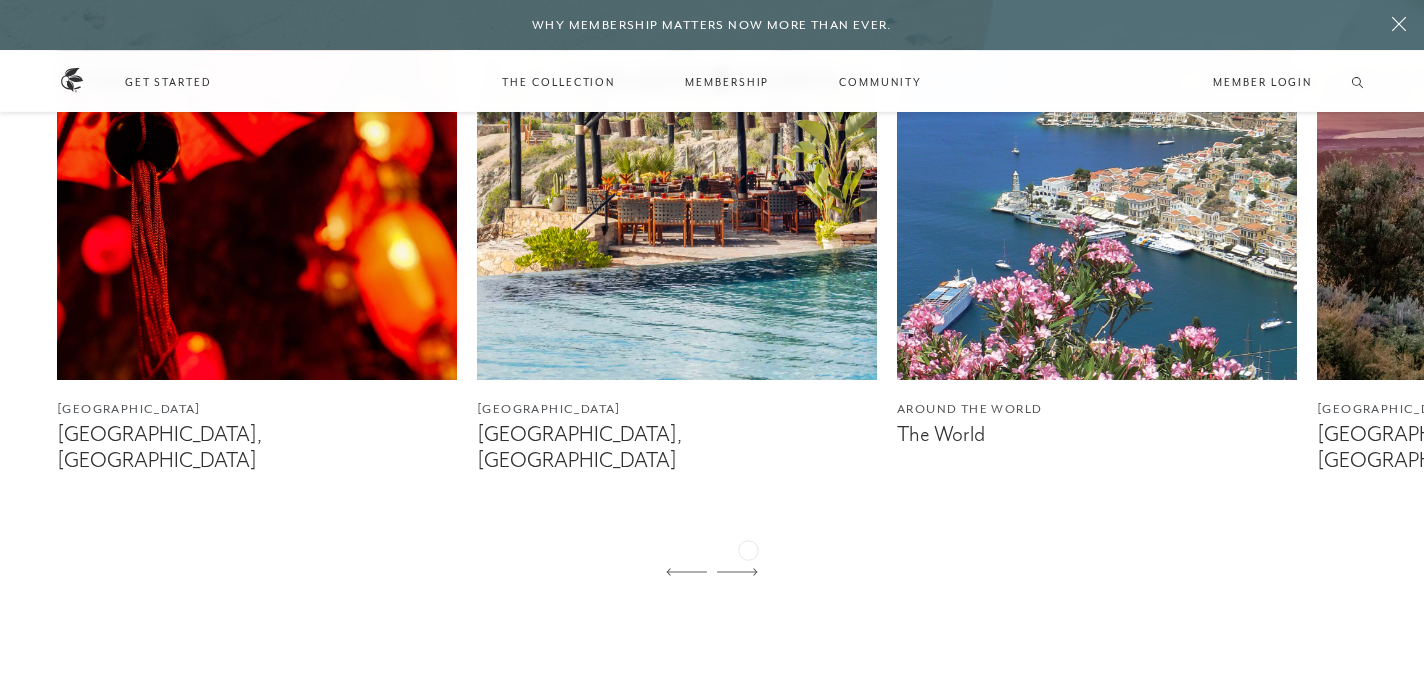 click 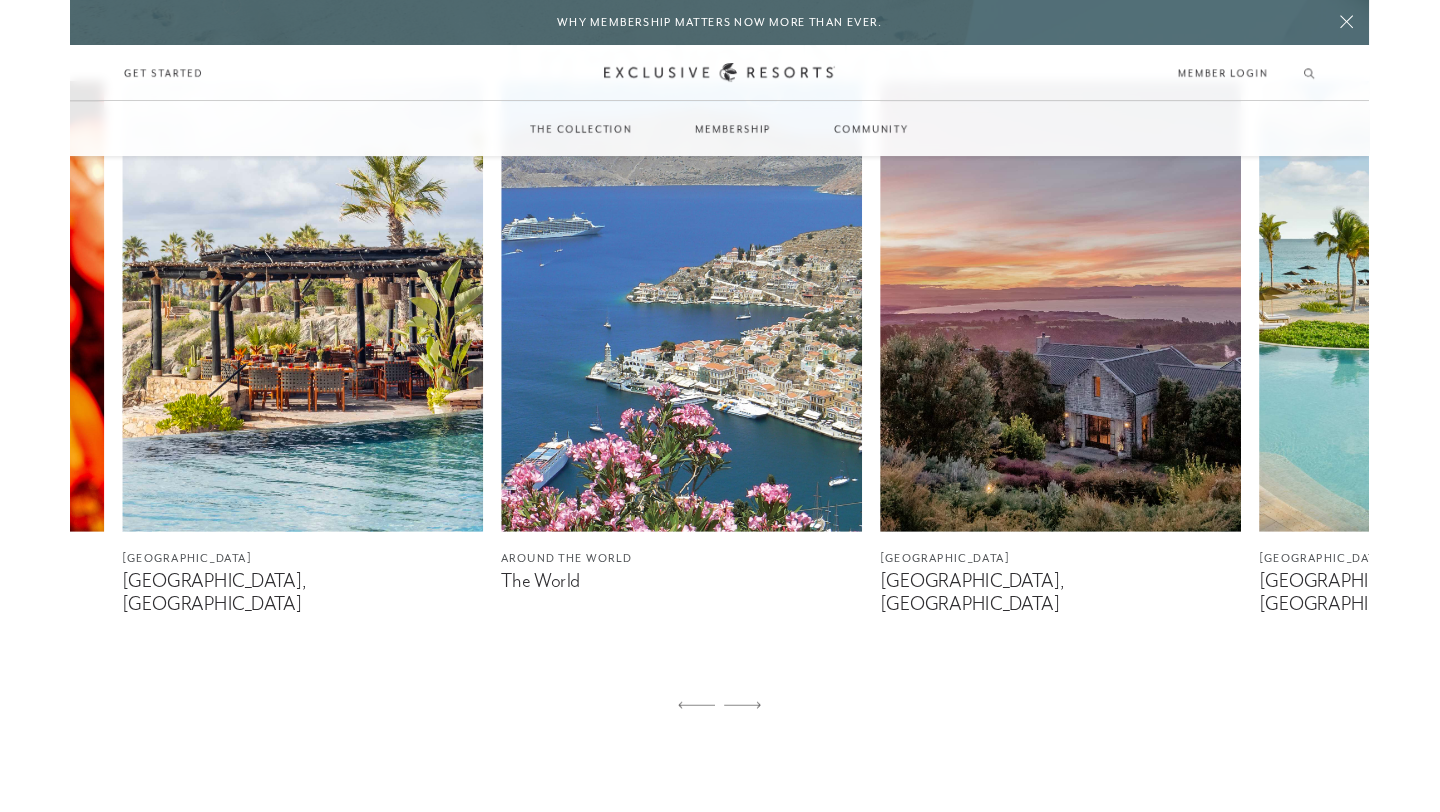 scroll, scrollTop: 1176, scrollLeft: 0, axis: vertical 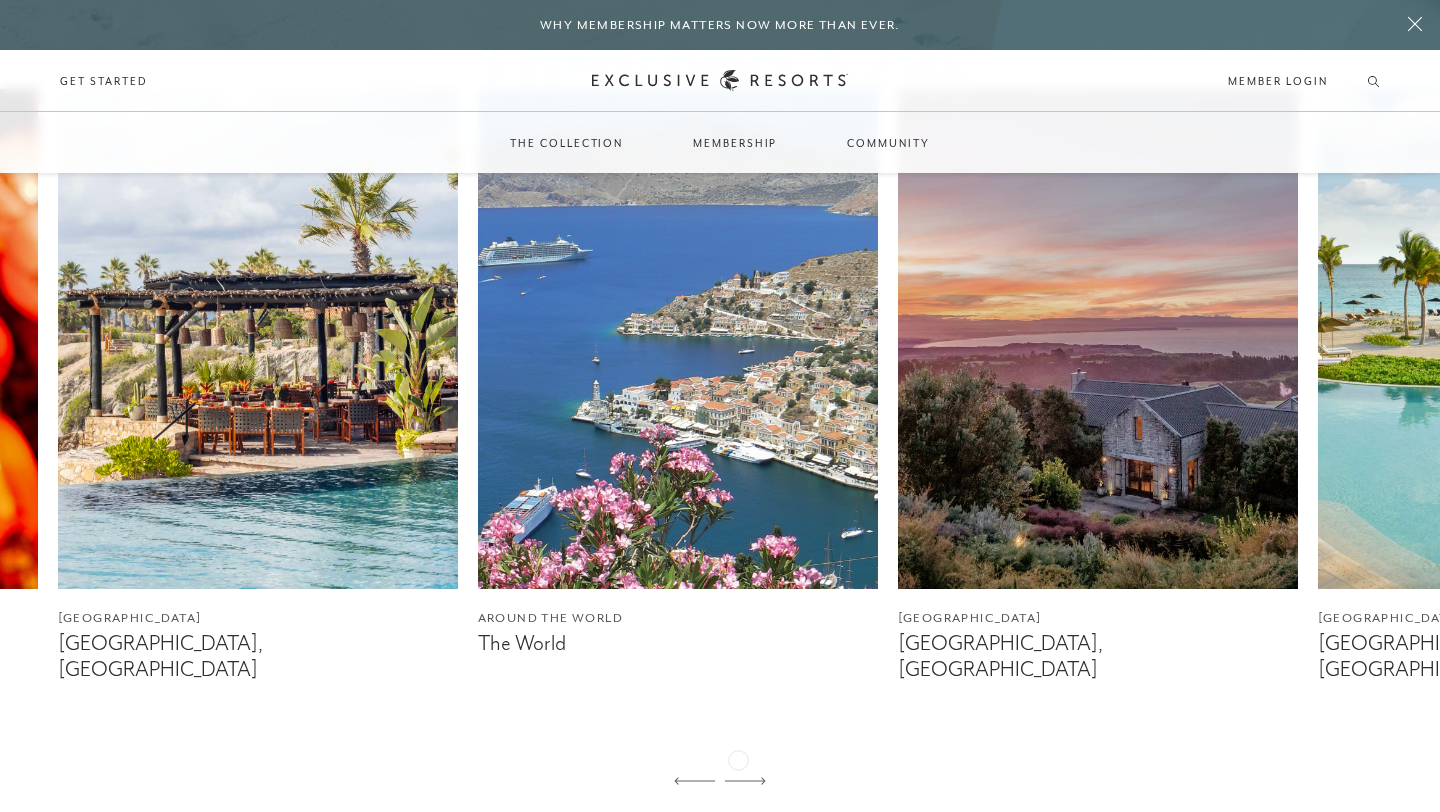 click 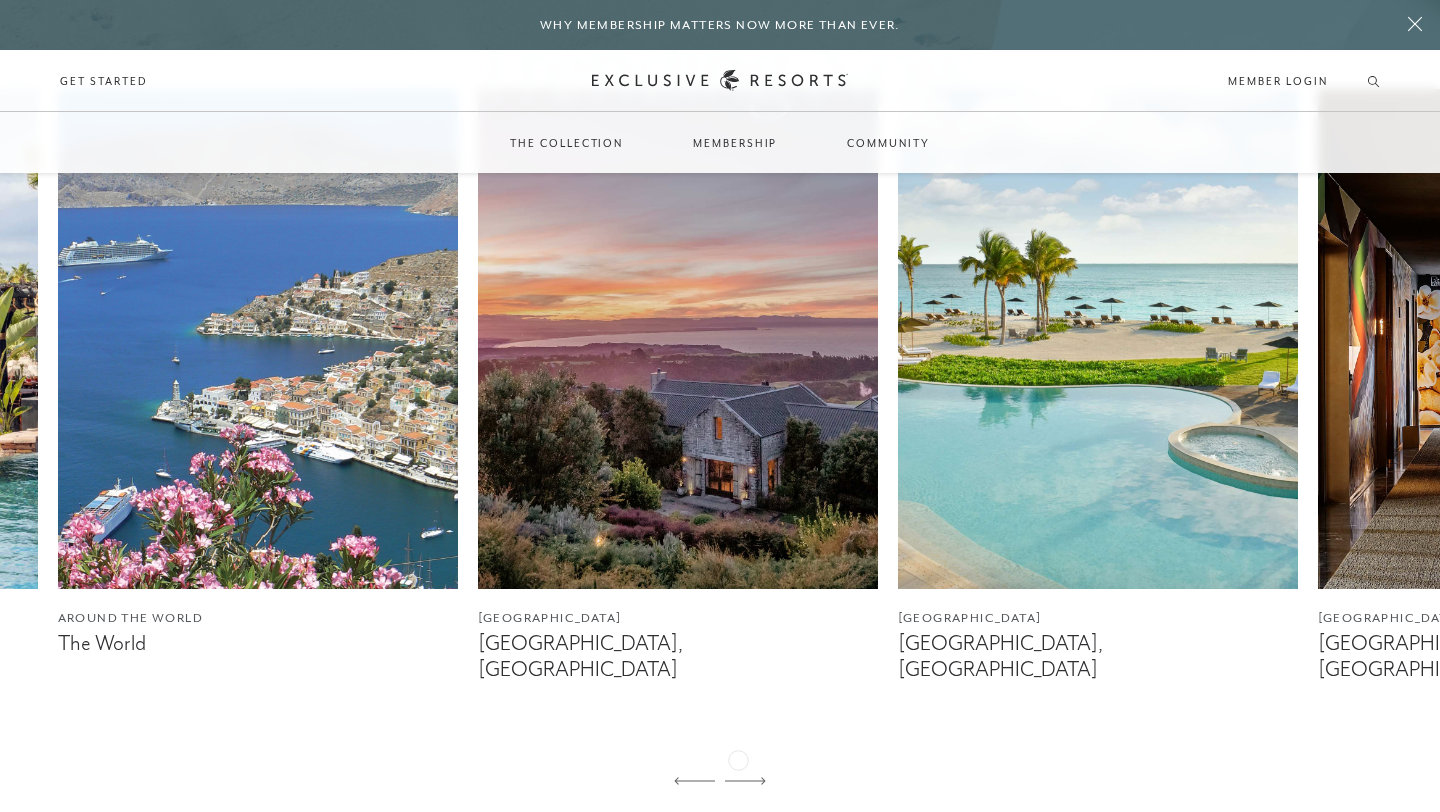 click 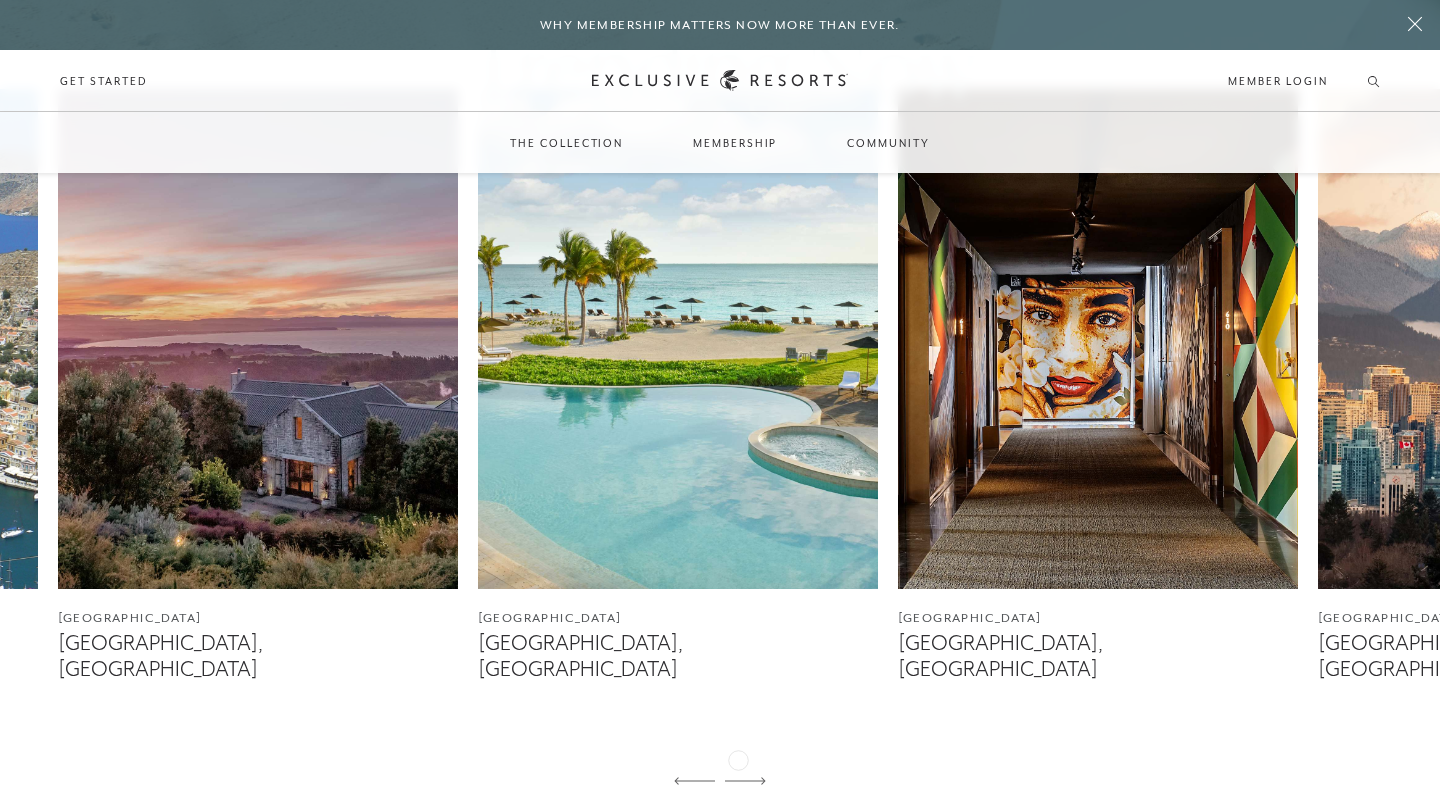 click 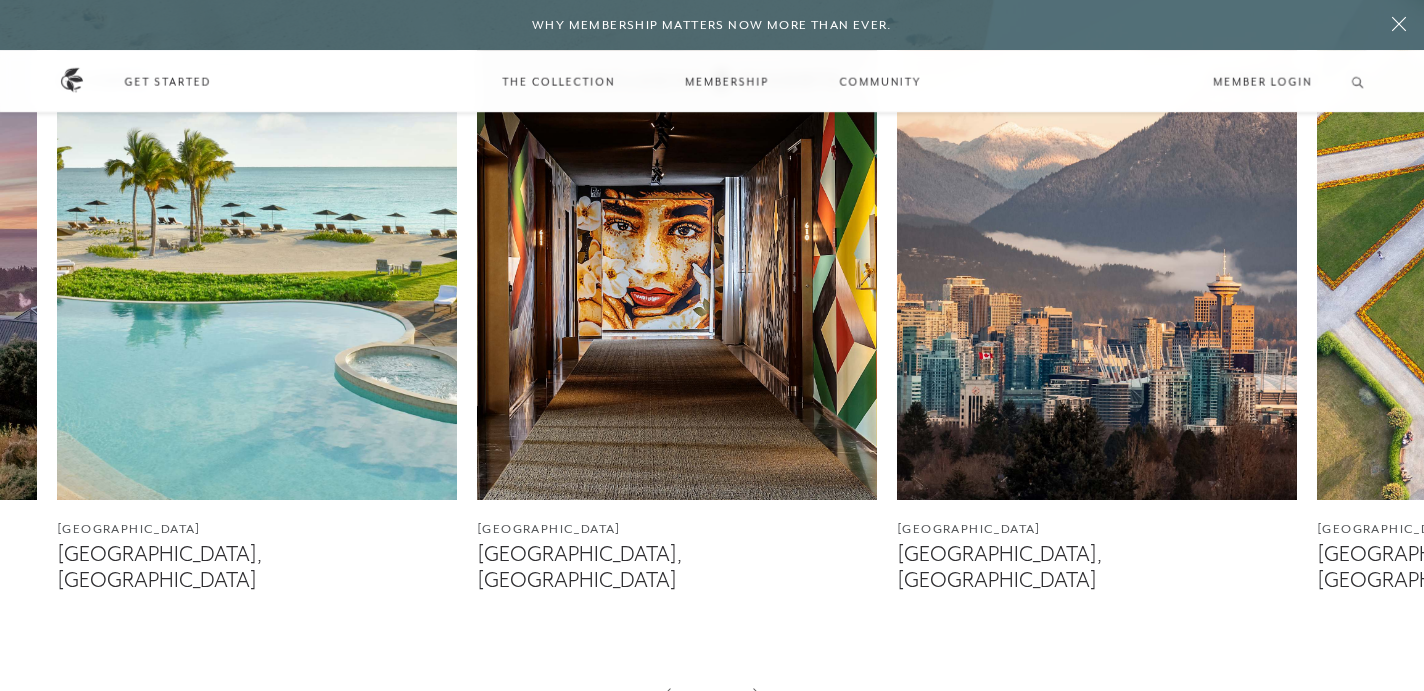scroll, scrollTop: 1146, scrollLeft: 0, axis: vertical 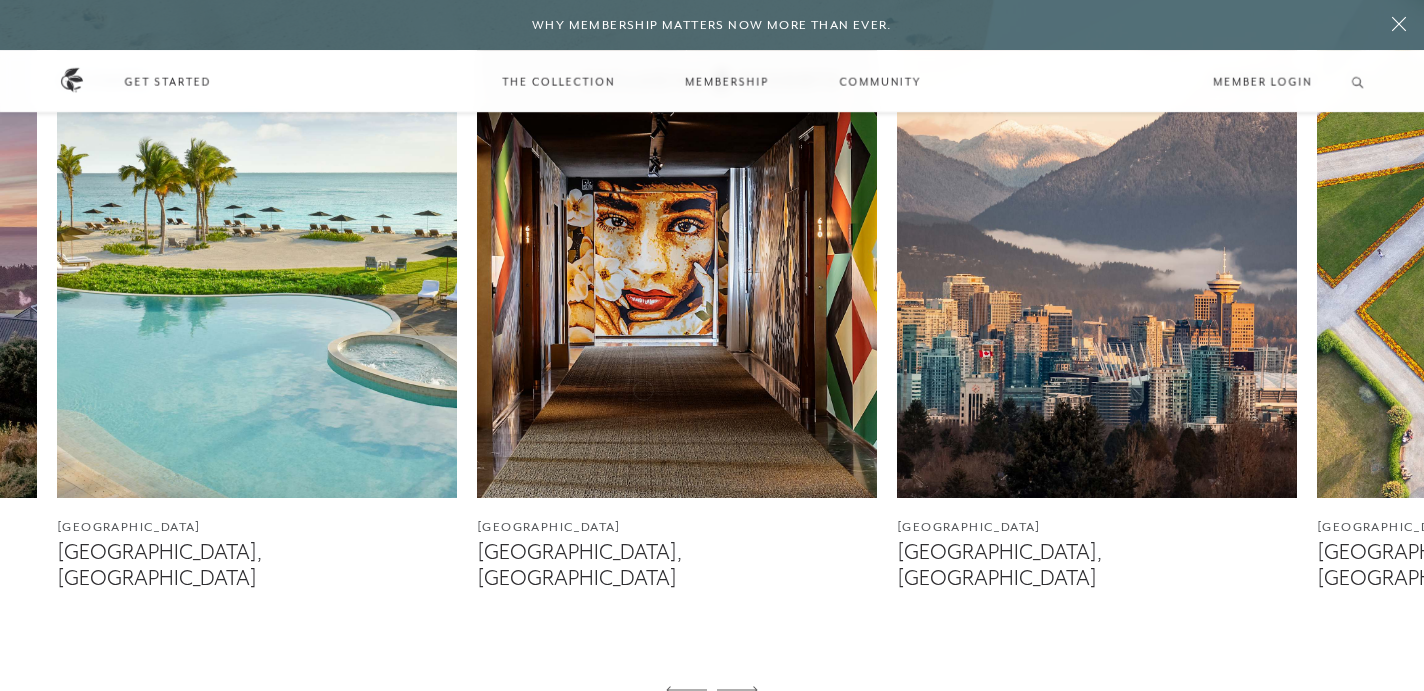 click at bounding box center (677, 248) 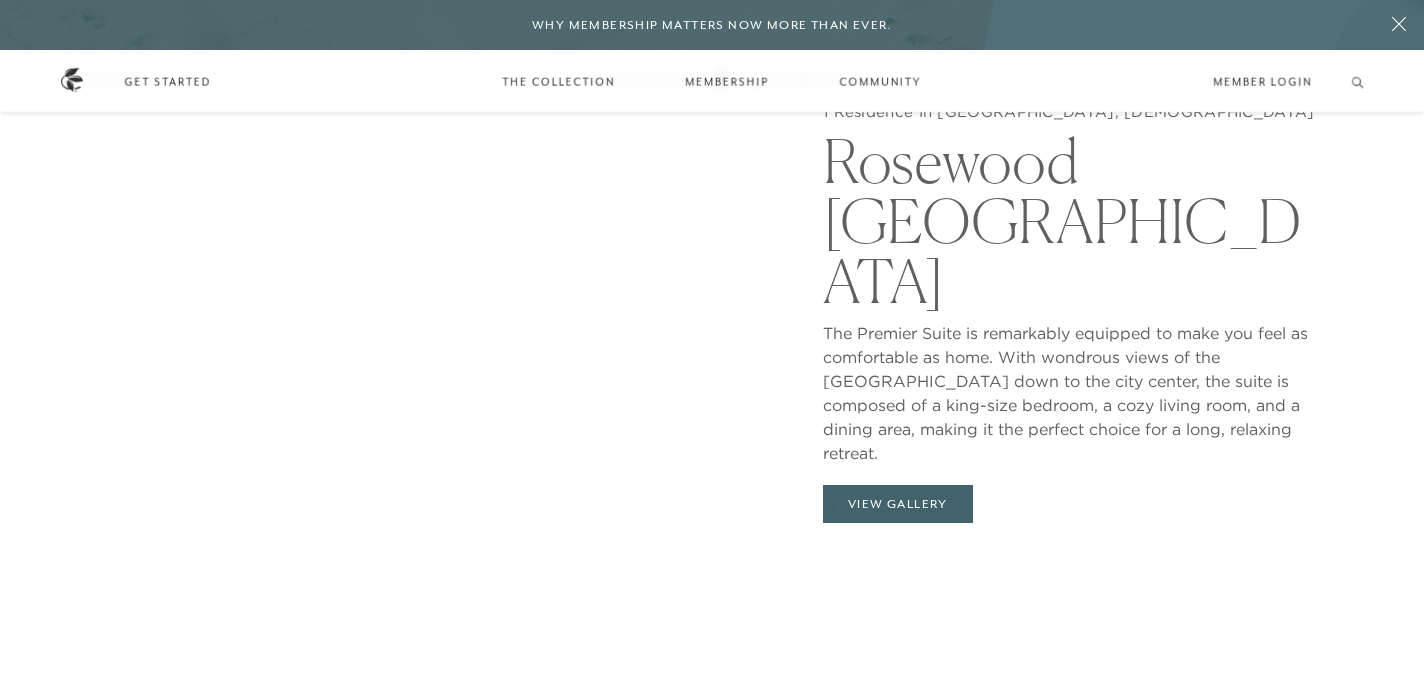 scroll, scrollTop: 1952, scrollLeft: 0, axis: vertical 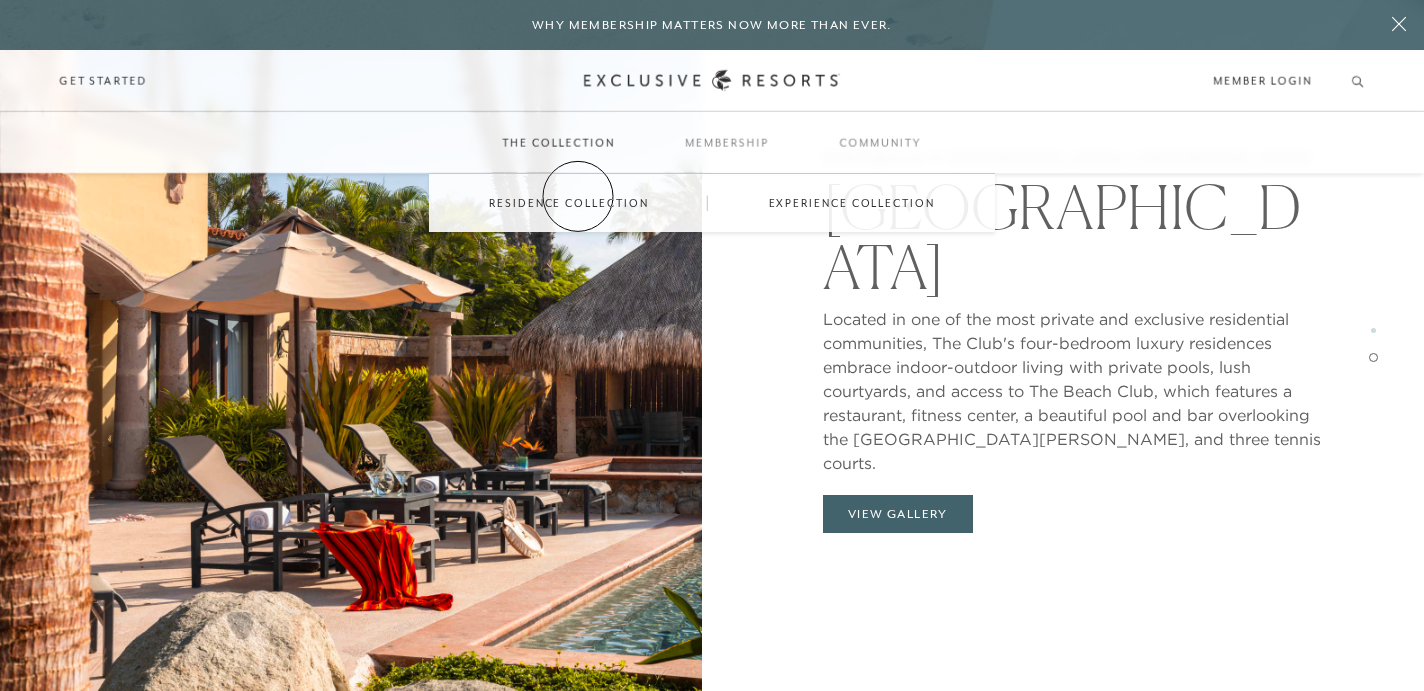 click on "Residence Collection" at bounding box center [568, 203] 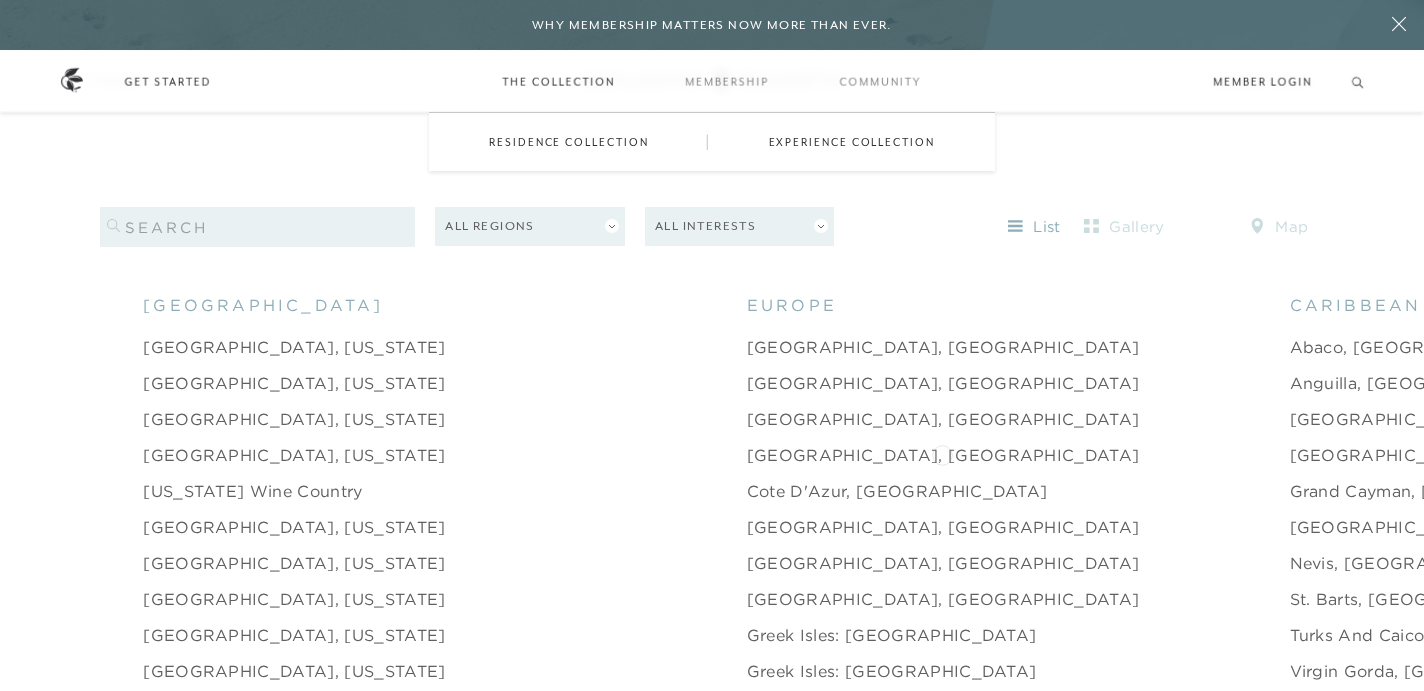 scroll, scrollTop: 1846, scrollLeft: 0, axis: vertical 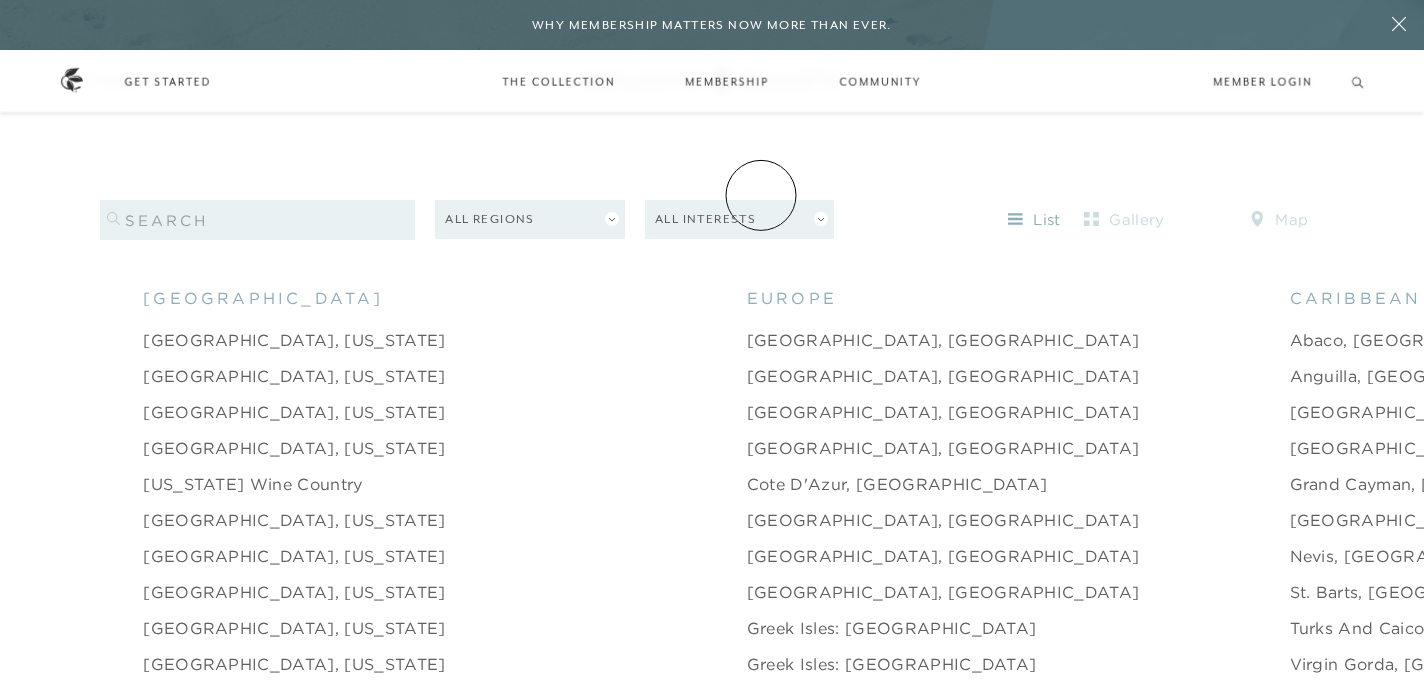 click on "All Interests" at bounding box center (739, 219) 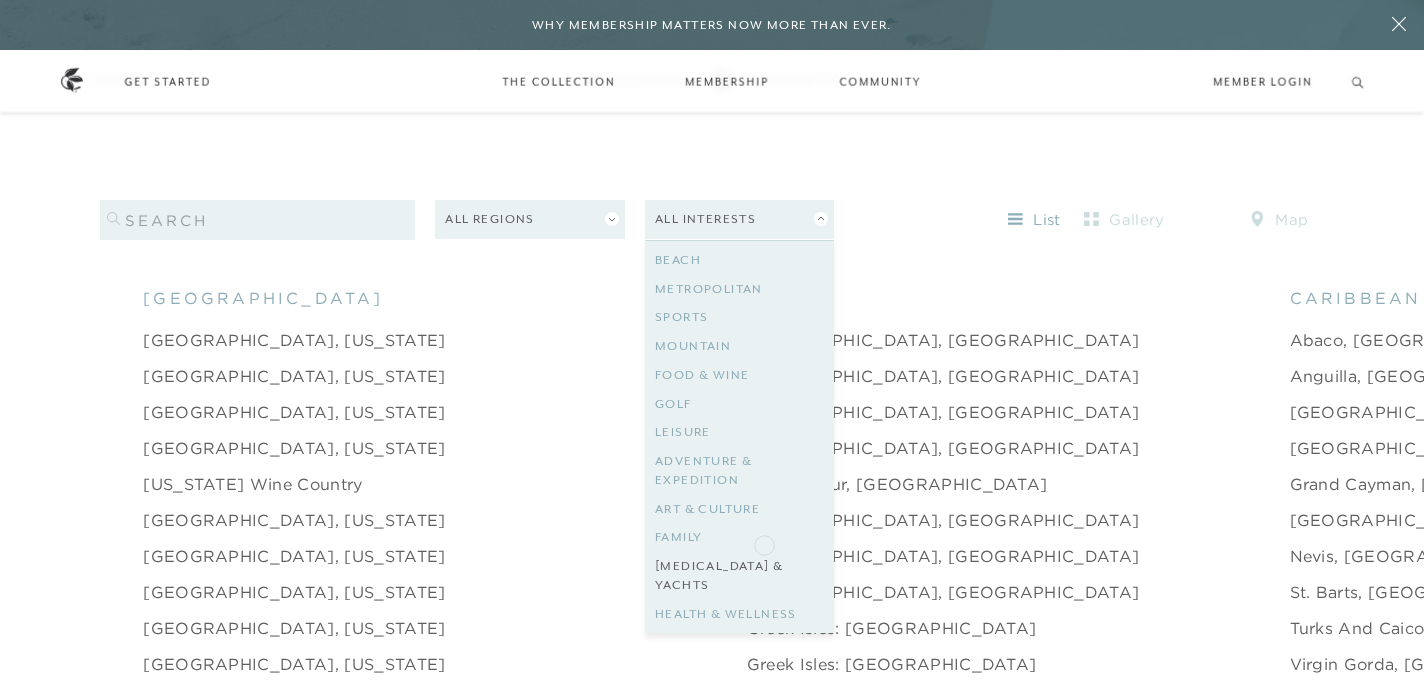 click on "[MEDICAL_DATA] & Yachts" at bounding box center [739, 576] 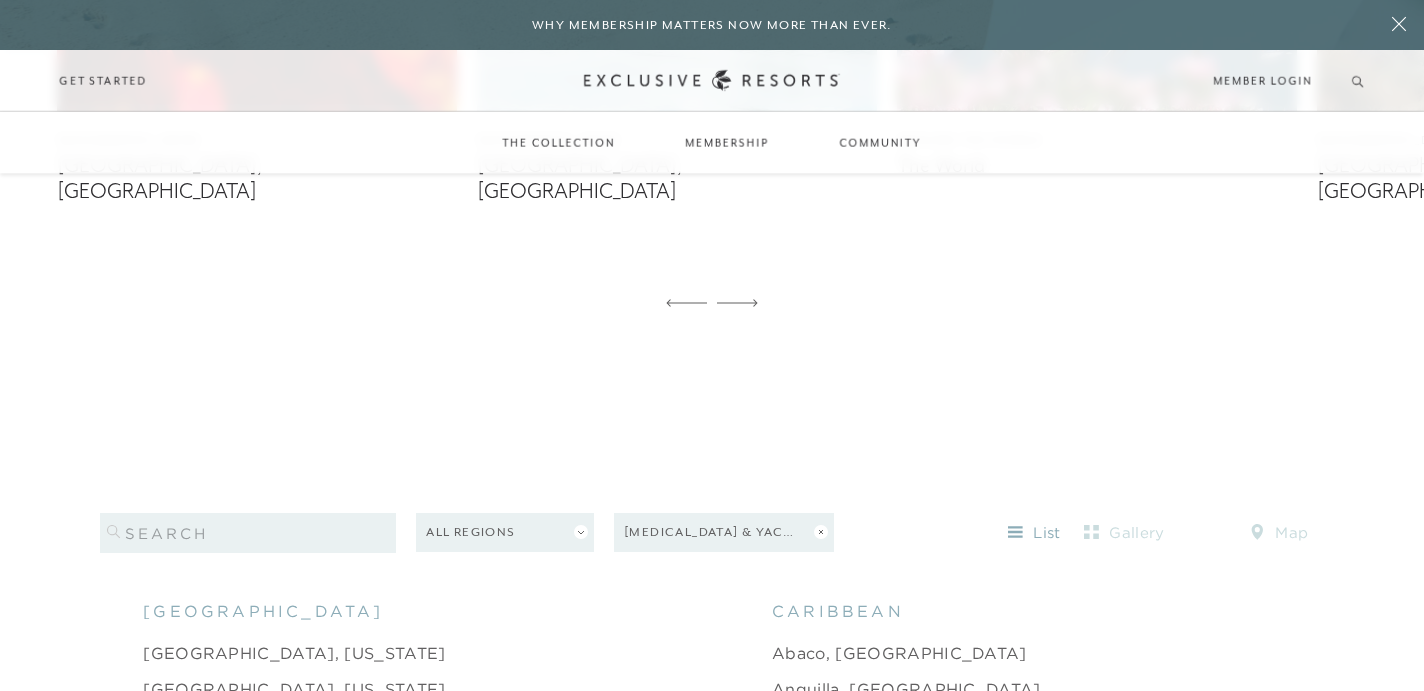 scroll, scrollTop: 1527, scrollLeft: 0, axis: vertical 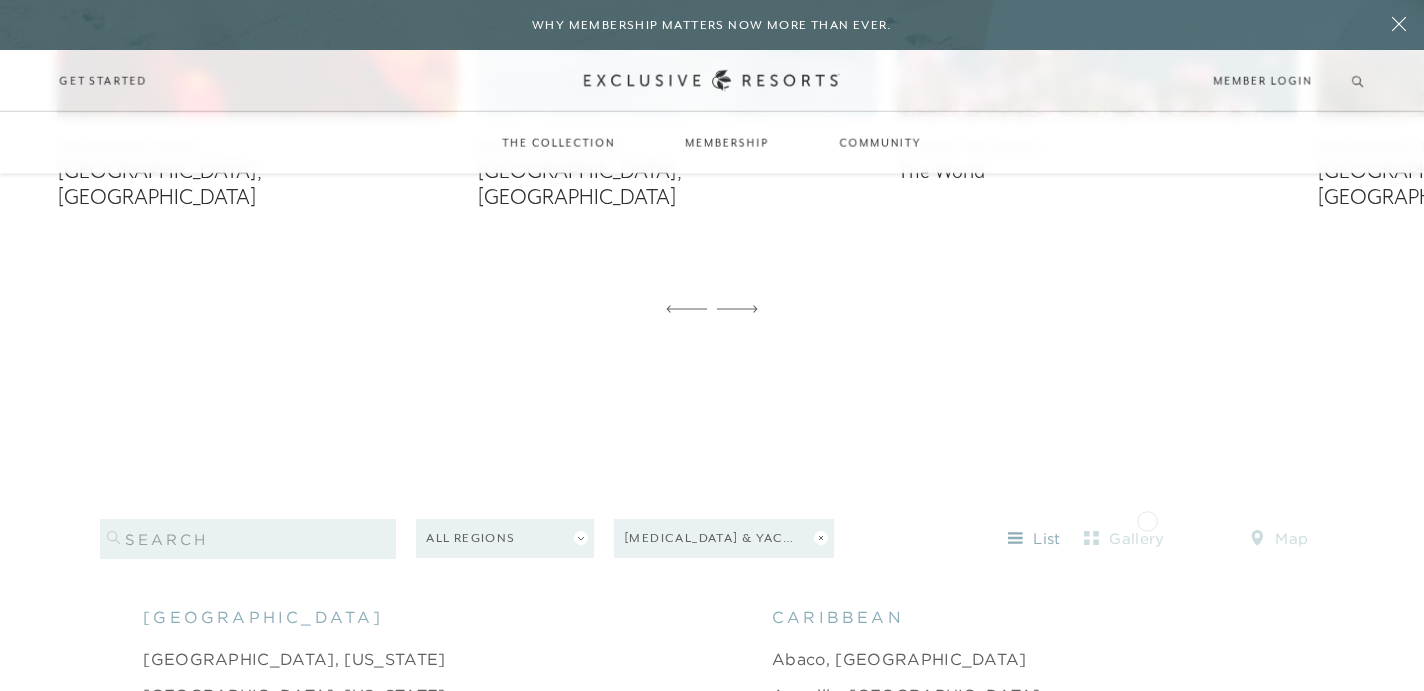 click on "gallery" at bounding box center (1124, 539) 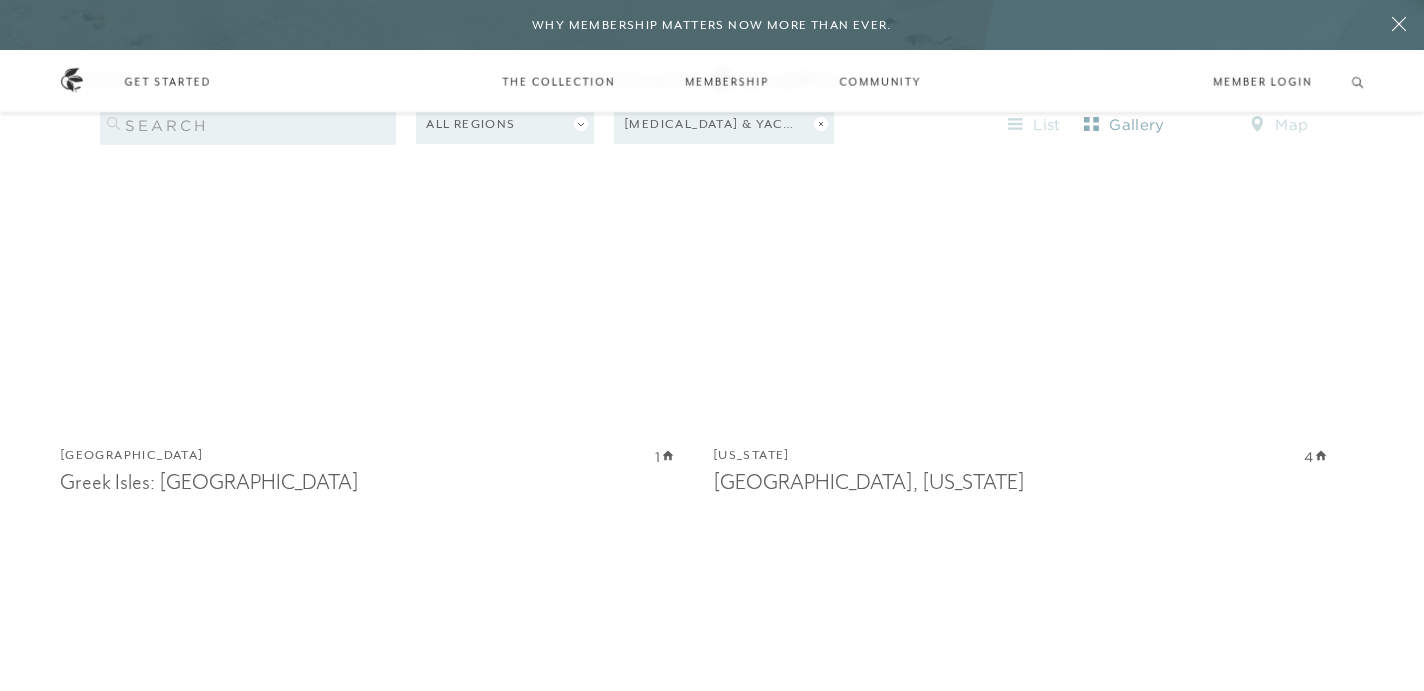 scroll, scrollTop: 5002, scrollLeft: 0, axis: vertical 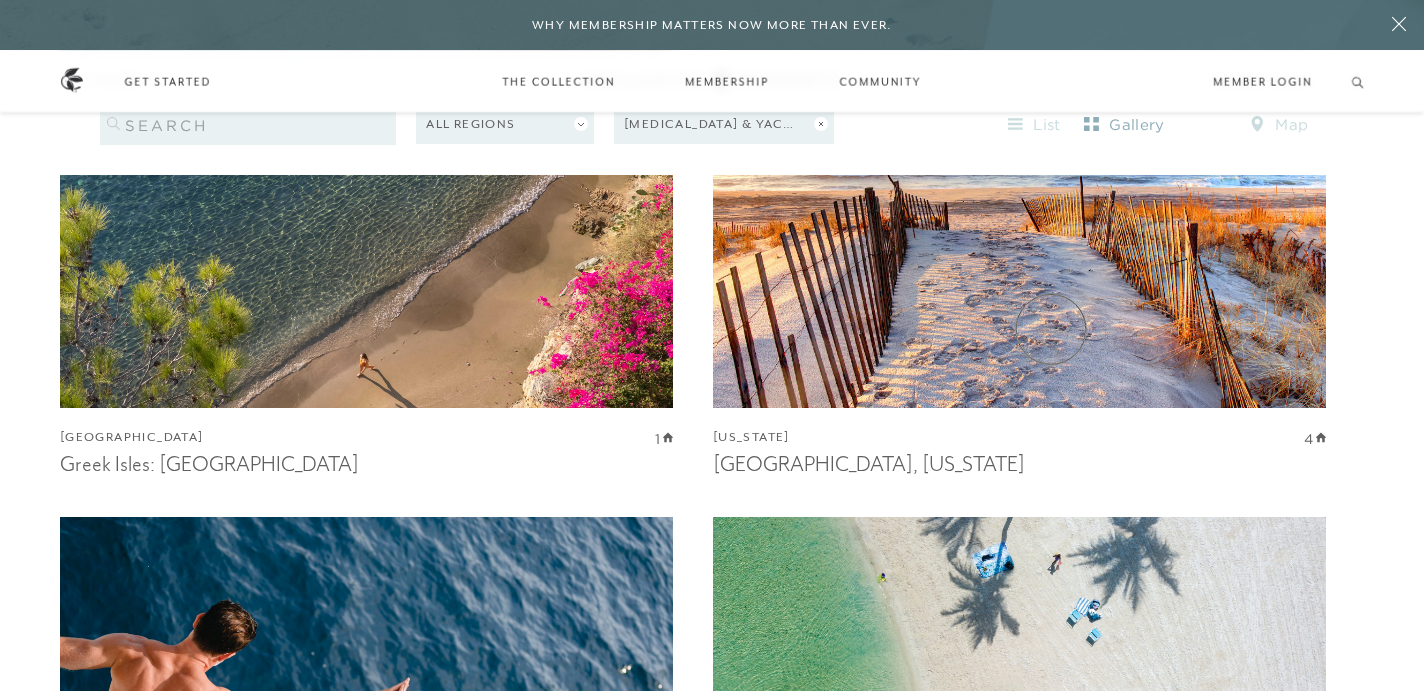 click at bounding box center (1019, 219) 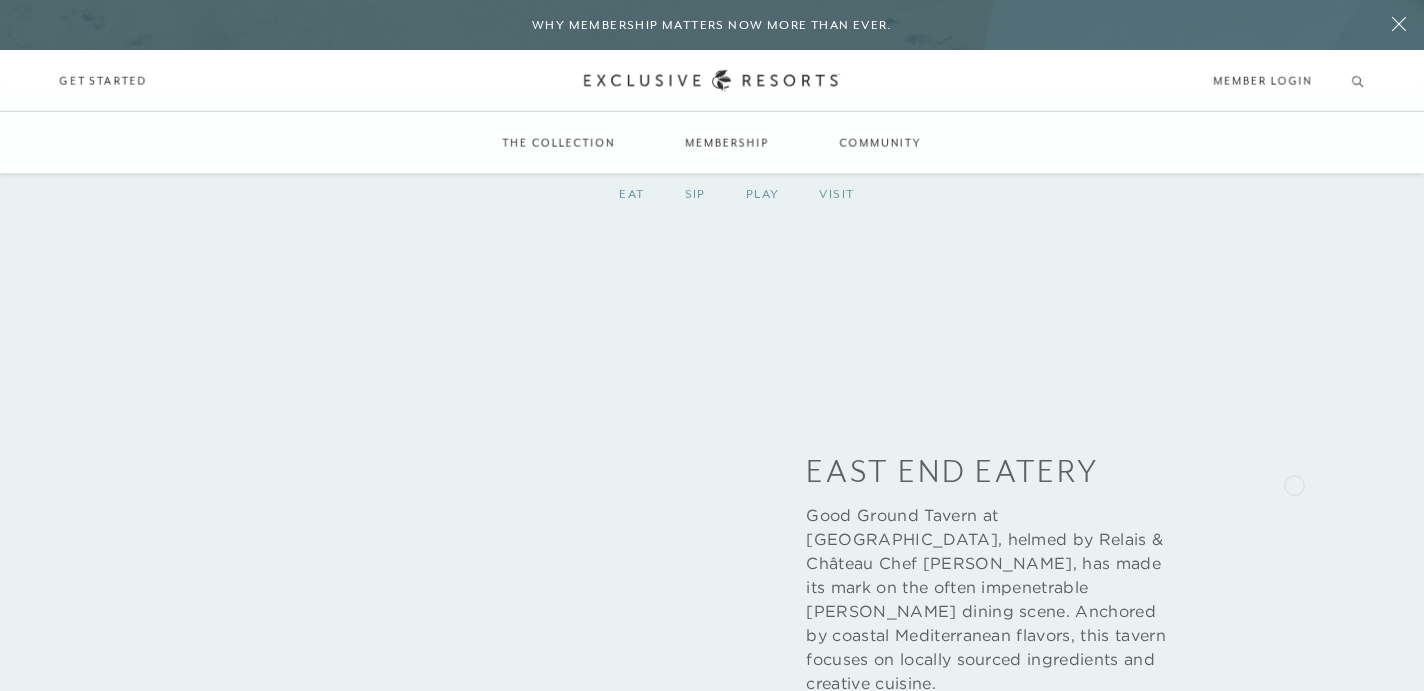 scroll, scrollTop: 1911, scrollLeft: 0, axis: vertical 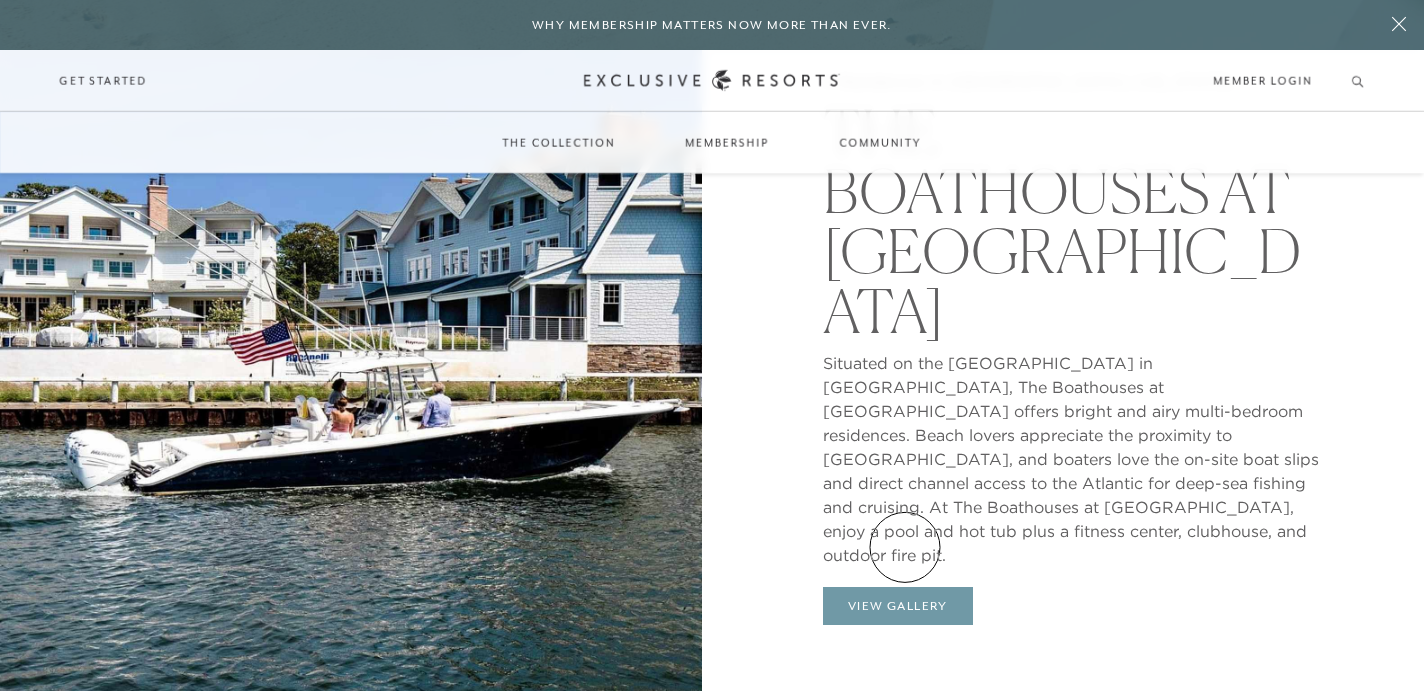 click on "View Gallery" at bounding box center (898, 606) 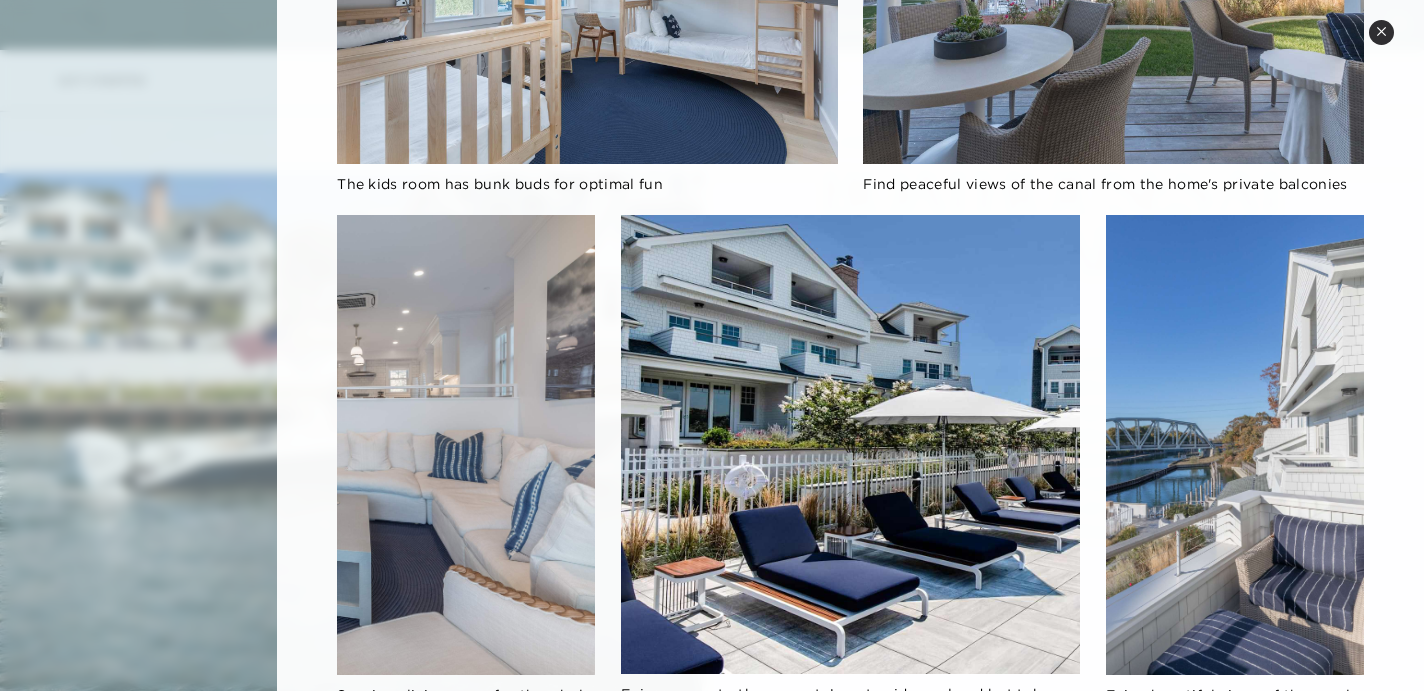 scroll, scrollTop: 950, scrollLeft: 0, axis: vertical 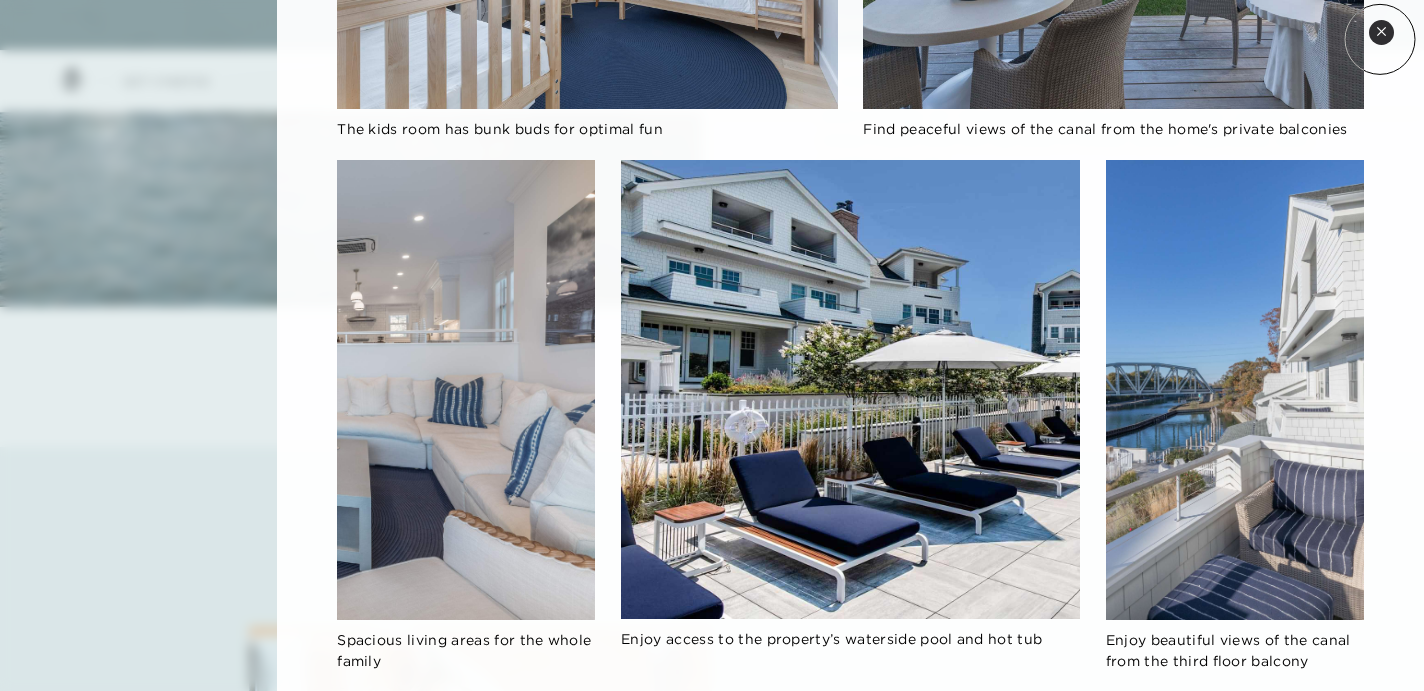 click 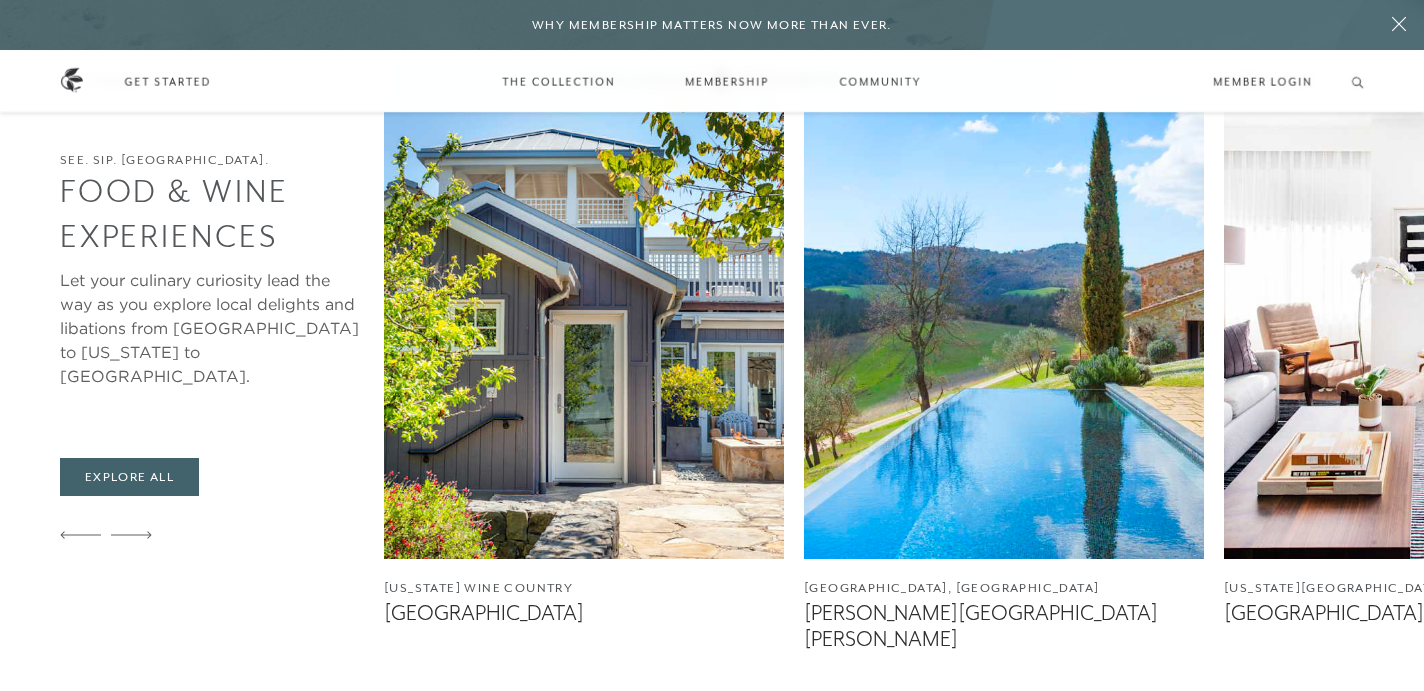 scroll, scrollTop: 5291, scrollLeft: 0, axis: vertical 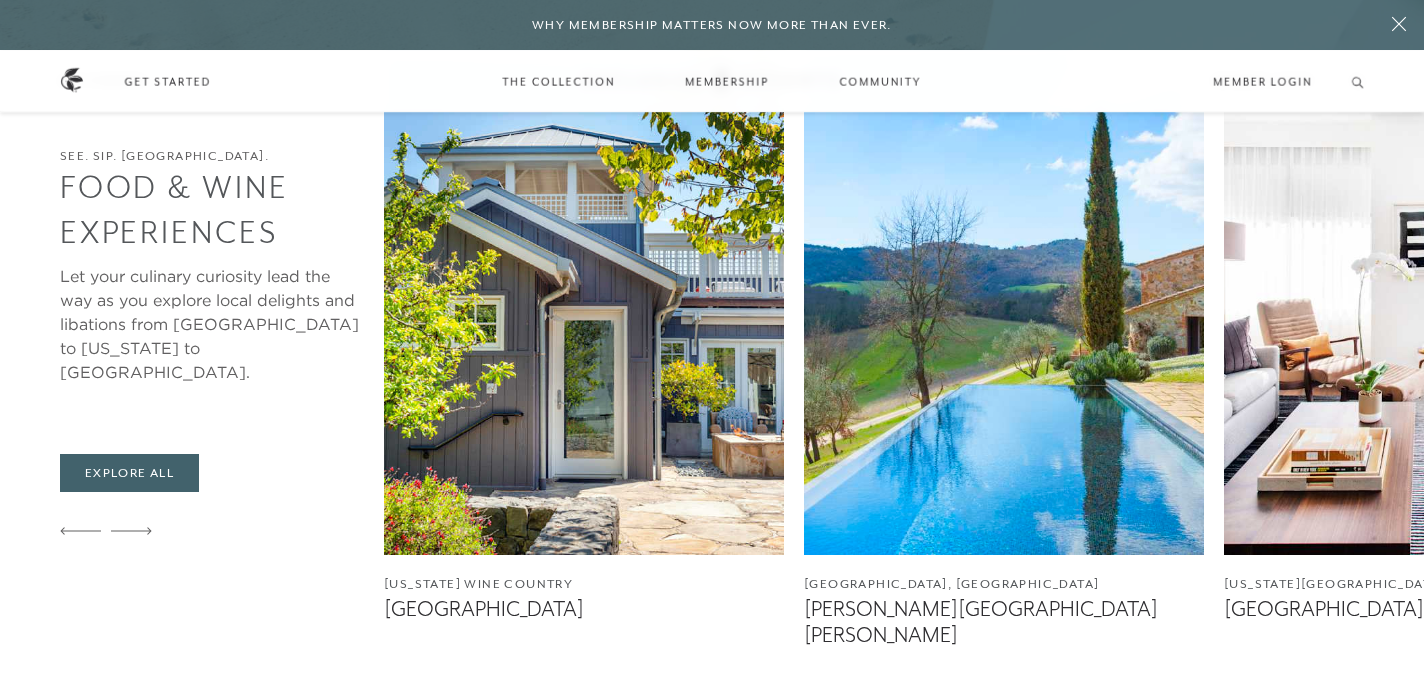 click at bounding box center [1004, 305] 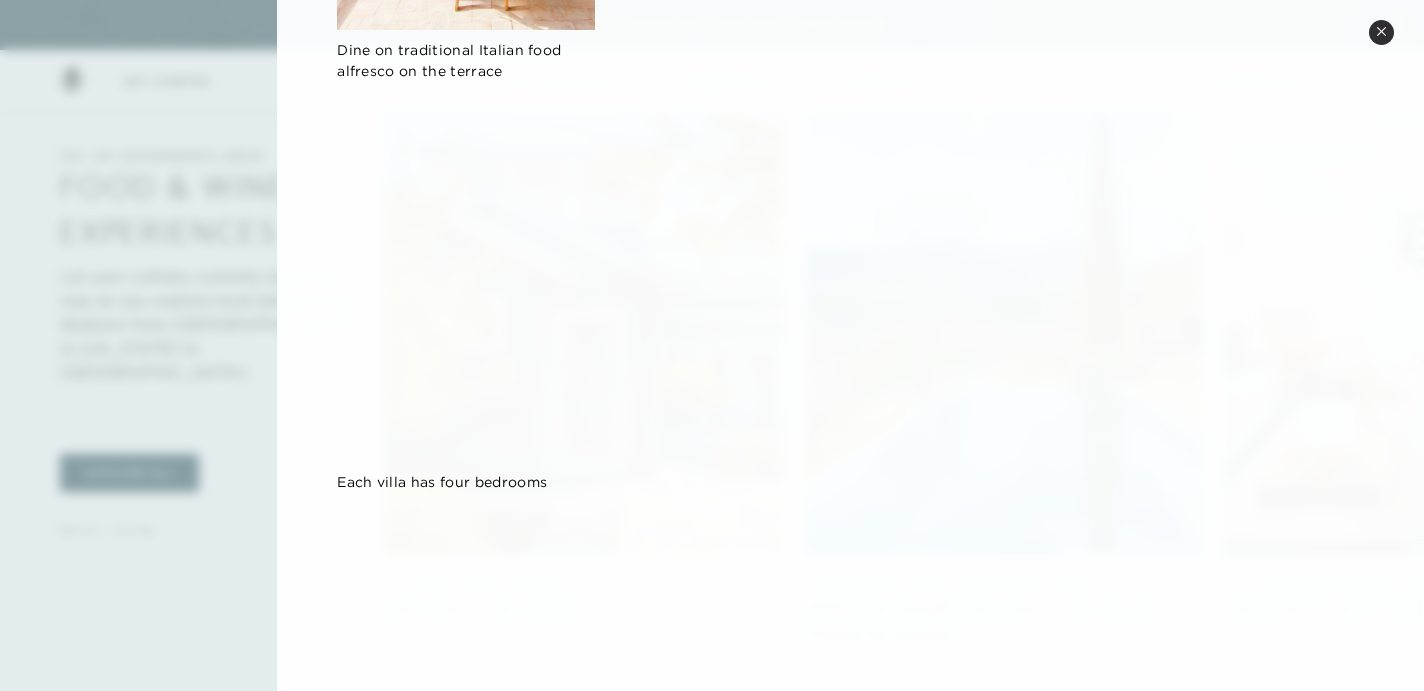 scroll, scrollTop: 1625, scrollLeft: 0, axis: vertical 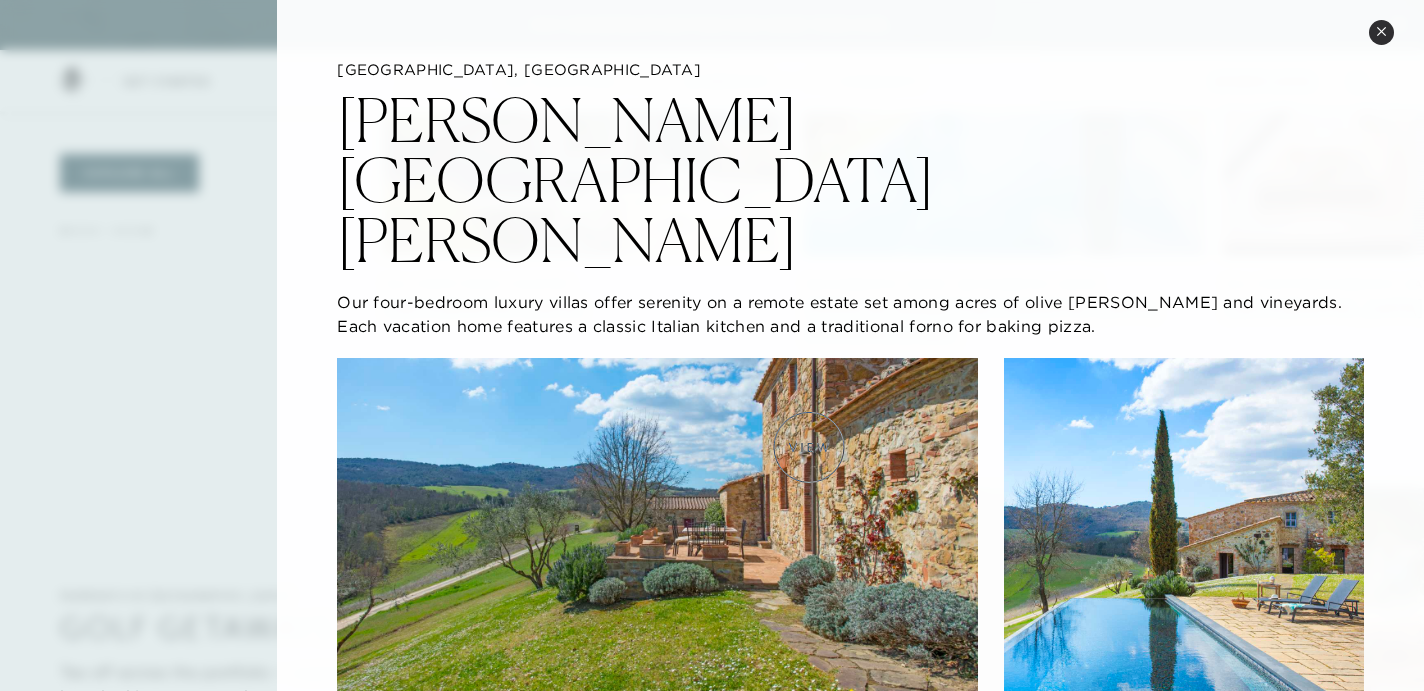 click at bounding box center (657, 537) 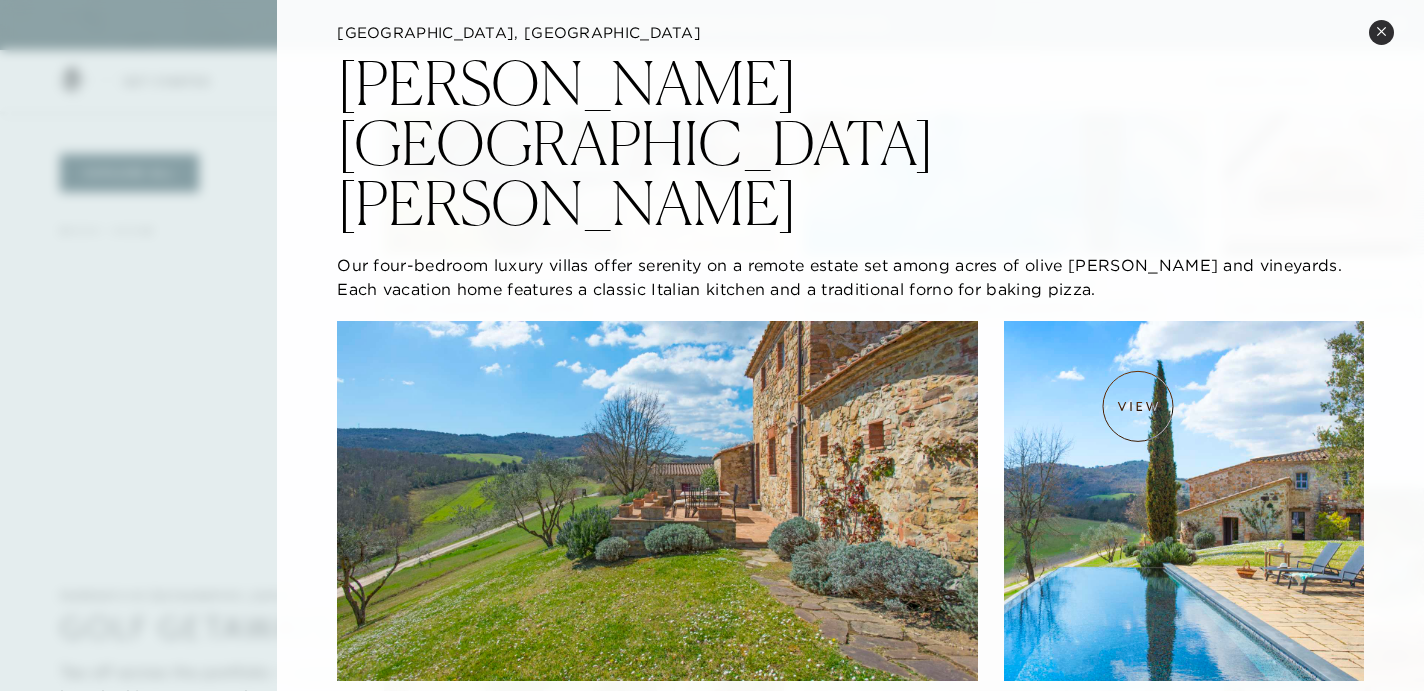 scroll, scrollTop: 44, scrollLeft: 0, axis: vertical 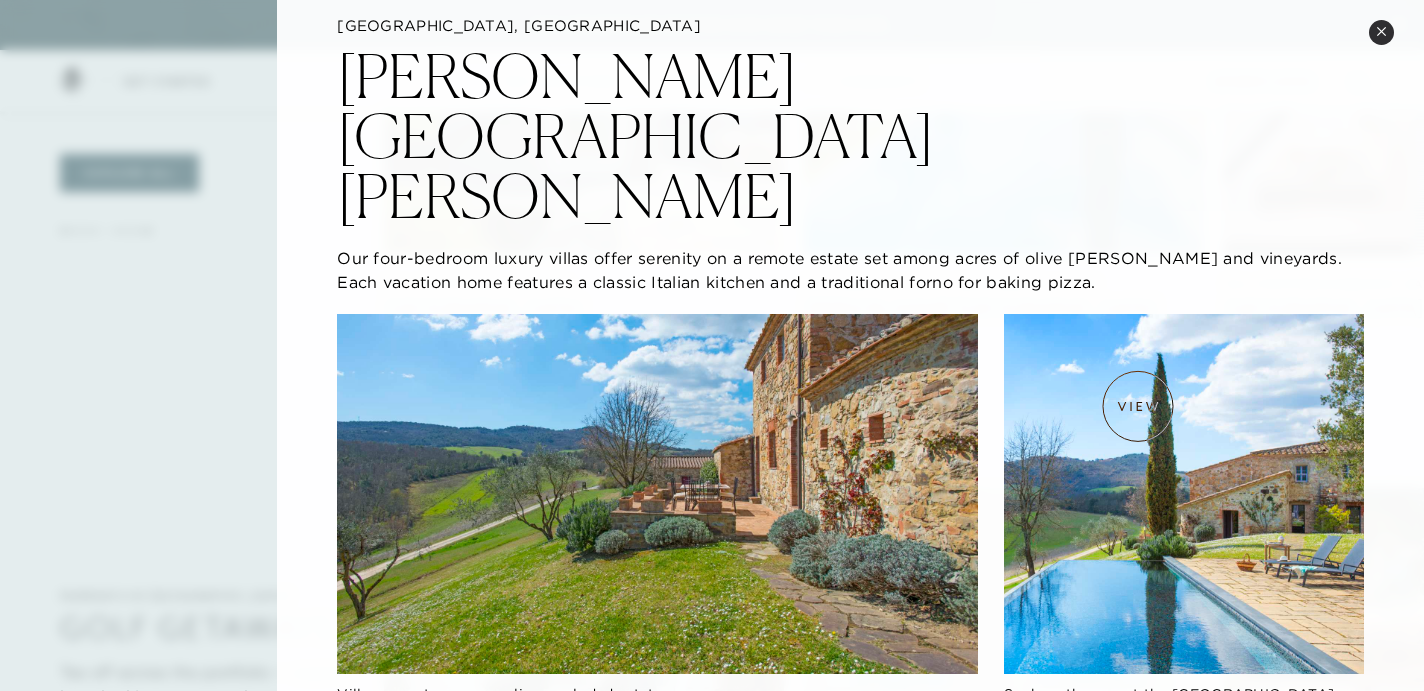 click at bounding box center [1184, 493] 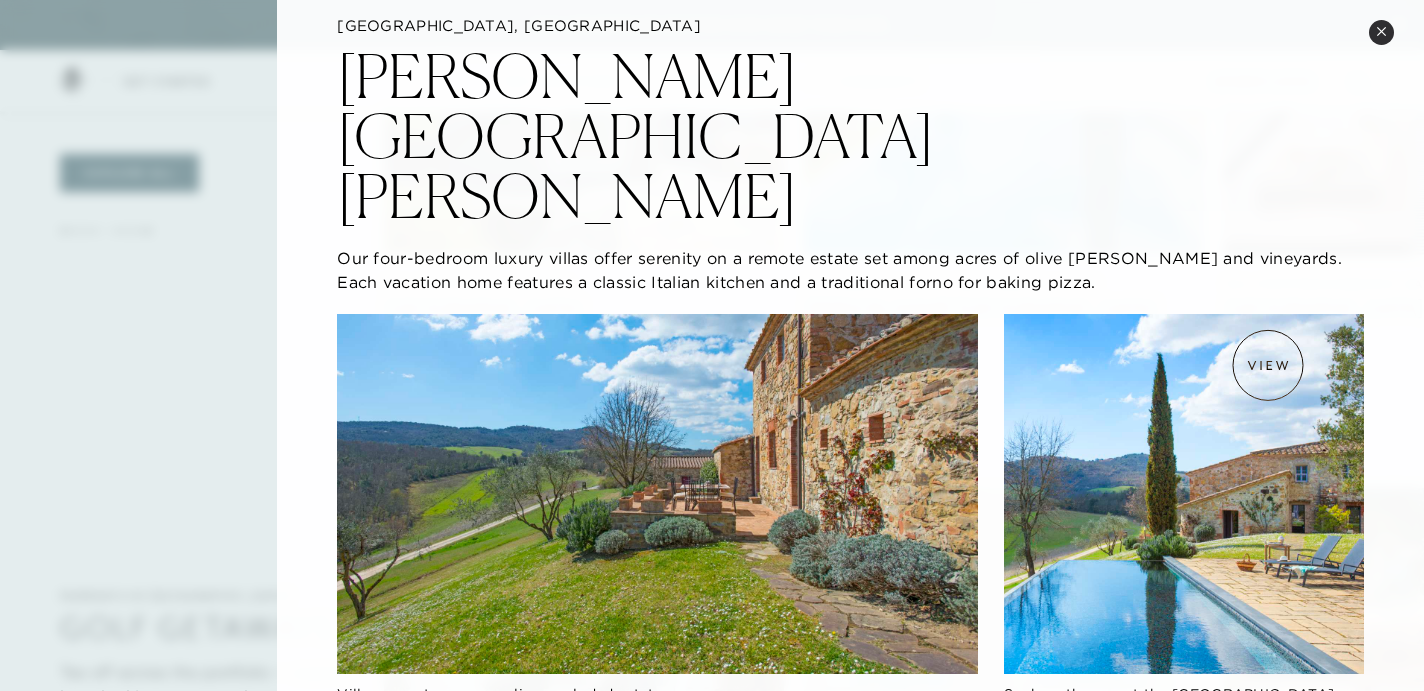 click at bounding box center (1184, 493) 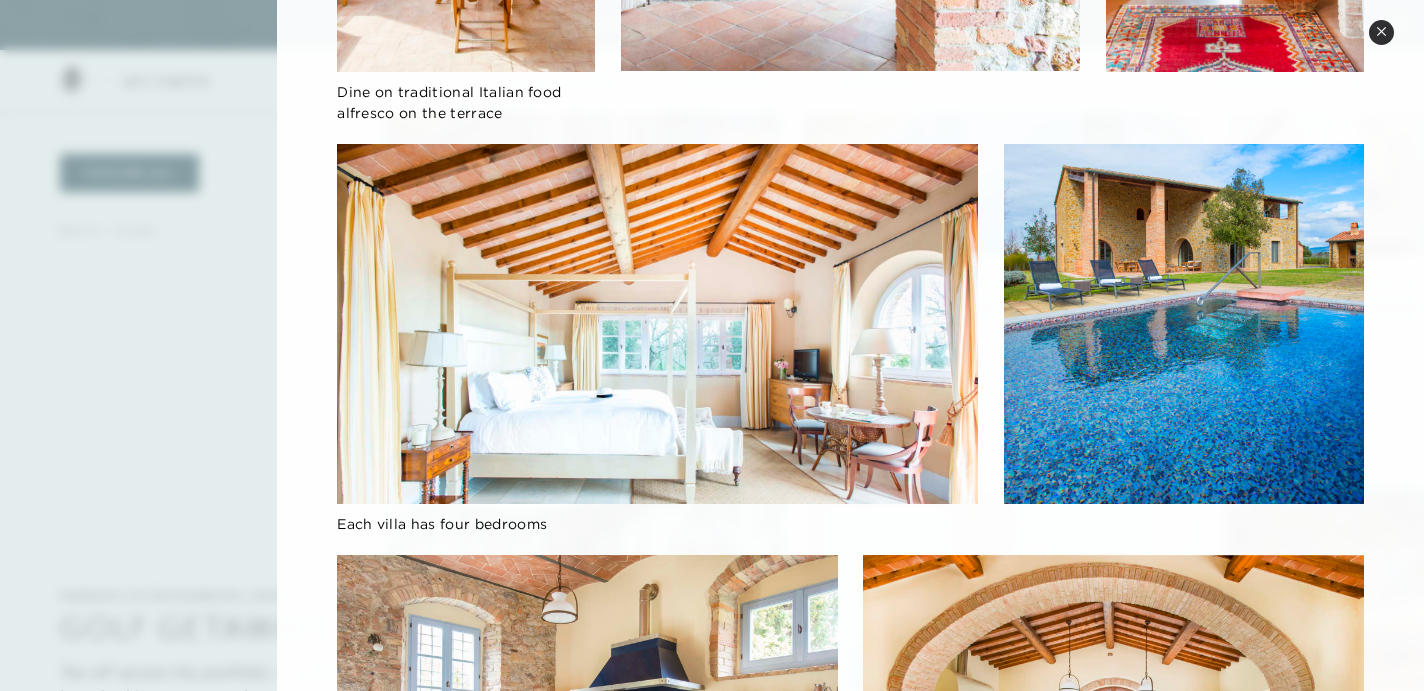 scroll, scrollTop: 1625, scrollLeft: 0, axis: vertical 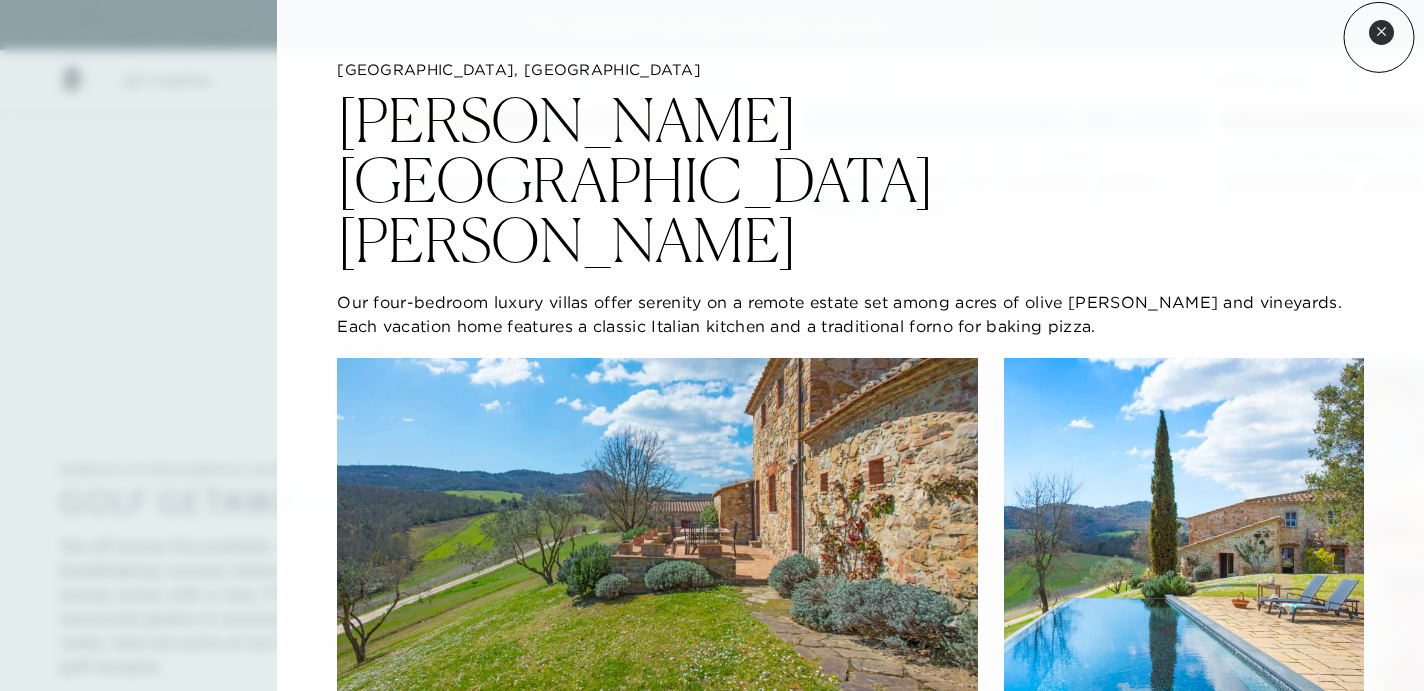 click on "Close quickview" at bounding box center (1381, 32) 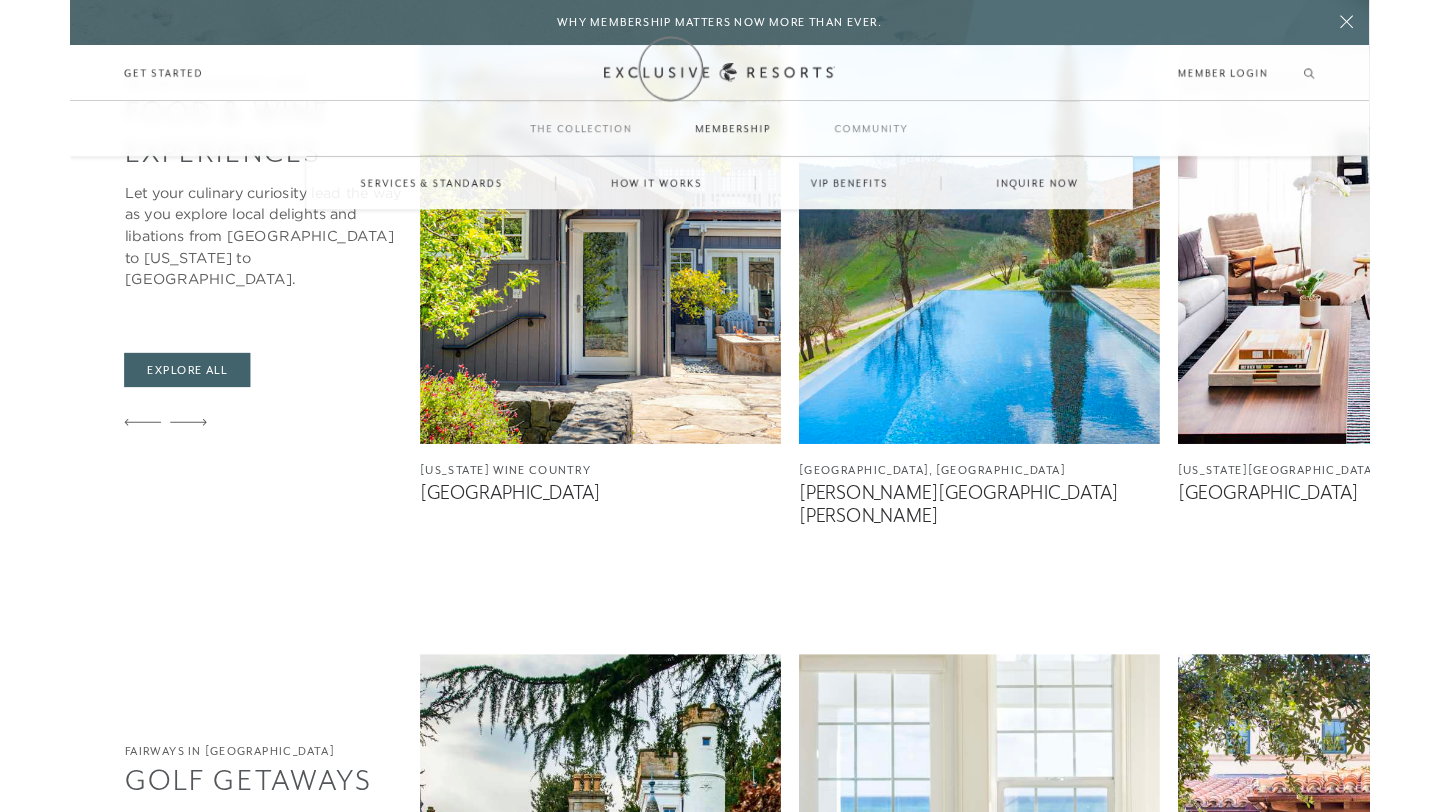 scroll, scrollTop: 5475, scrollLeft: 0, axis: vertical 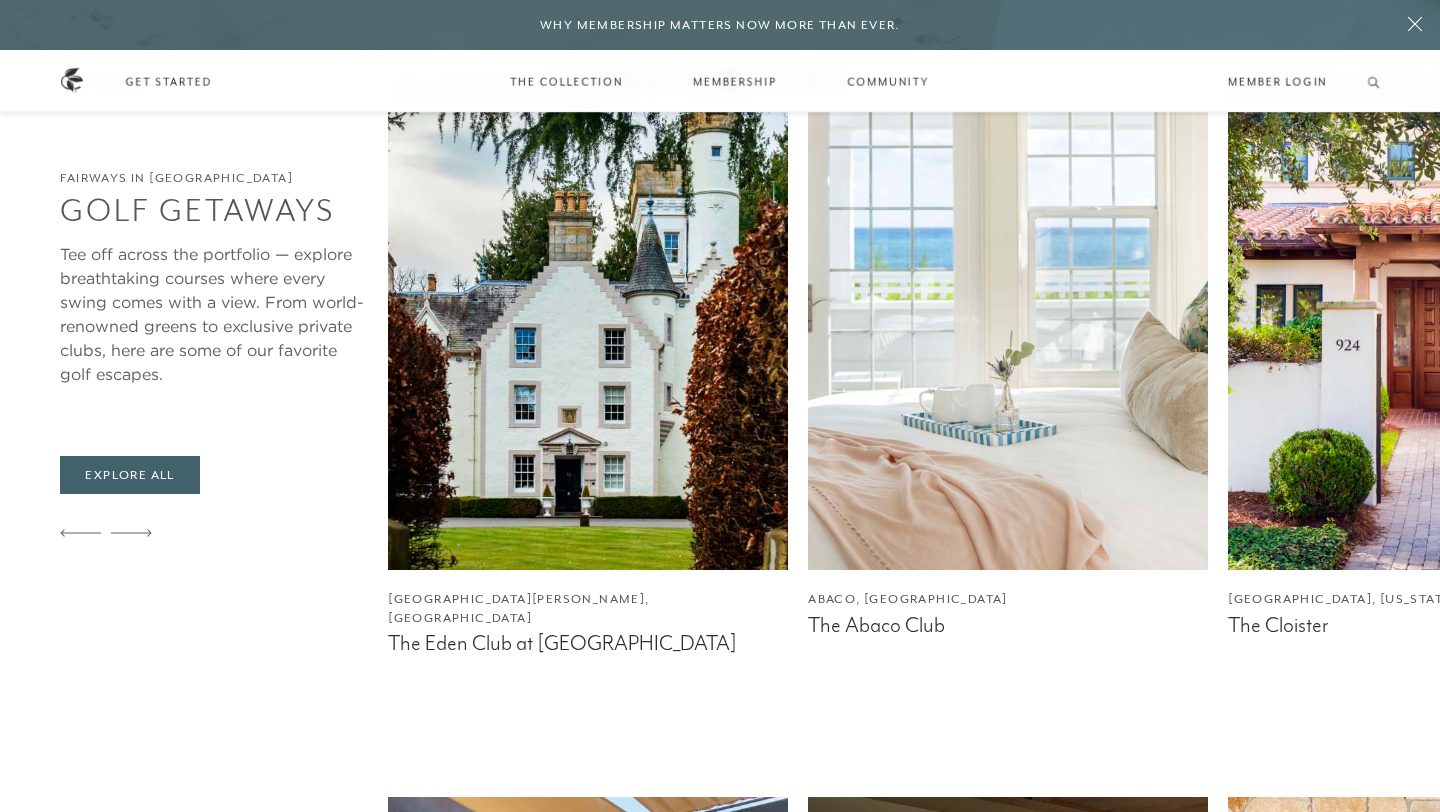 click at bounding box center (588, 320) 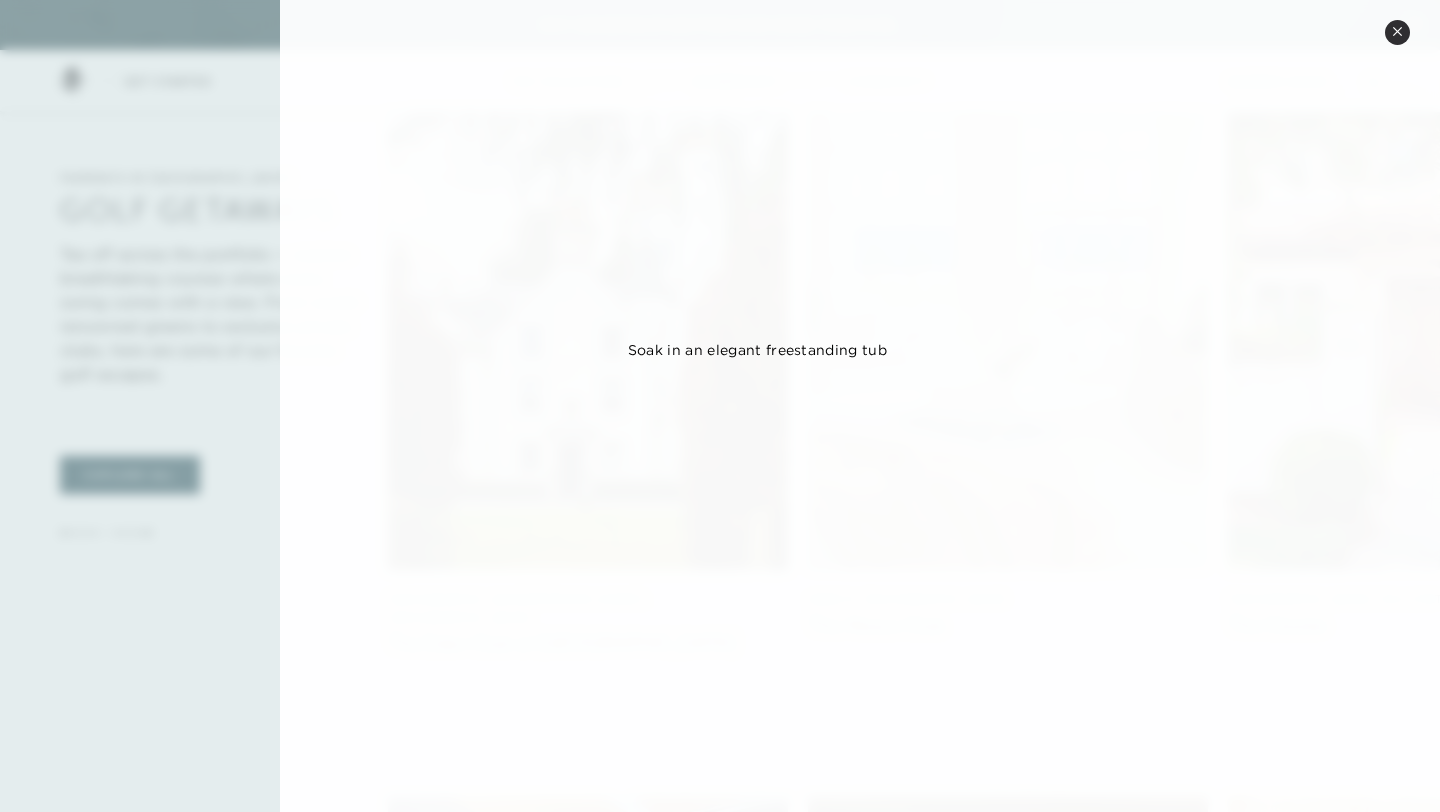 scroll, scrollTop: 1127, scrollLeft: 0, axis: vertical 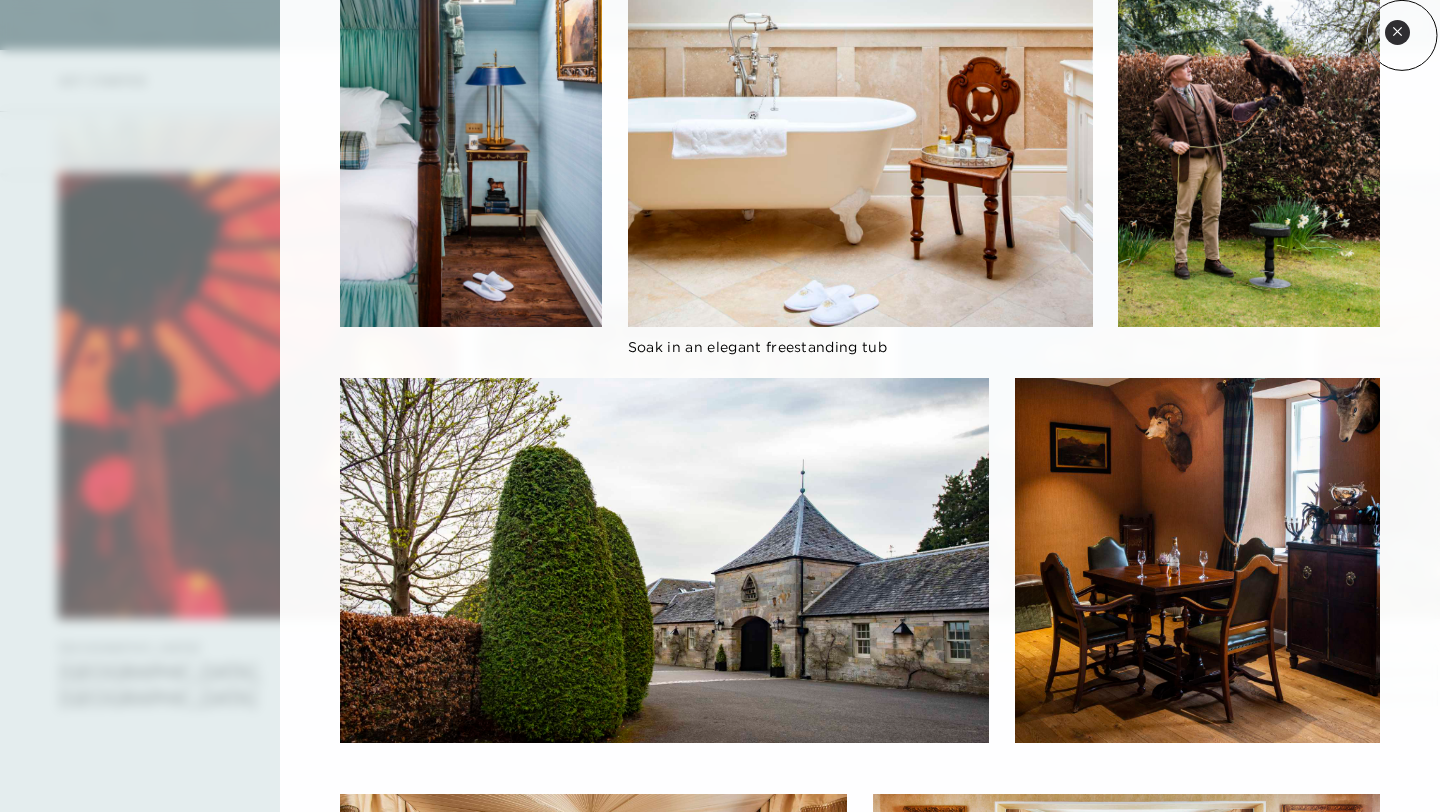 click 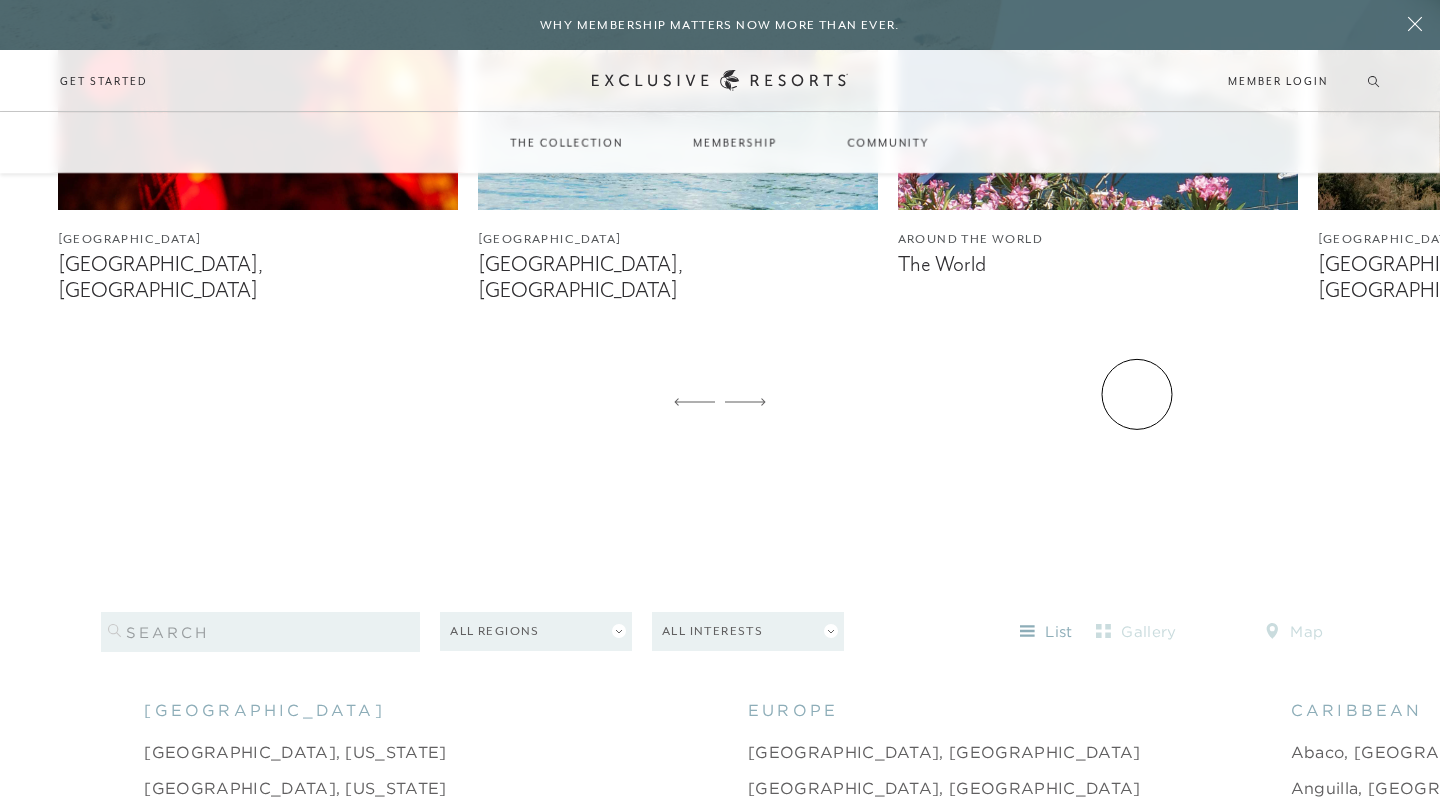 scroll, scrollTop: 1351, scrollLeft: 0, axis: vertical 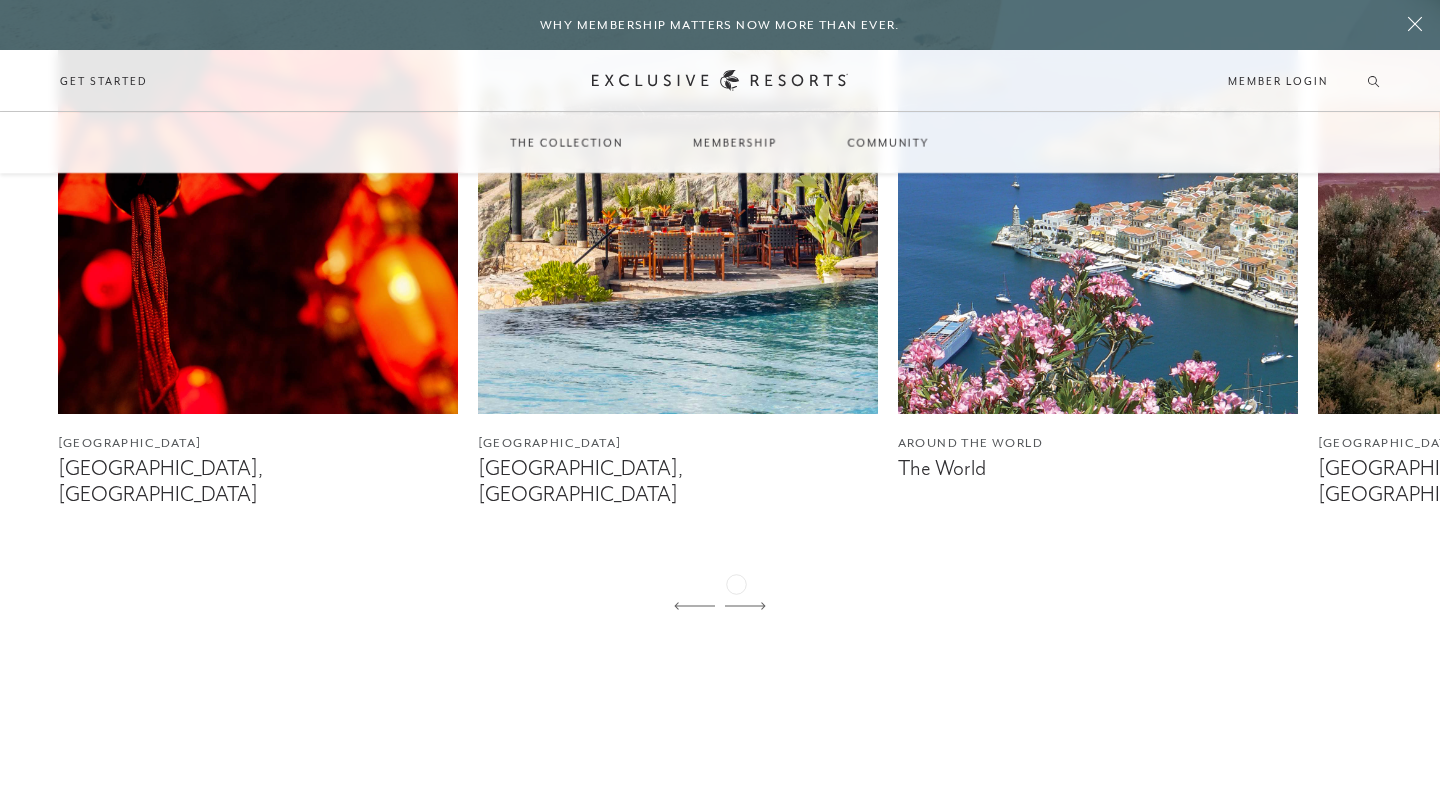 click 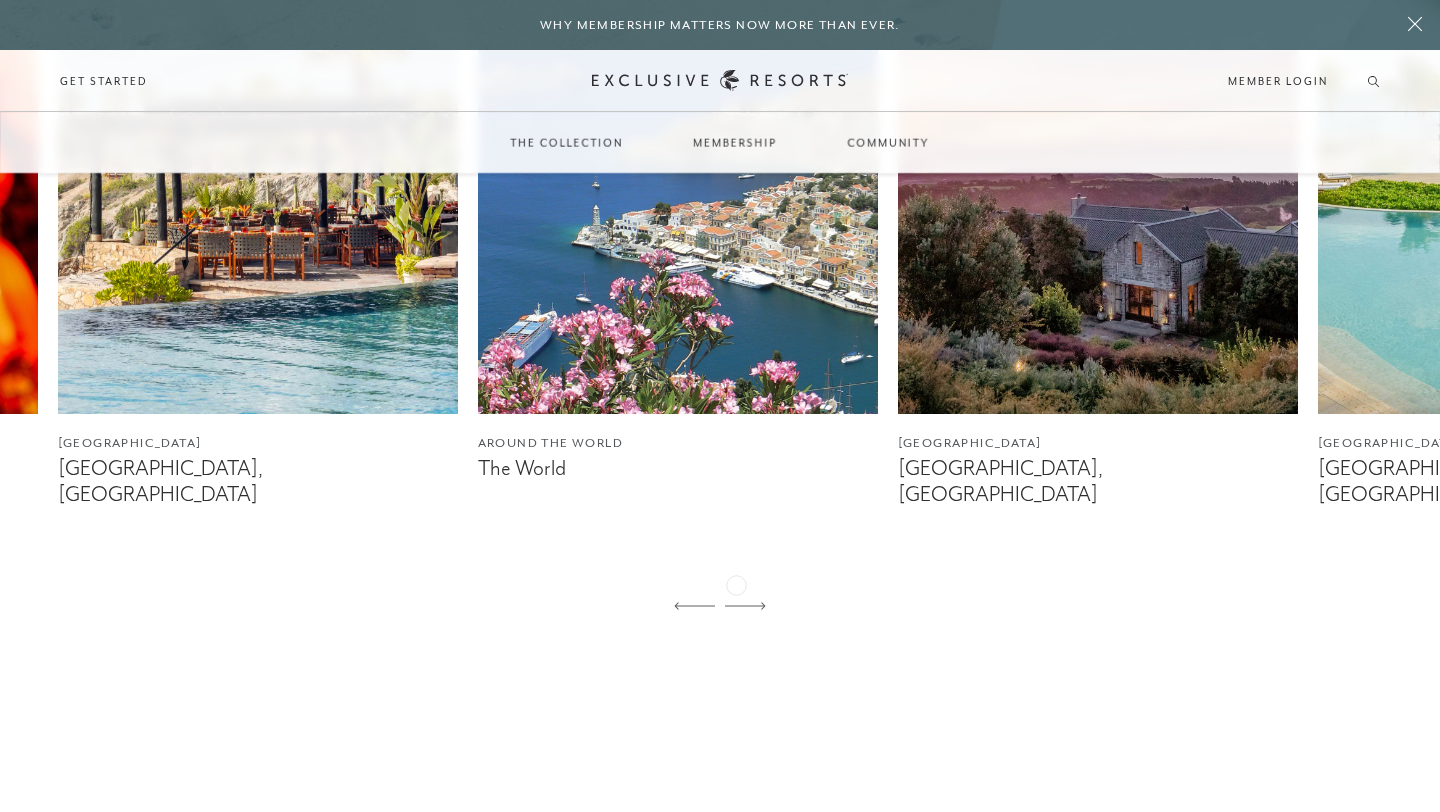 click 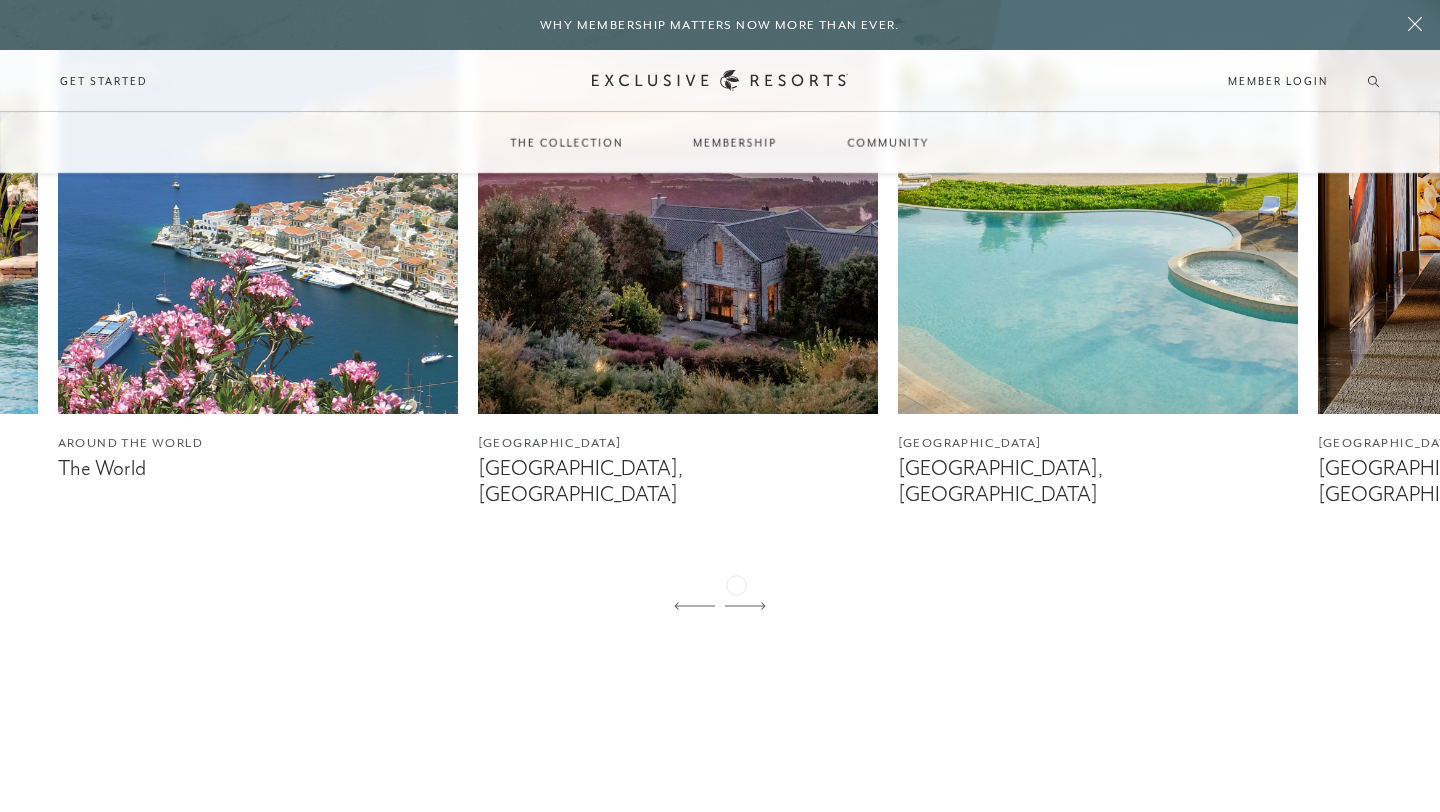 click 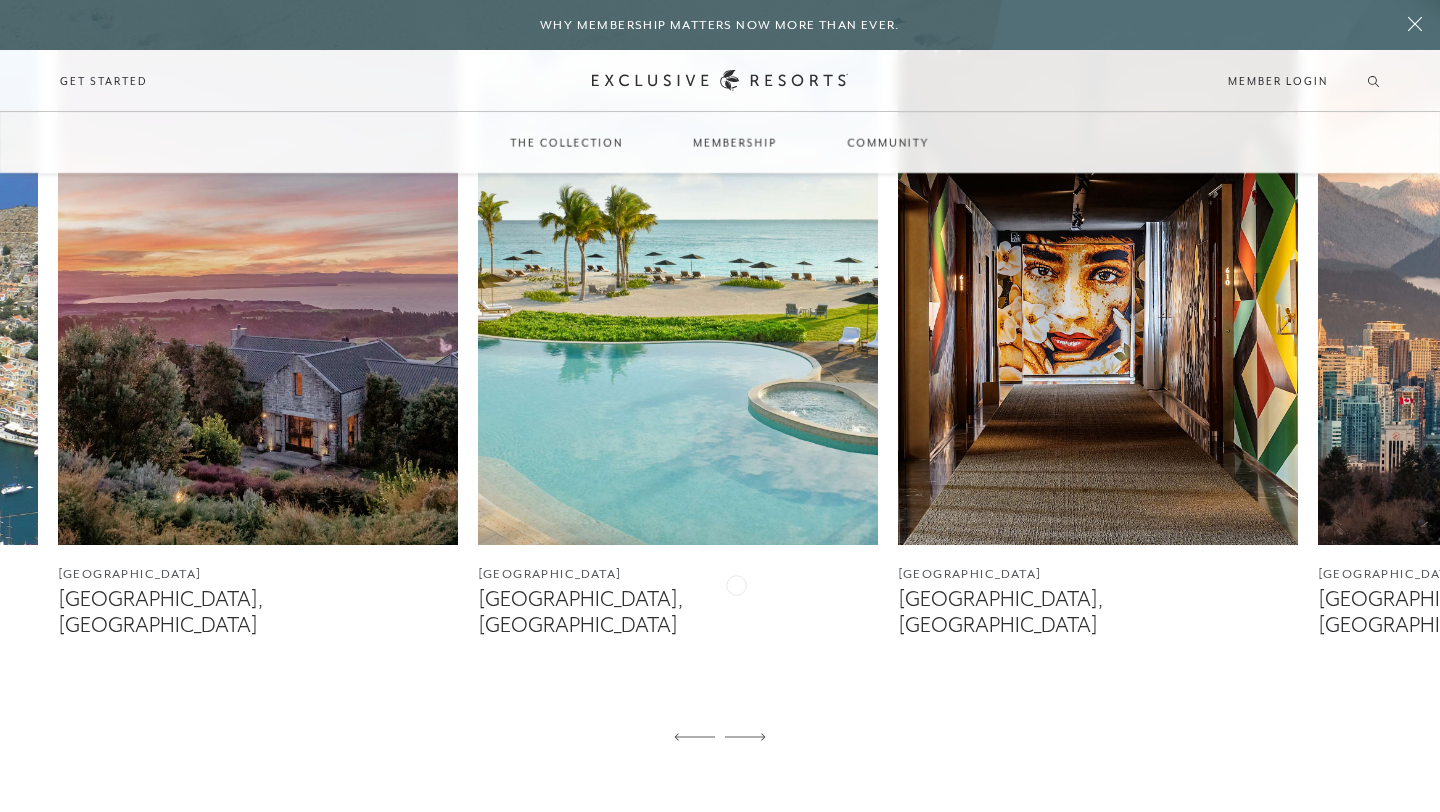 scroll, scrollTop: 1207, scrollLeft: 0, axis: vertical 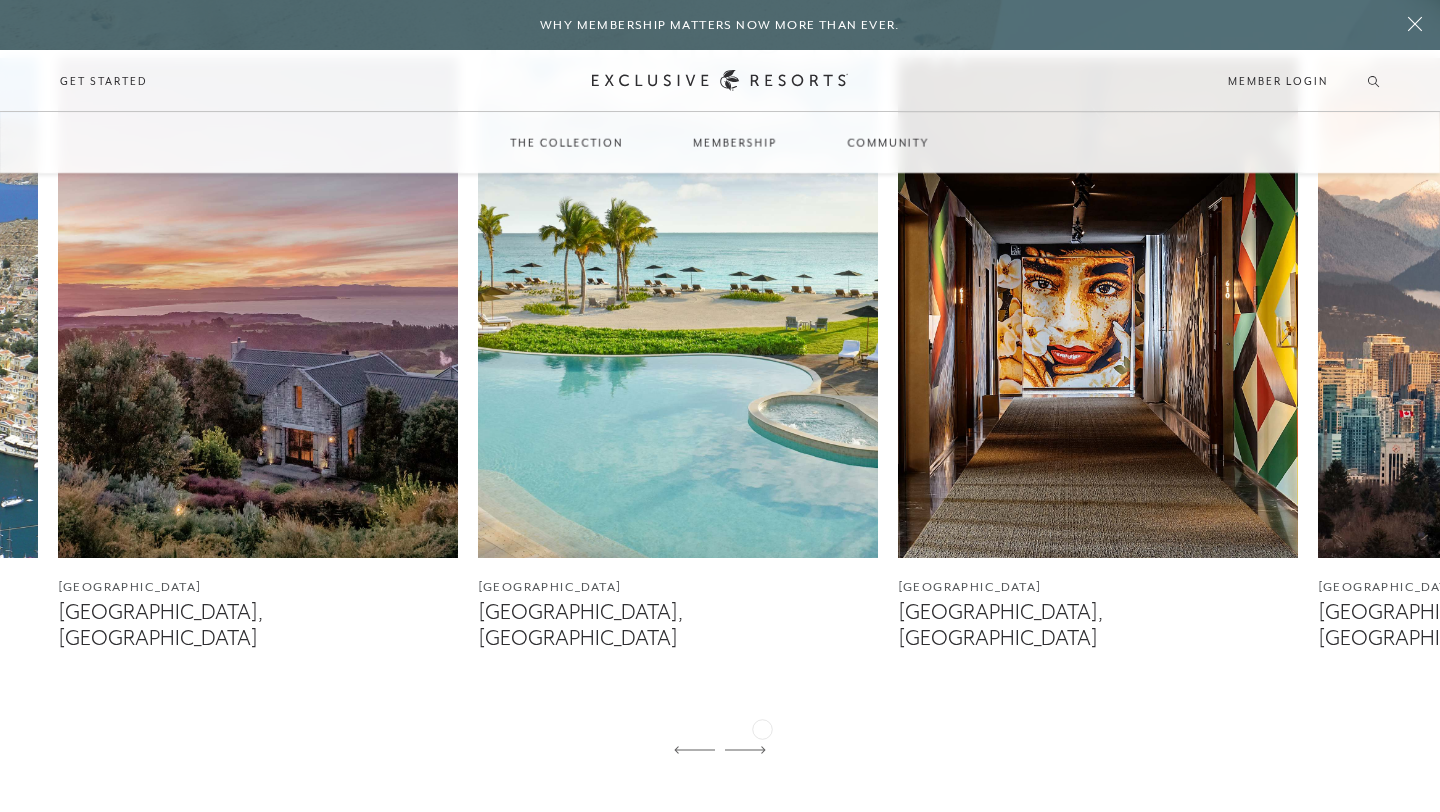 click 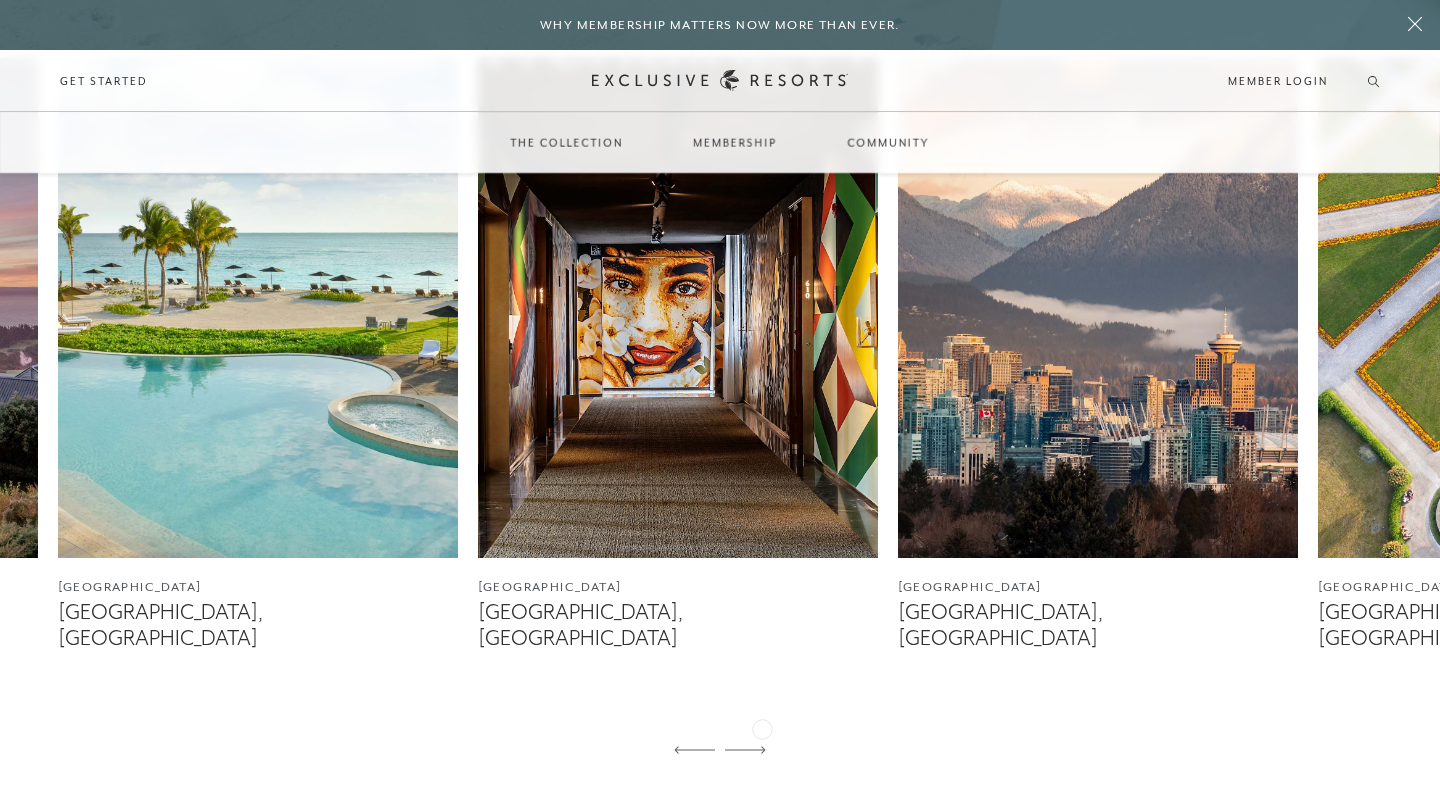 click 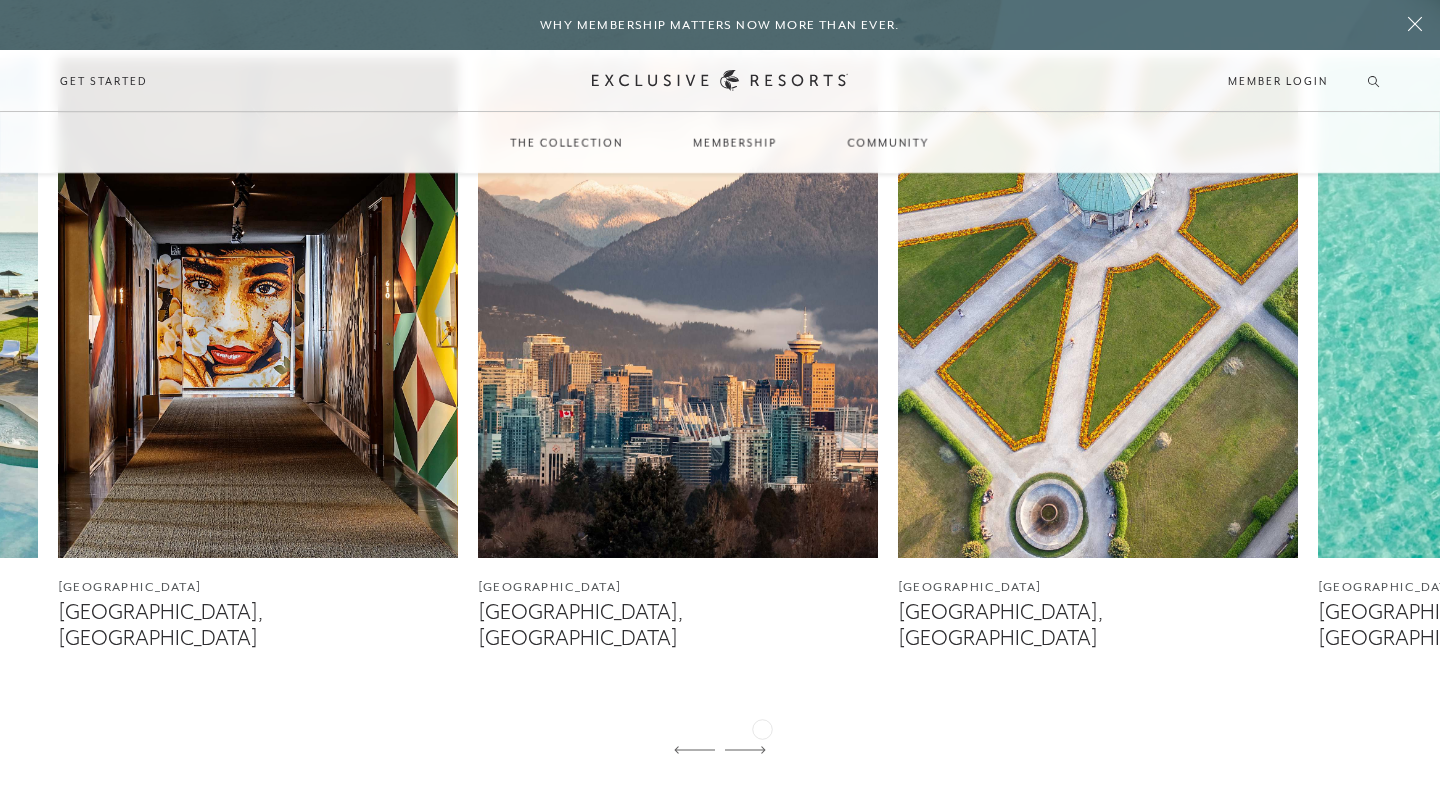 click 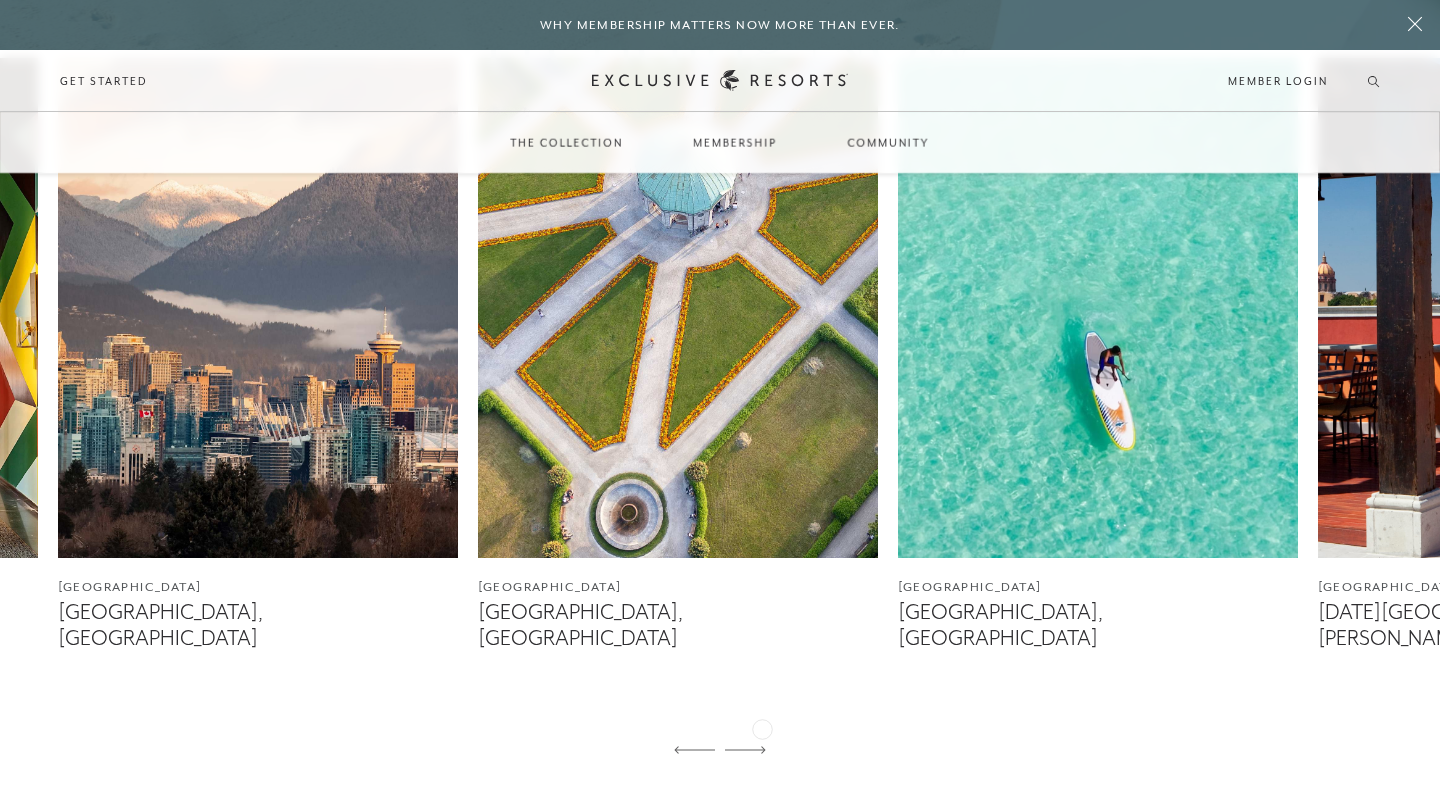 click 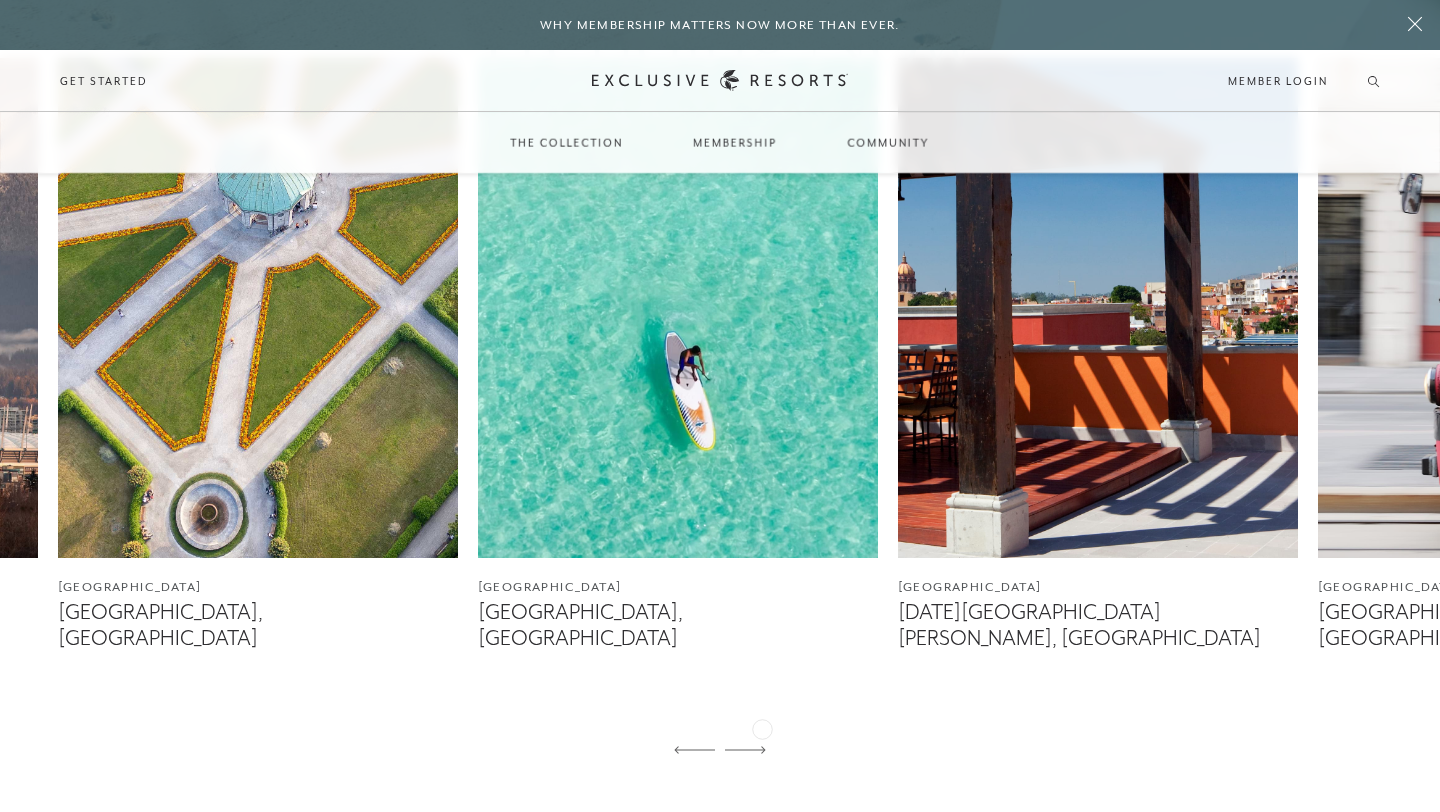 click 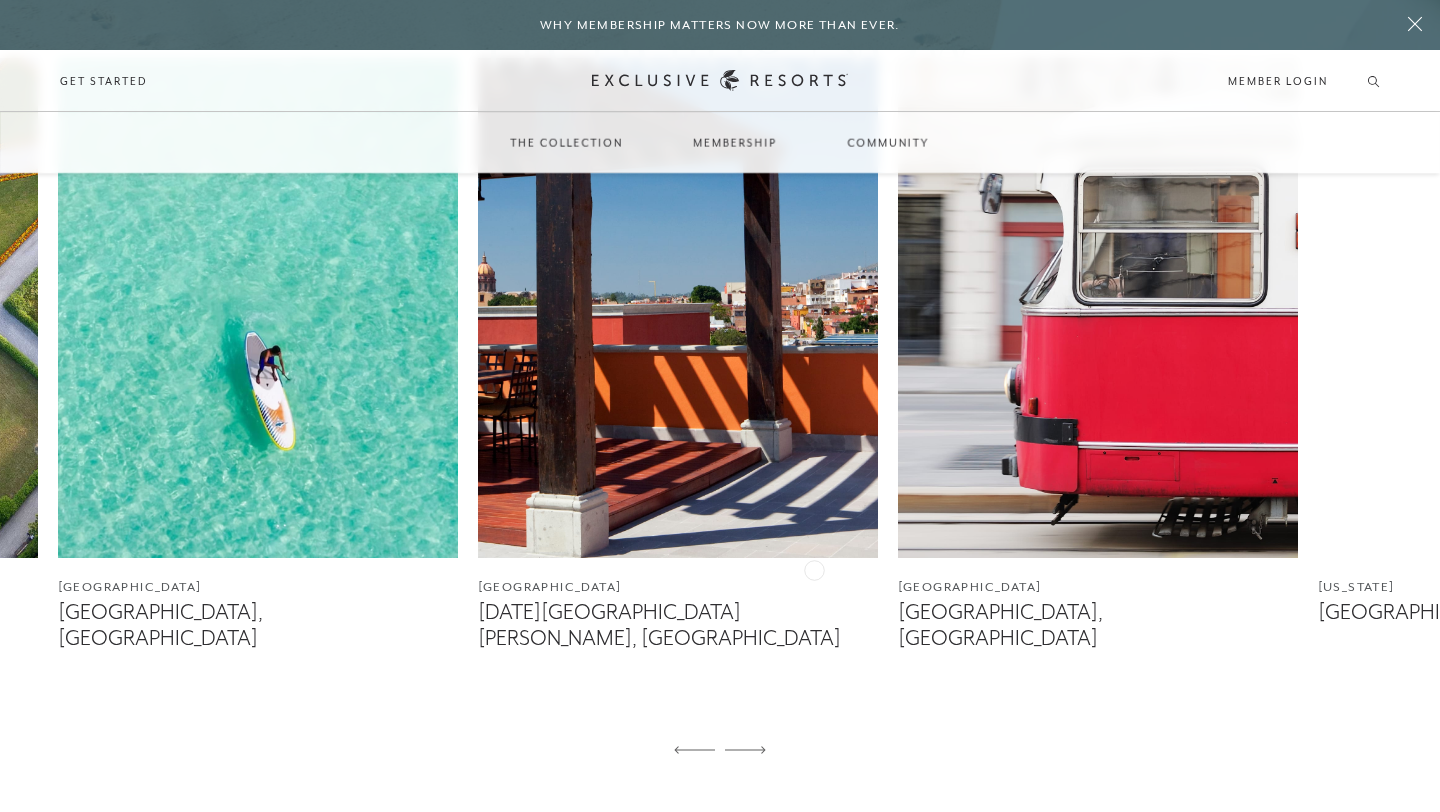 scroll, scrollTop: 1097, scrollLeft: 0, axis: vertical 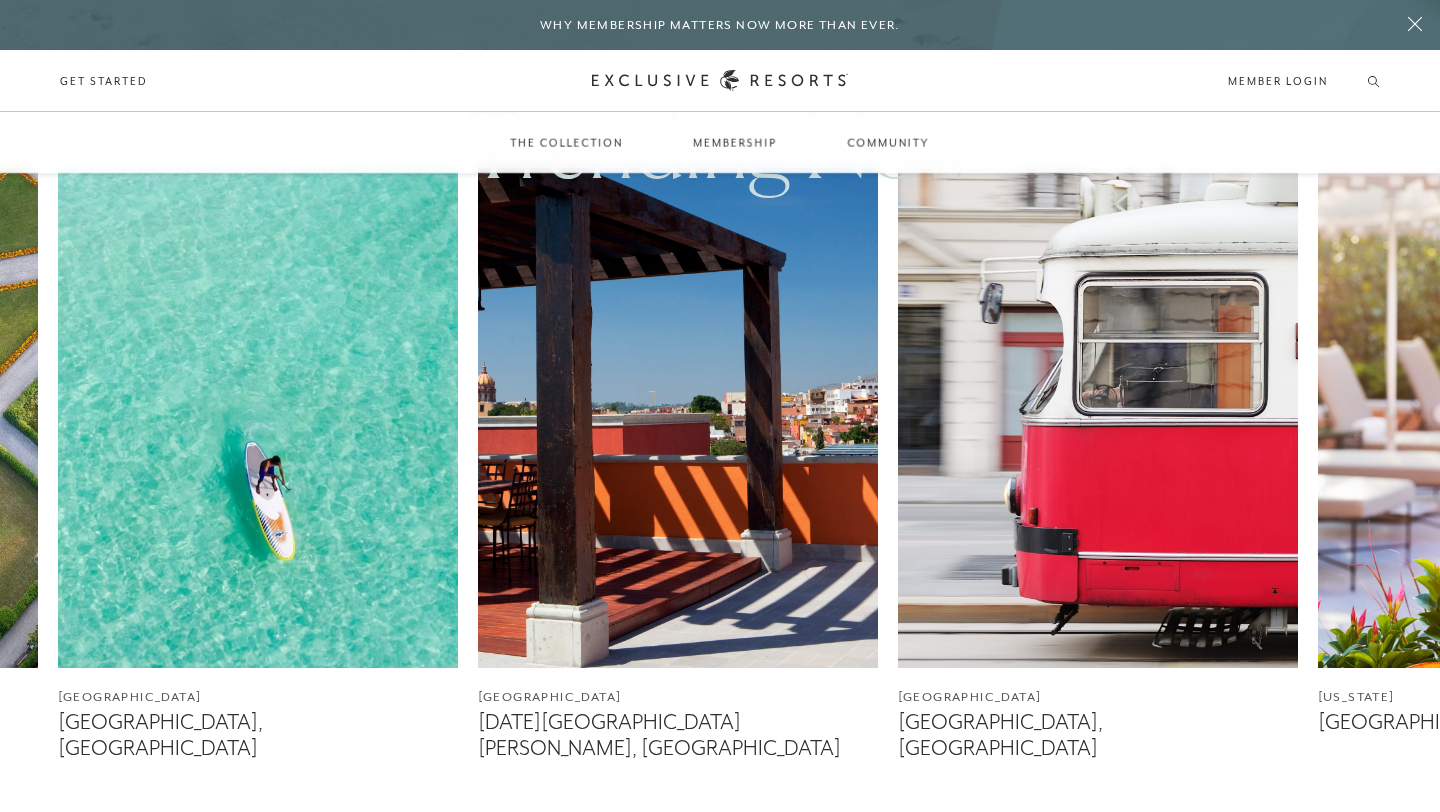 click at bounding box center (678, 418) 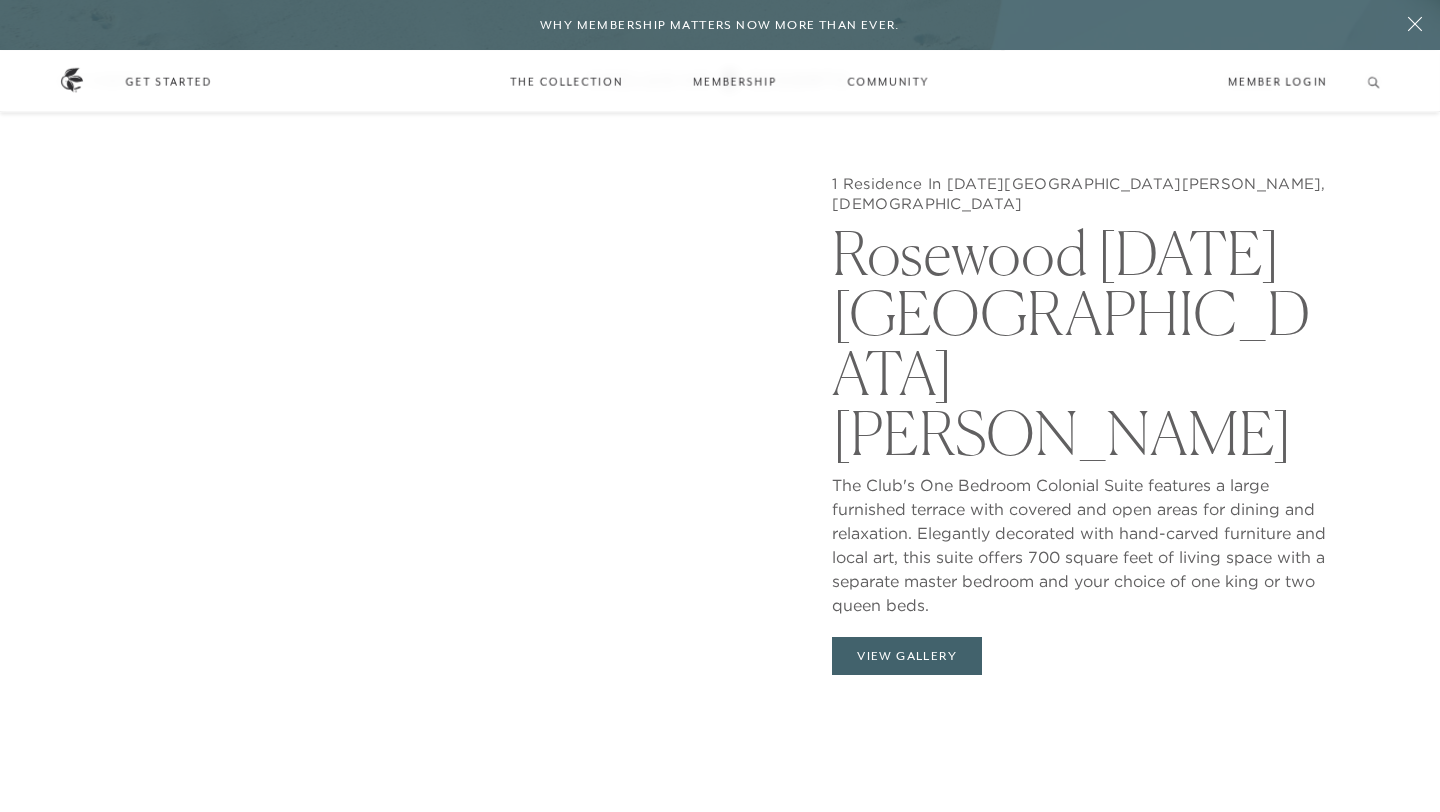 scroll, scrollTop: 2058, scrollLeft: 0, axis: vertical 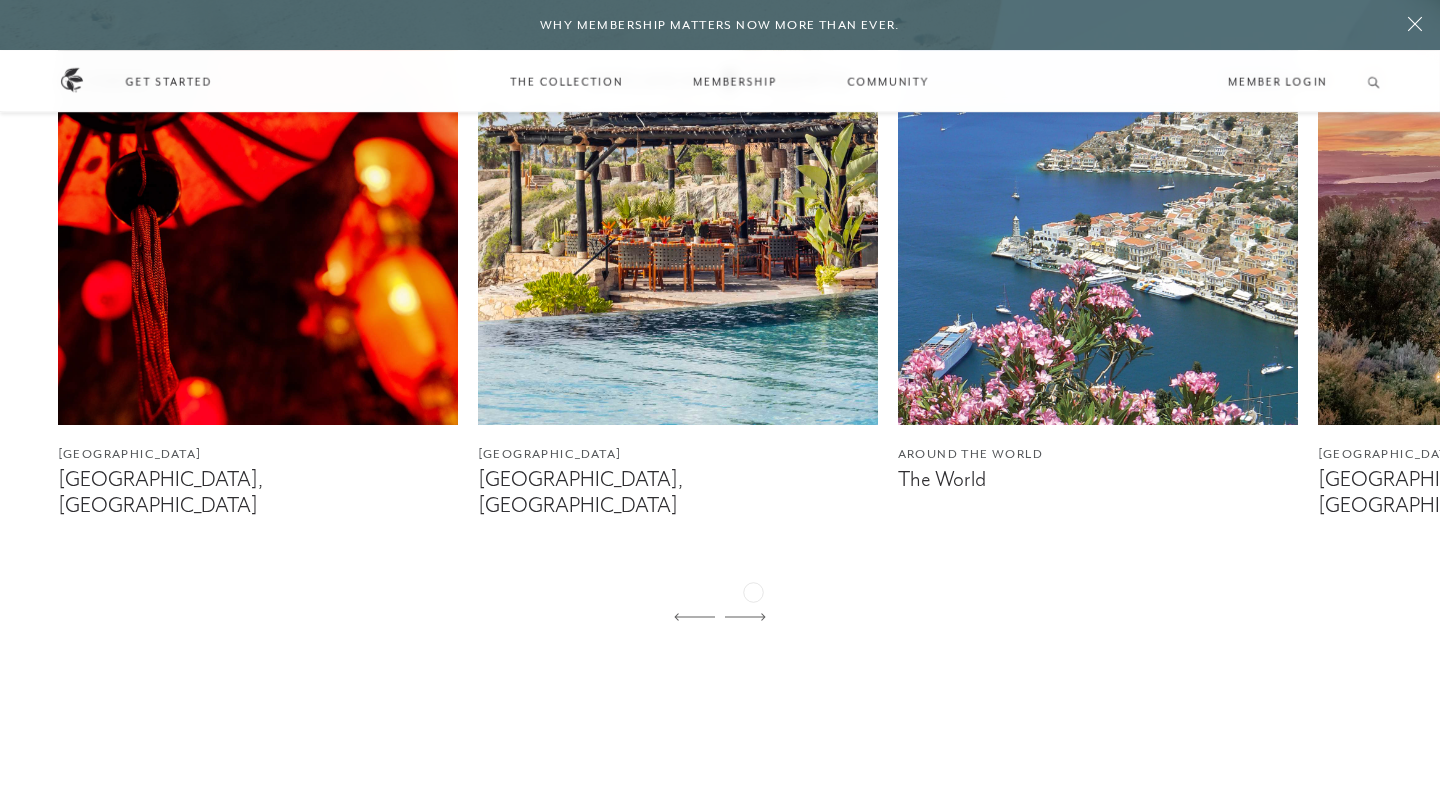 click 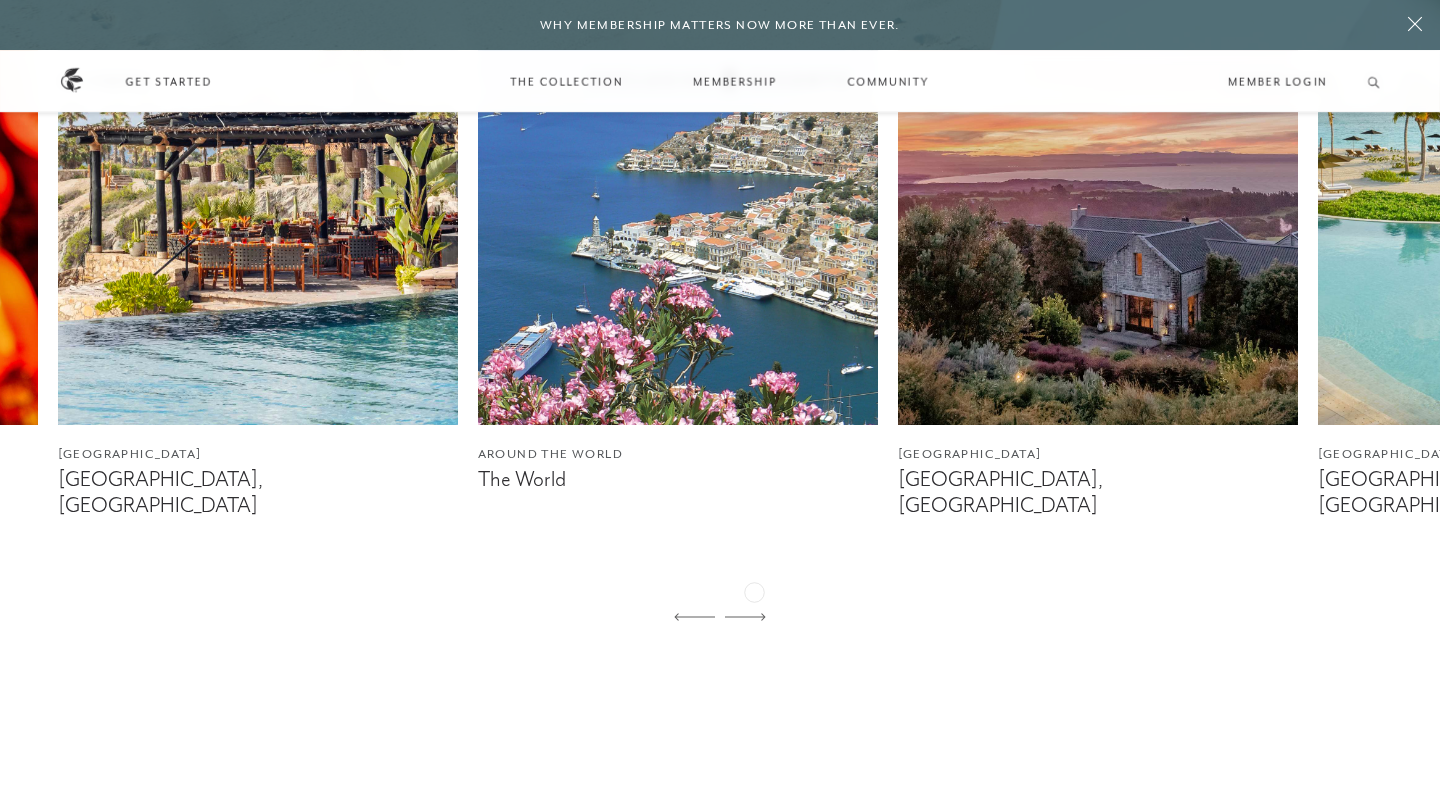 click 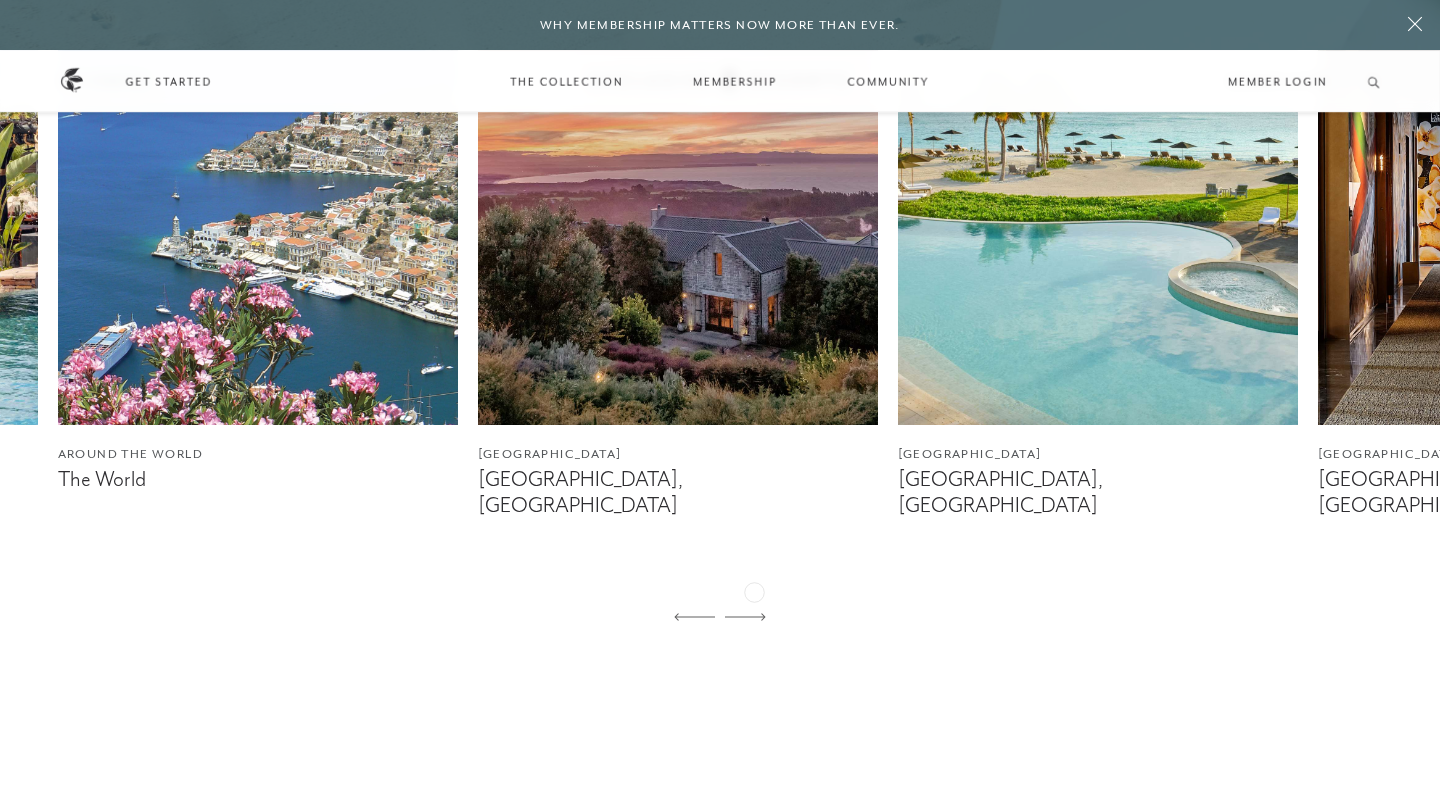 click 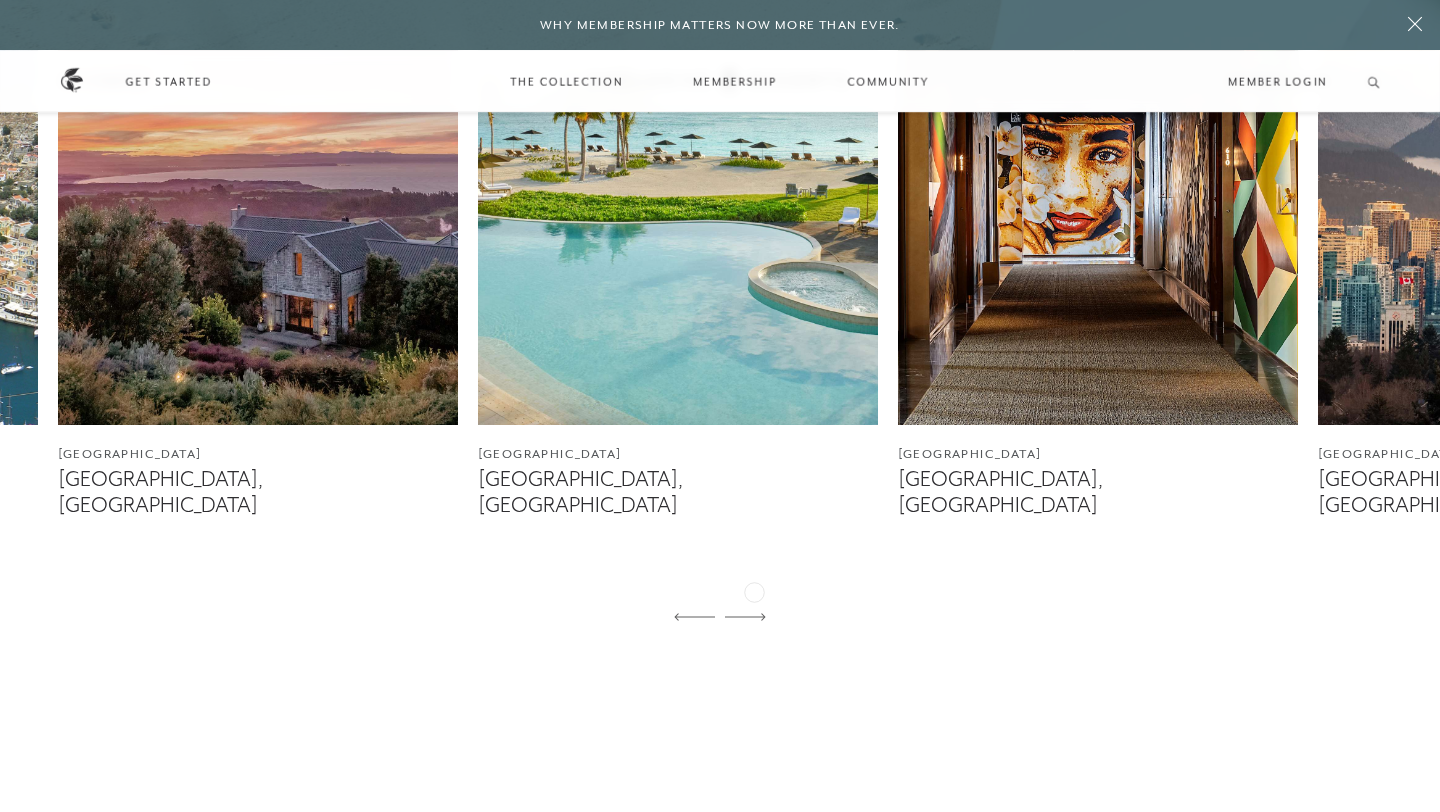 click 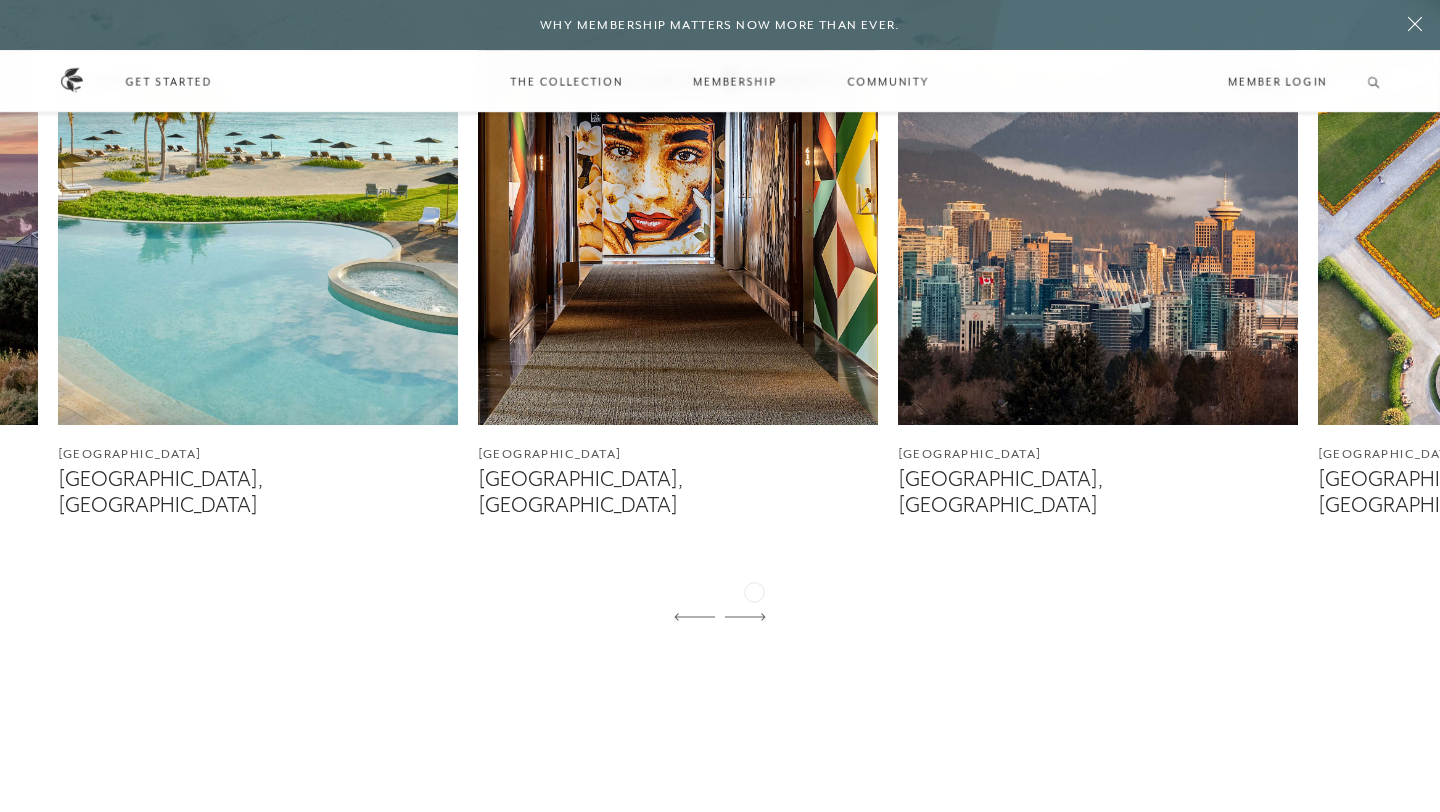 click 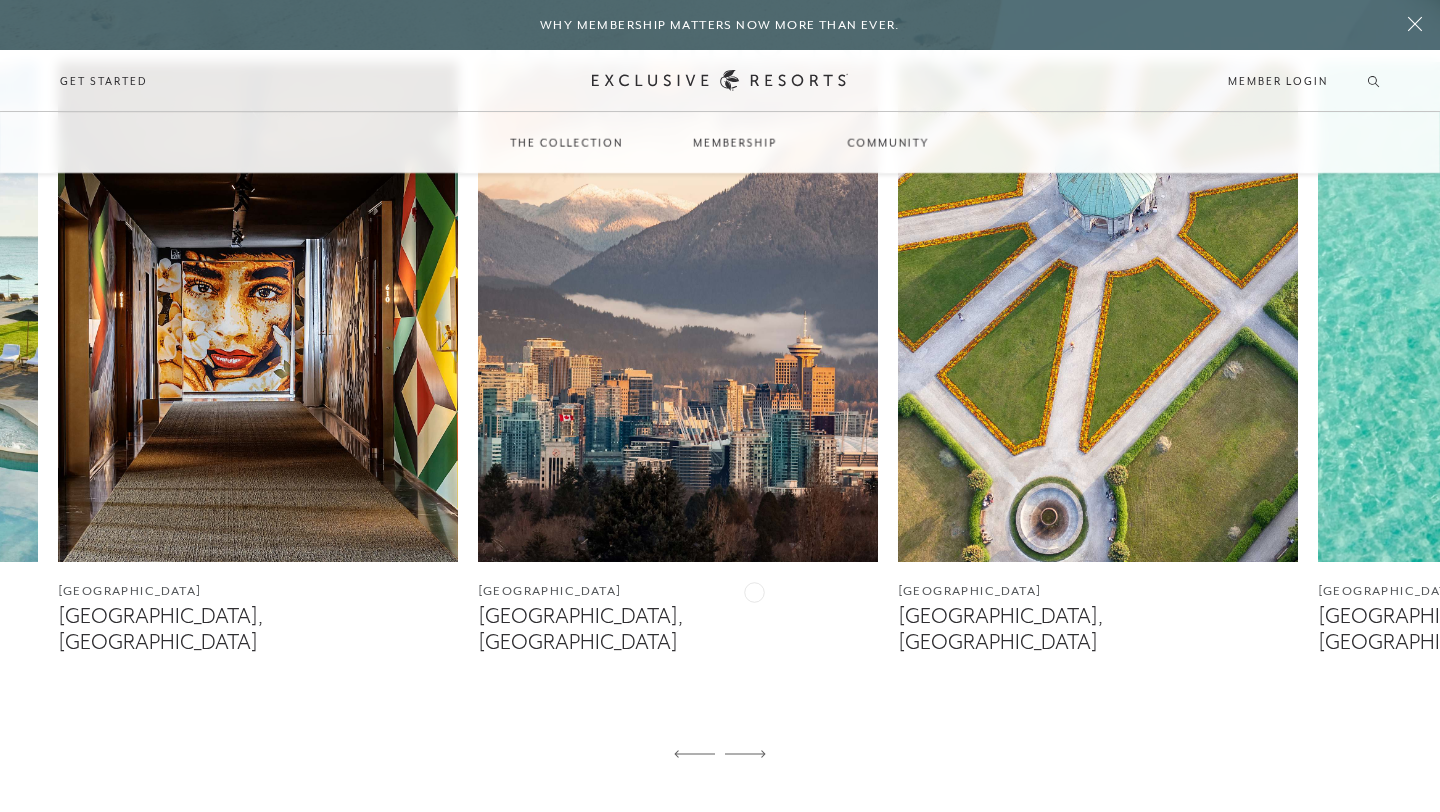 scroll, scrollTop: 1193, scrollLeft: 0, axis: vertical 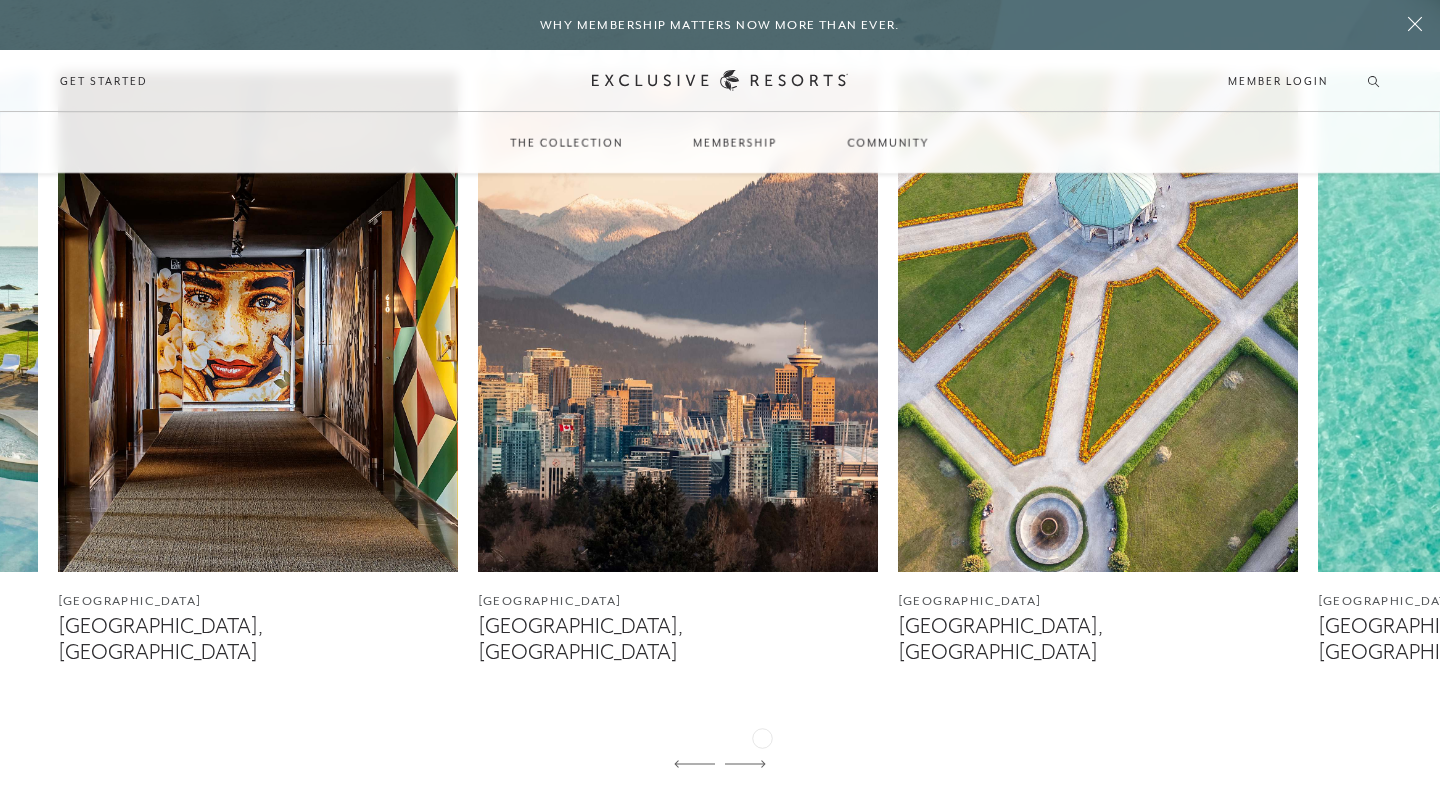 click 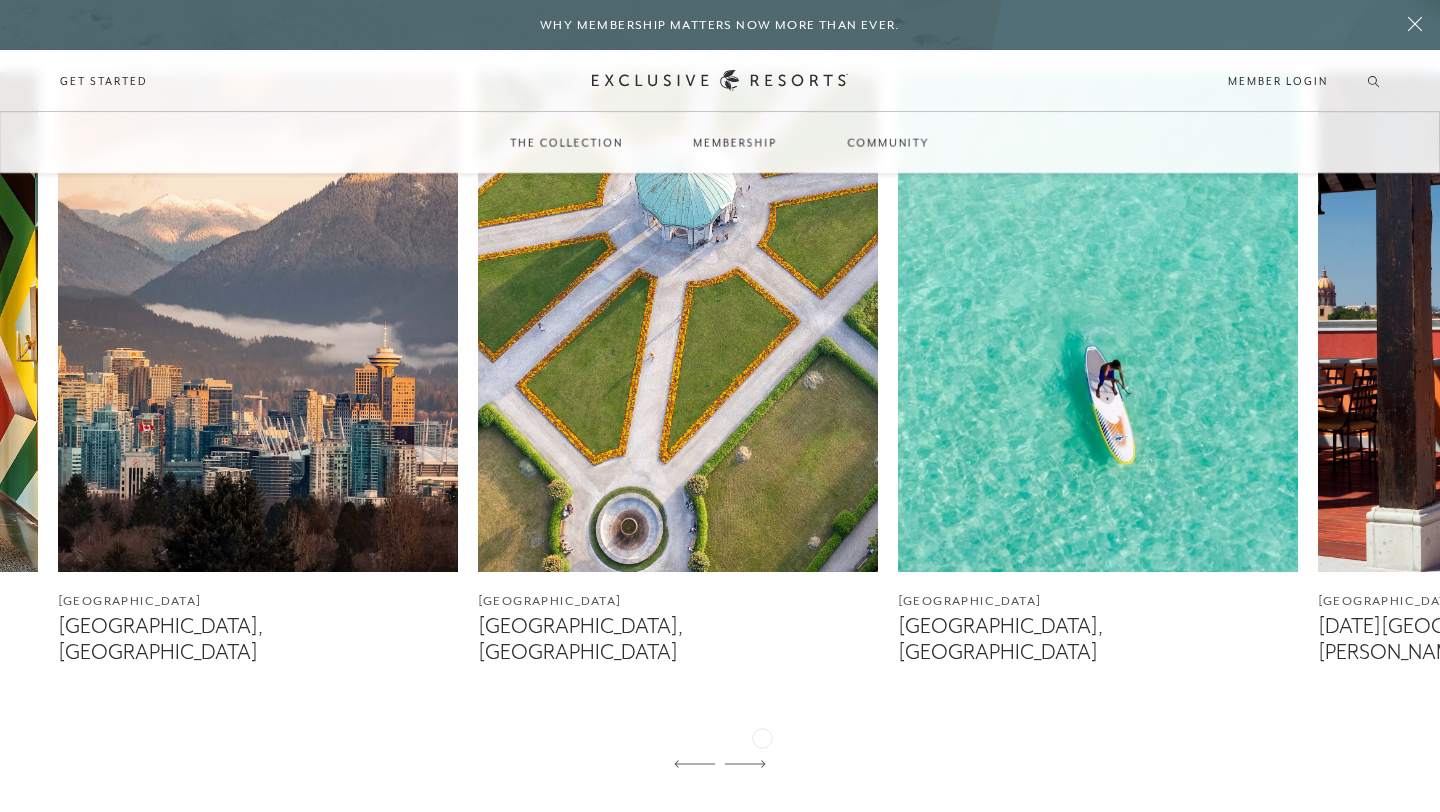 click 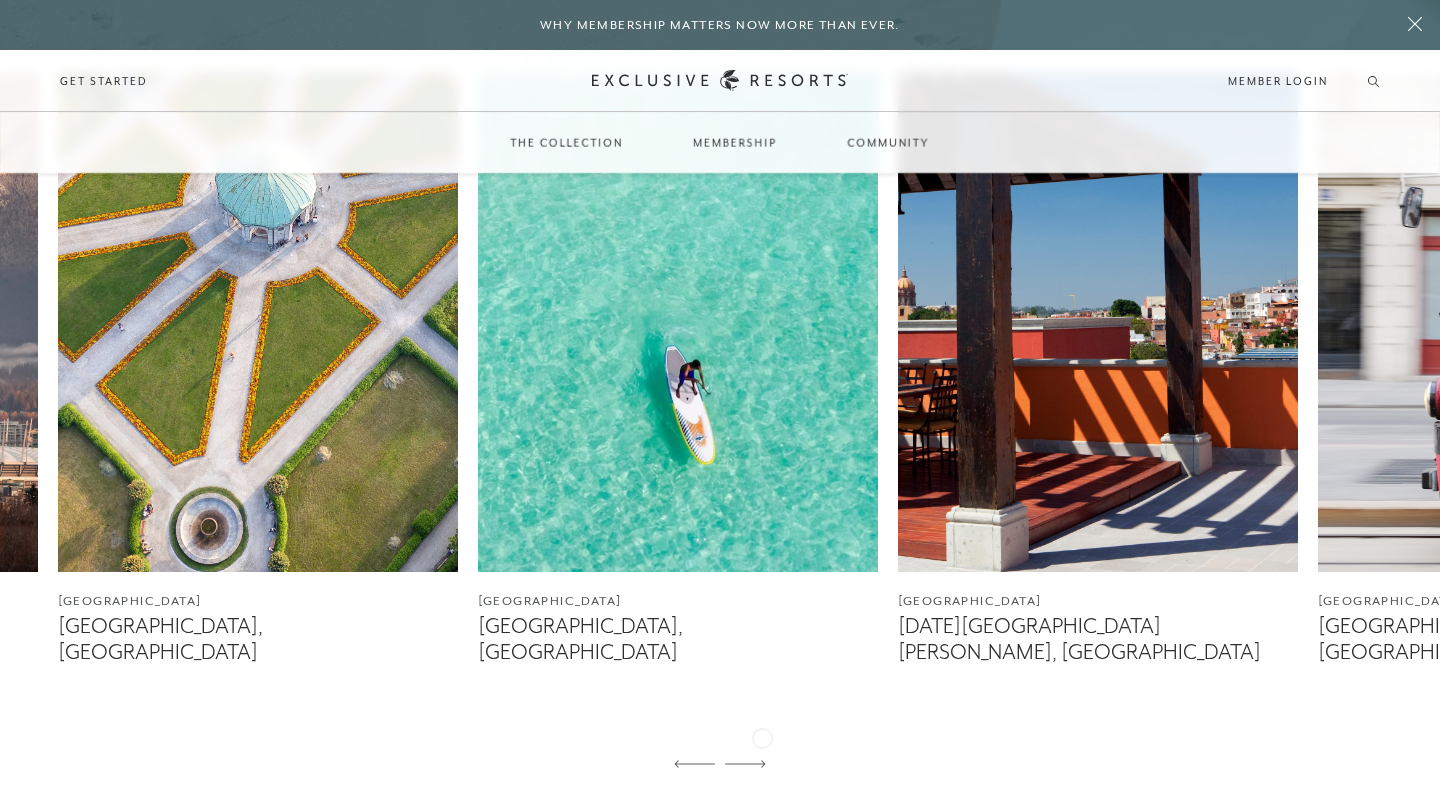 click 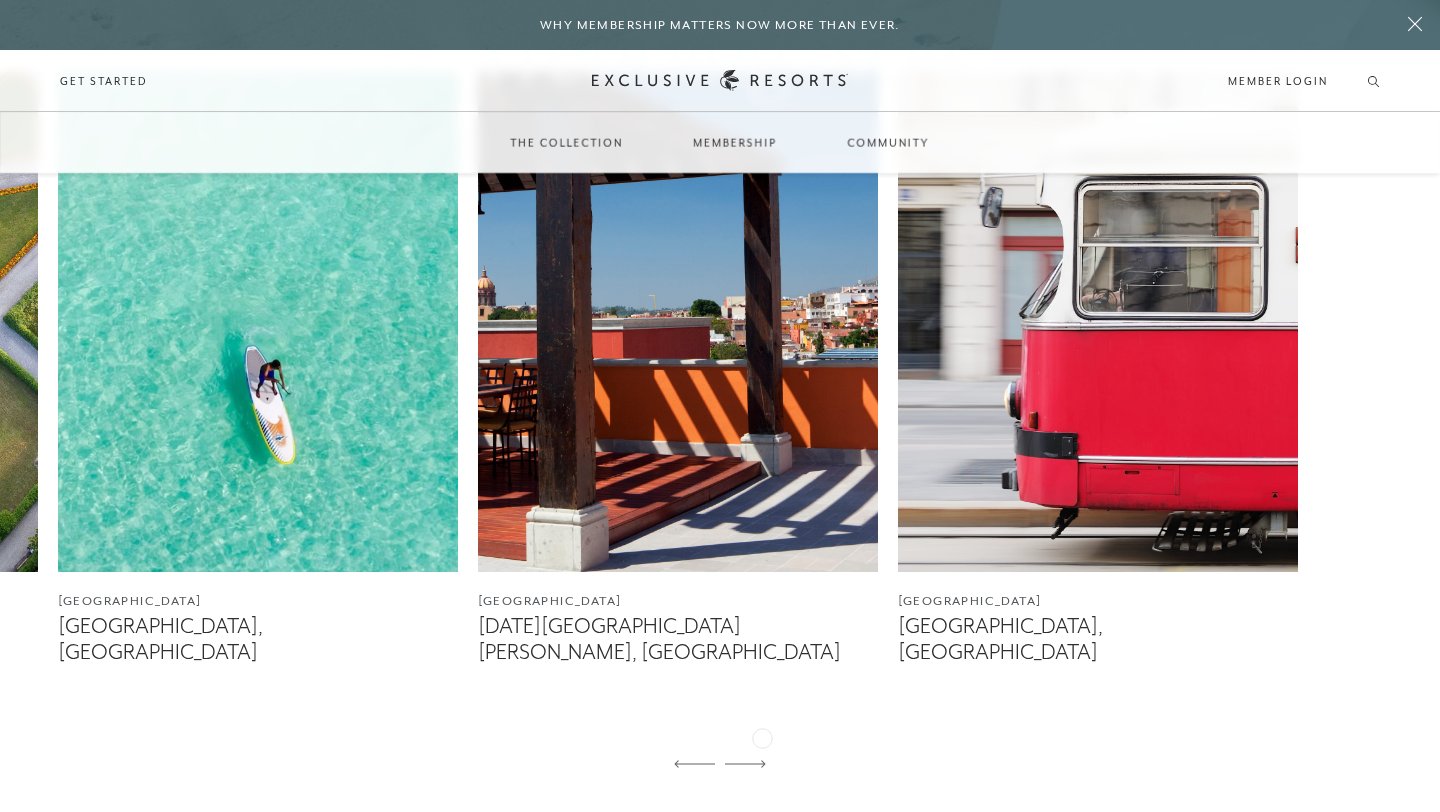 click 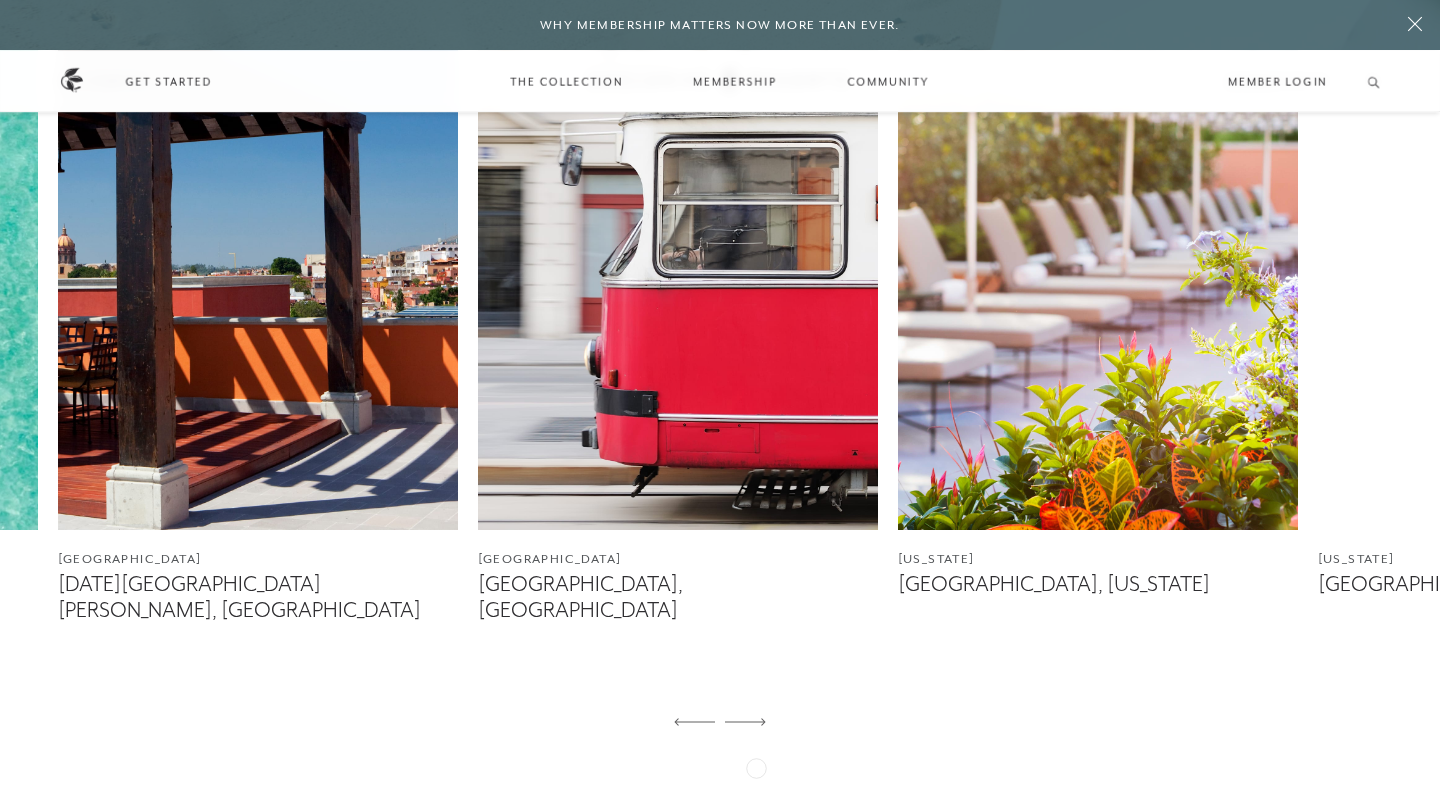 scroll, scrollTop: 1236, scrollLeft: 0, axis: vertical 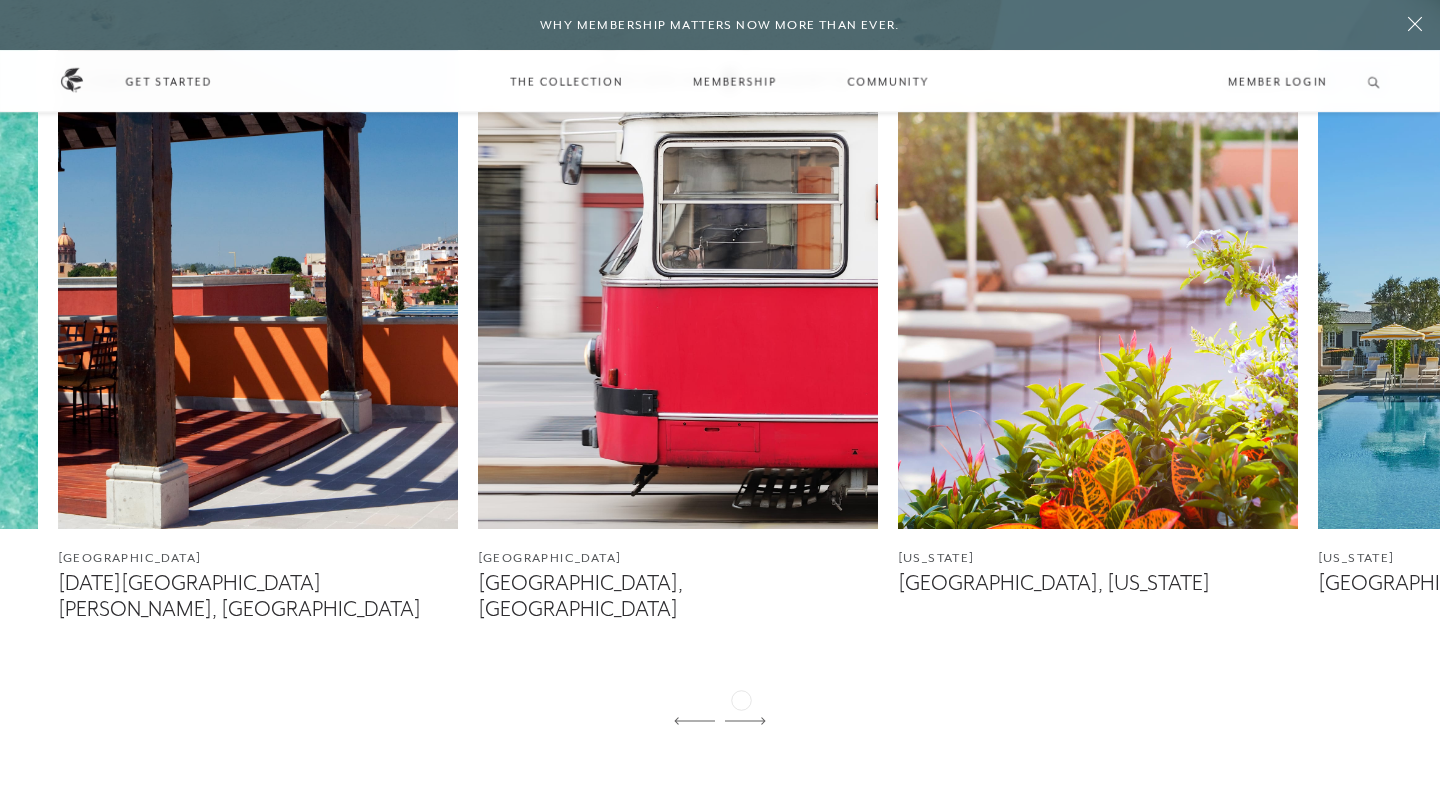 click 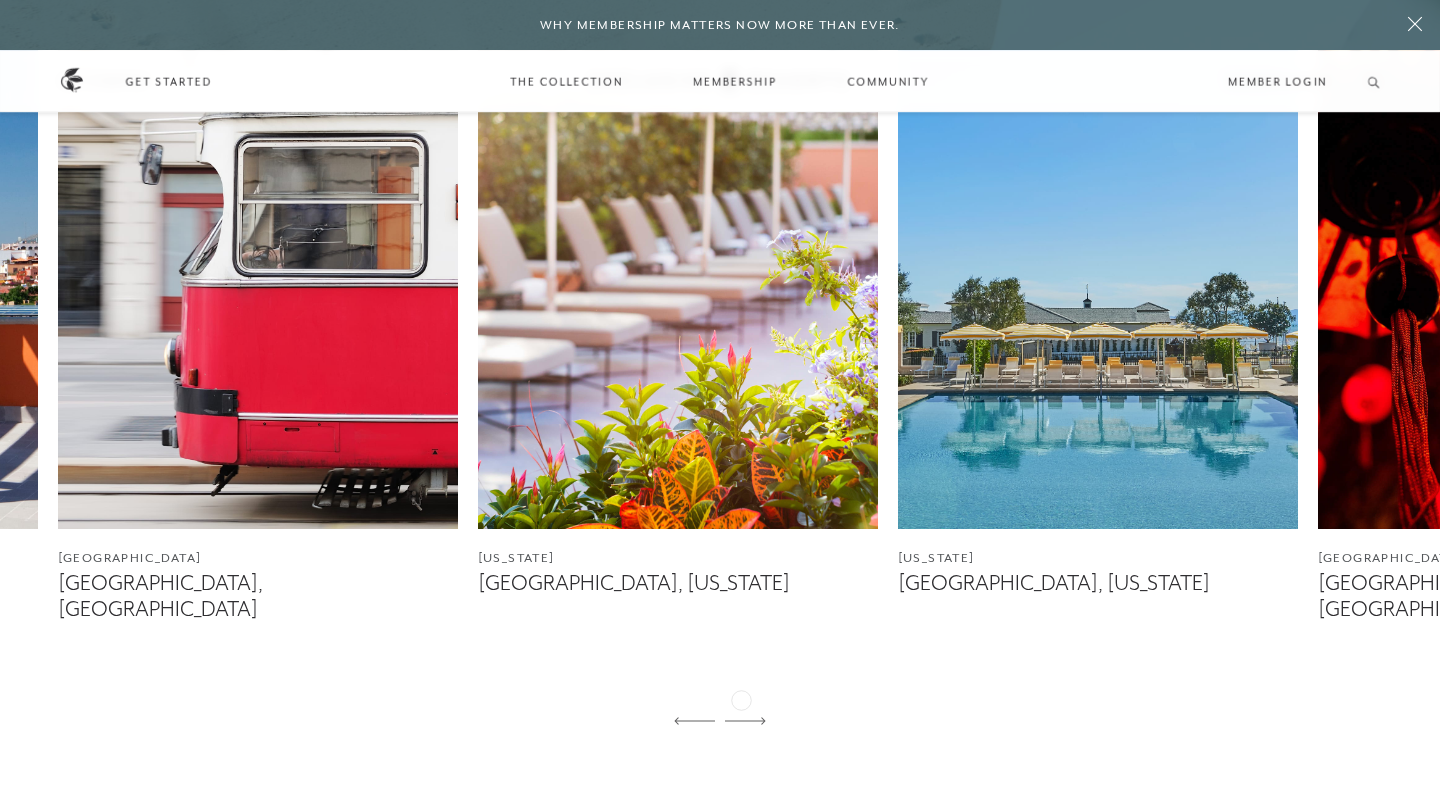 click 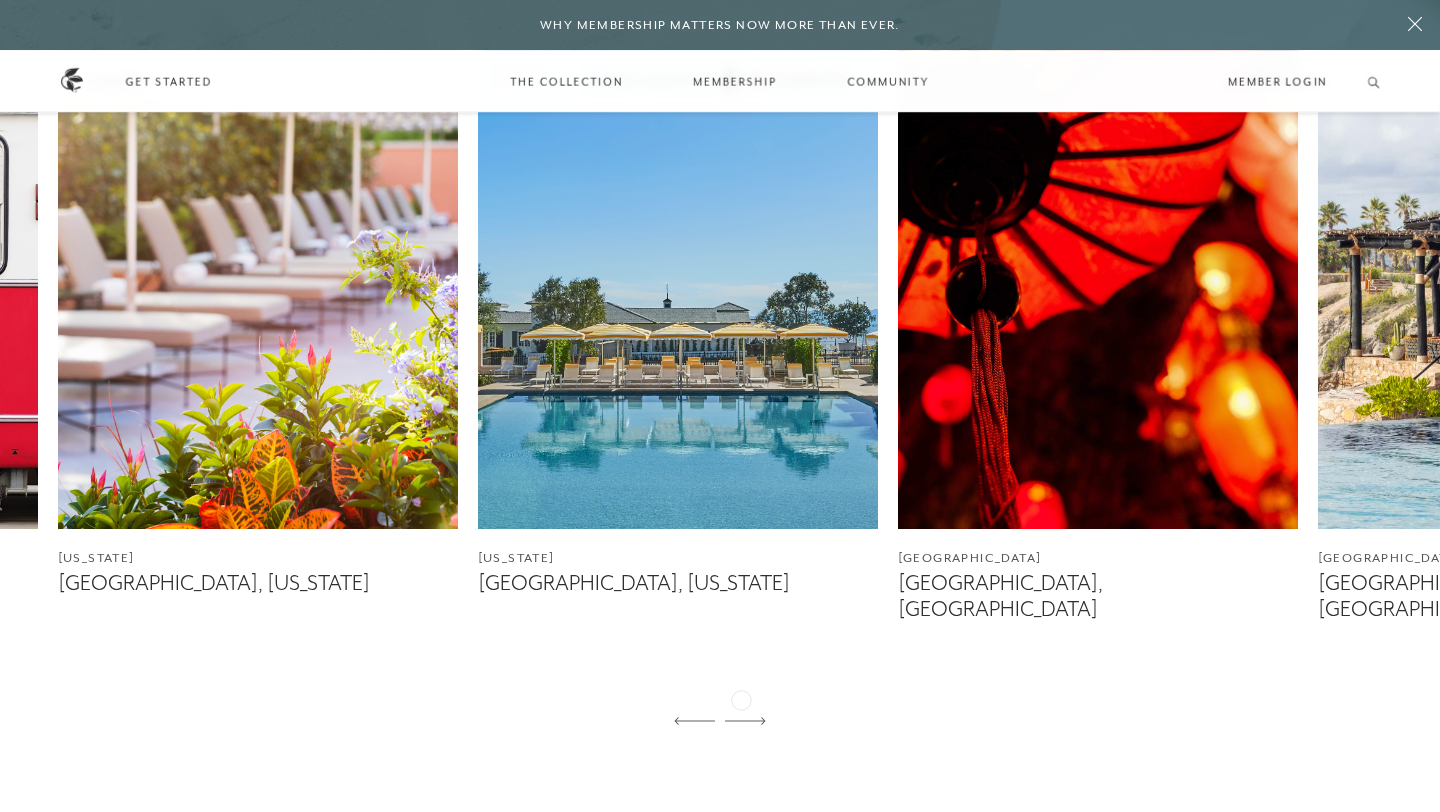 click 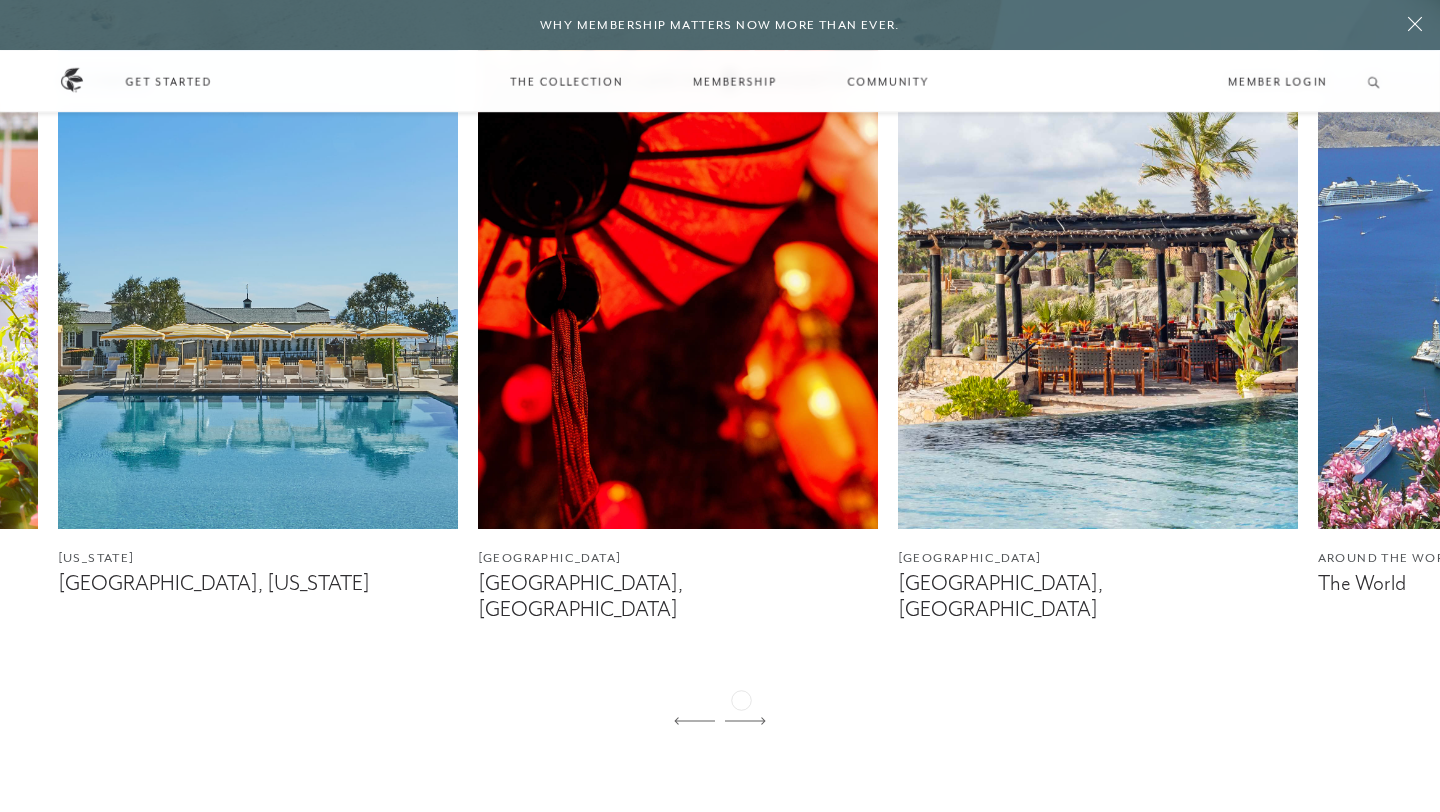 click 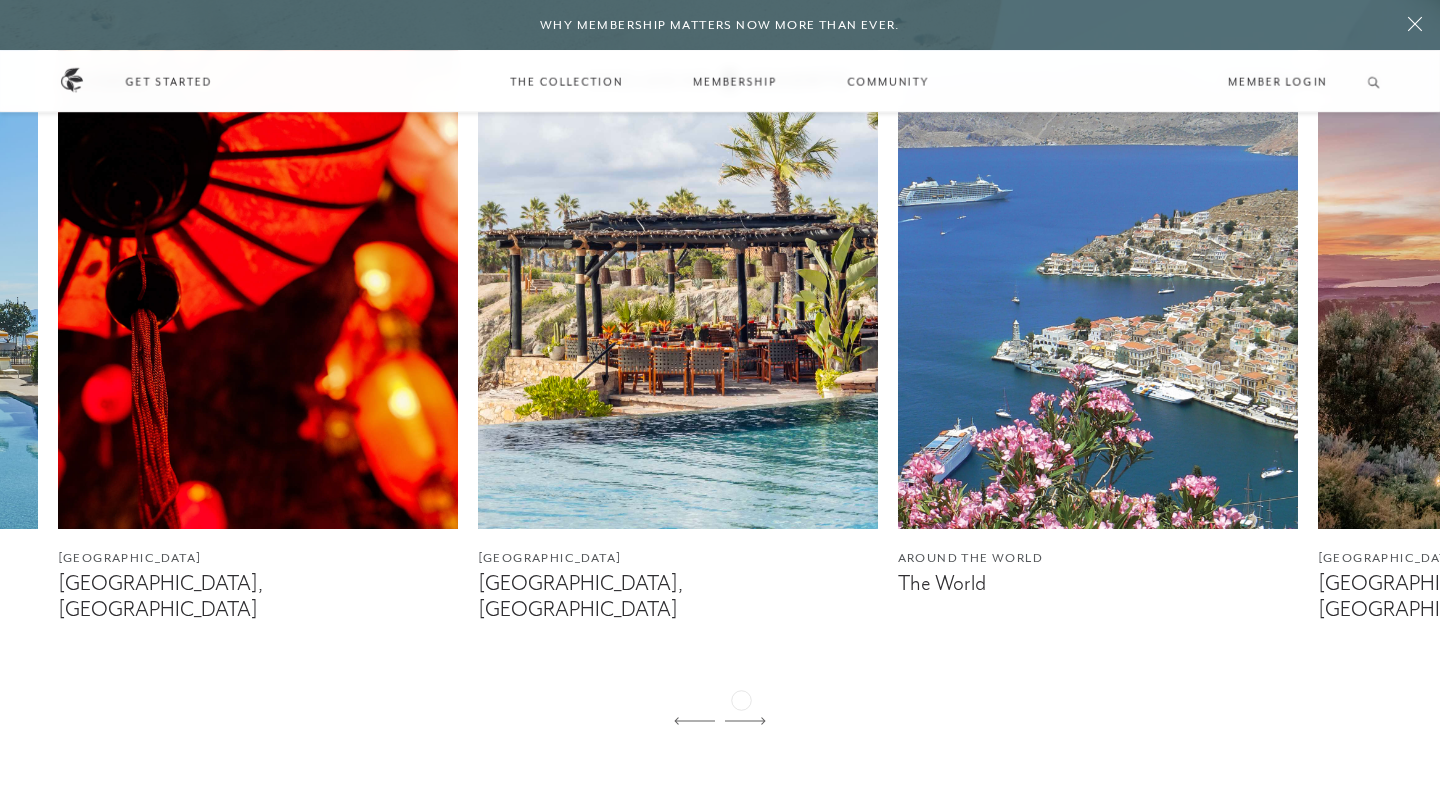 click 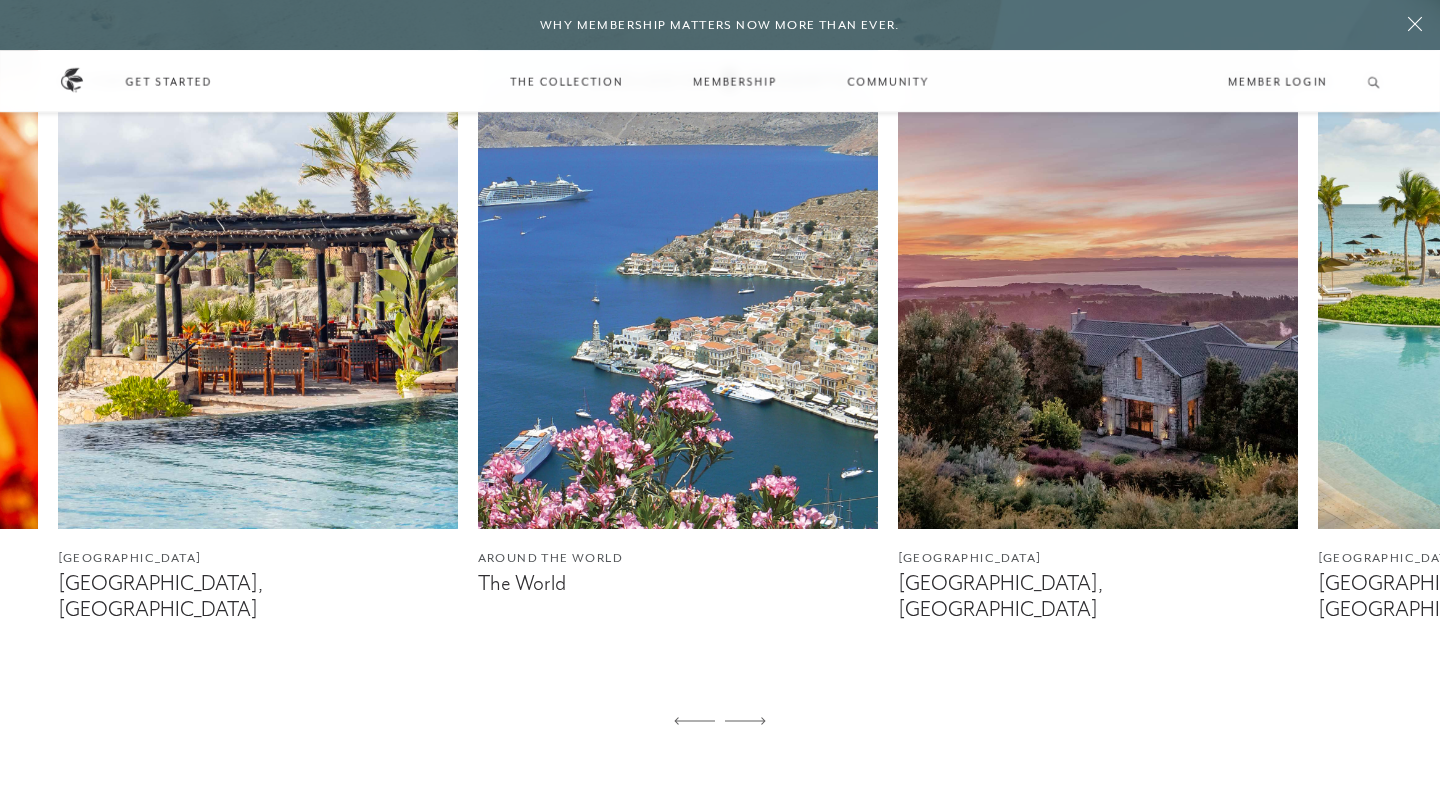 click 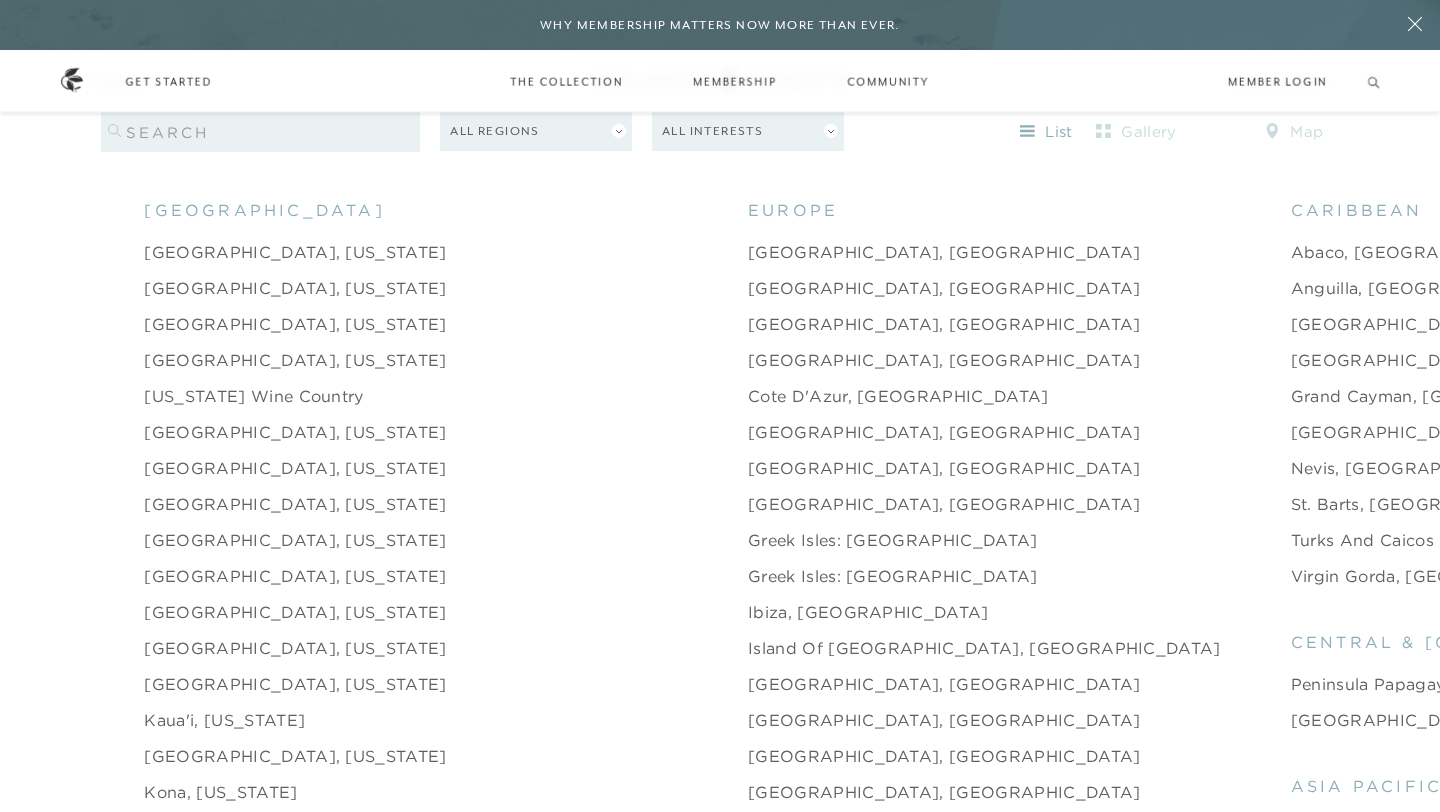 scroll, scrollTop: 2058, scrollLeft: 0, axis: vertical 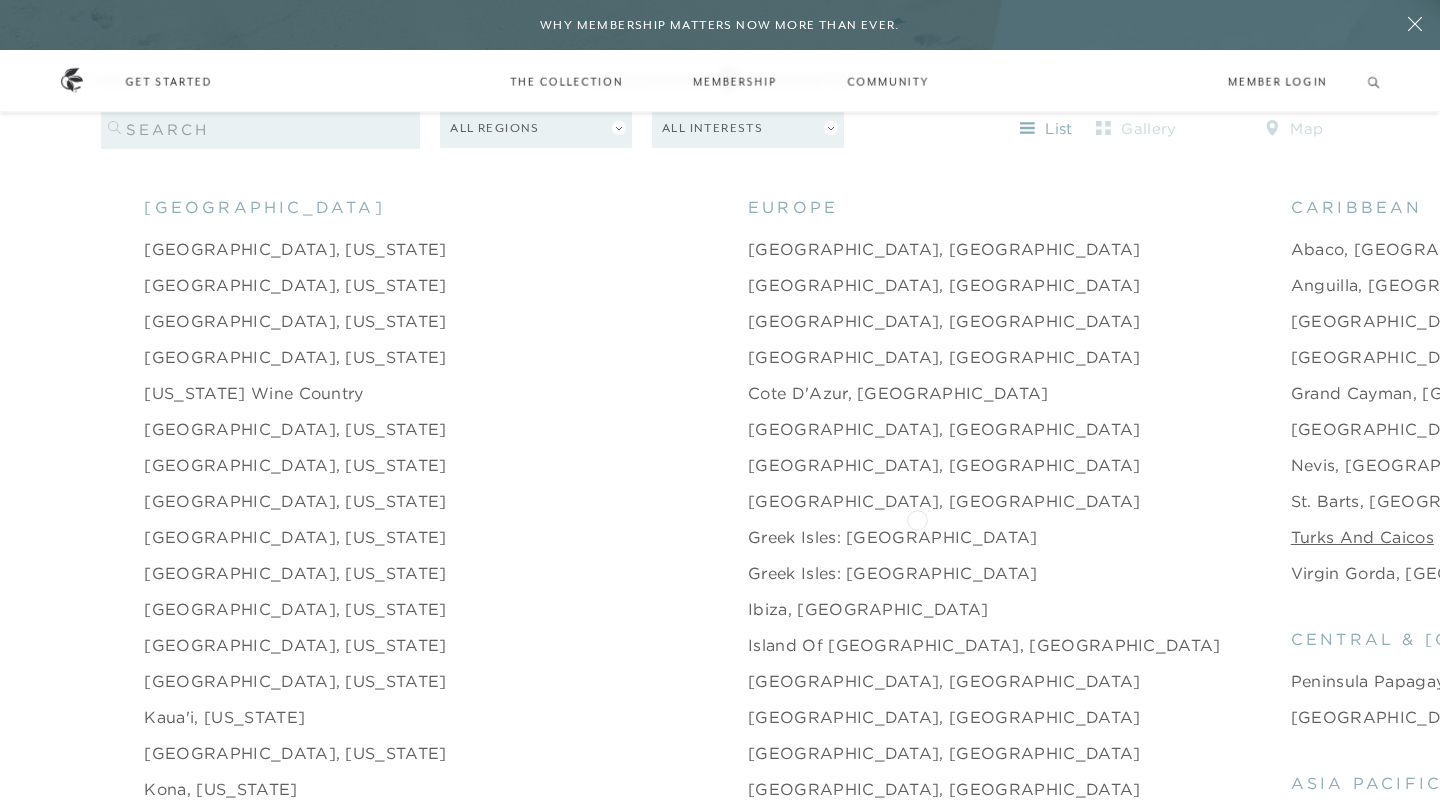 click on "Turks and Caicos" at bounding box center (1362, 537) 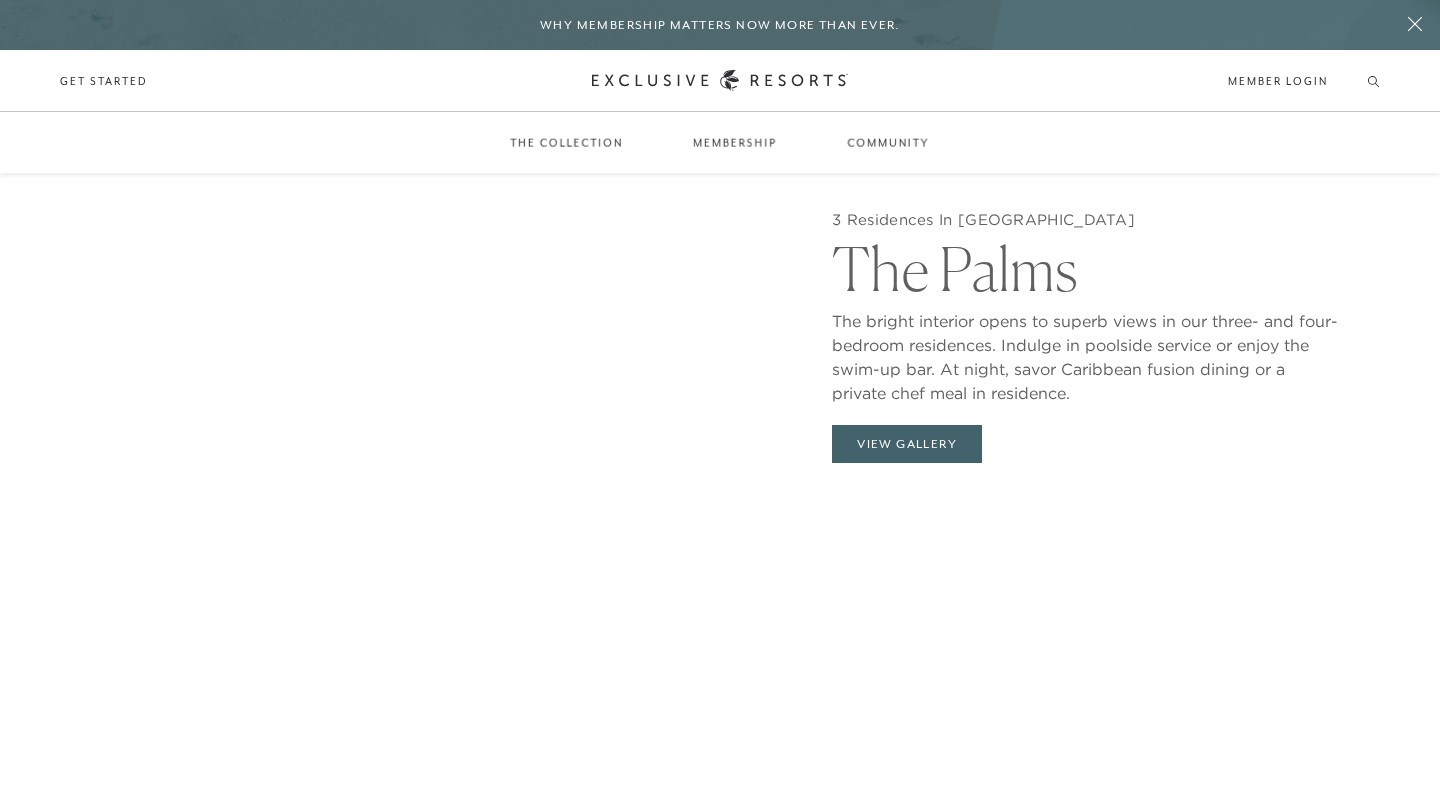 scroll, scrollTop: 2018, scrollLeft: 0, axis: vertical 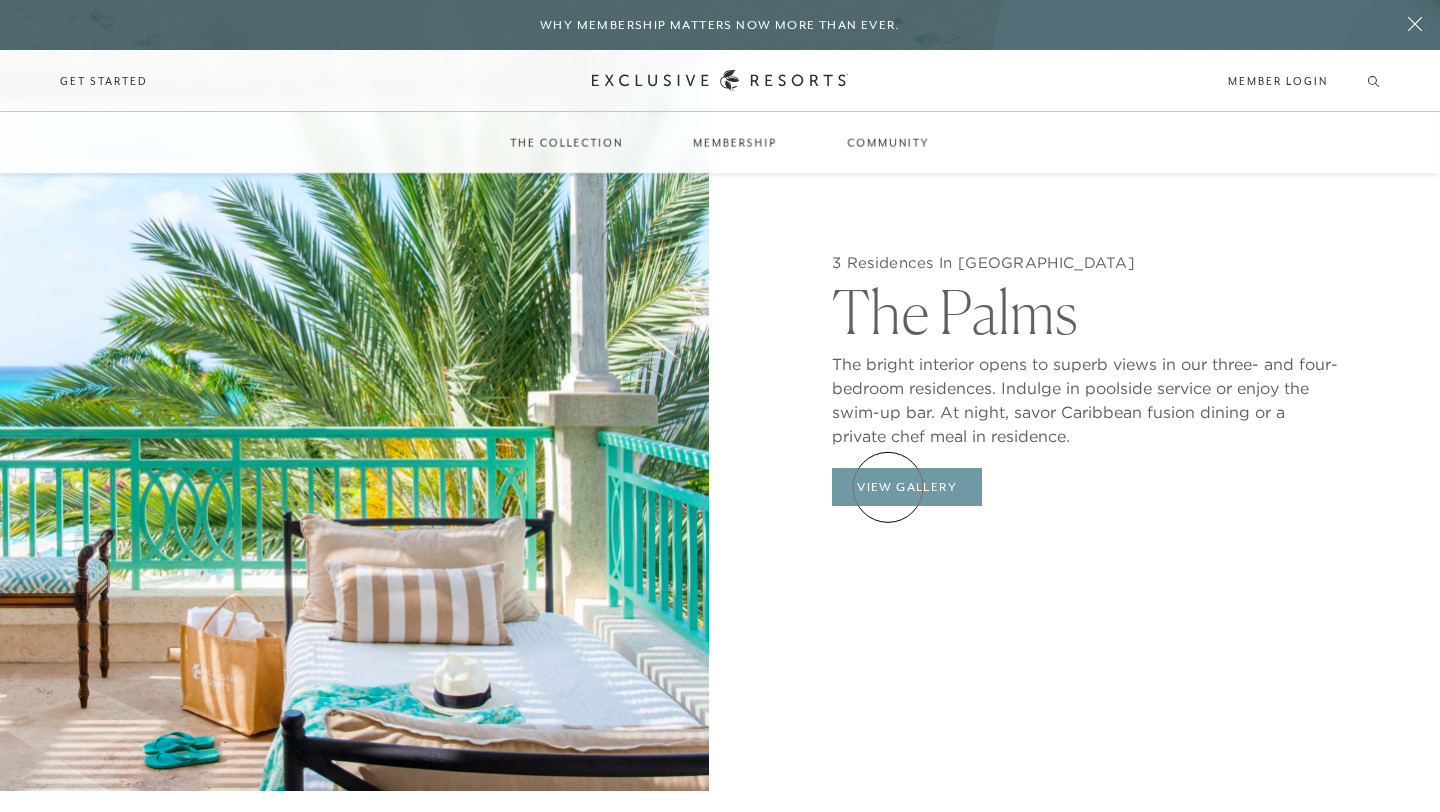 click on "View Gallery" at bounding box center (907, 487) 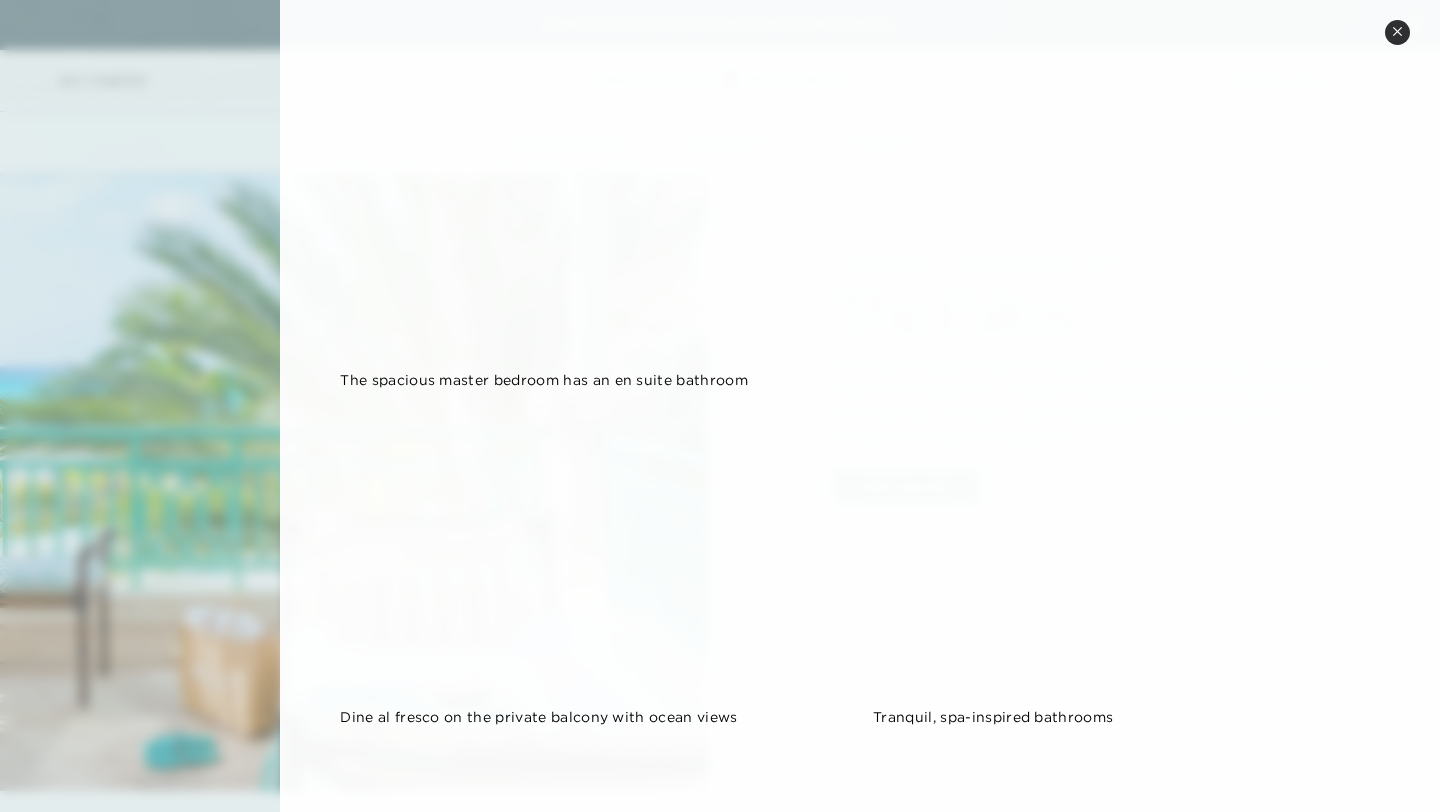 scroll, scrollTop: 216, scrollLeft: 0, axis: vertical 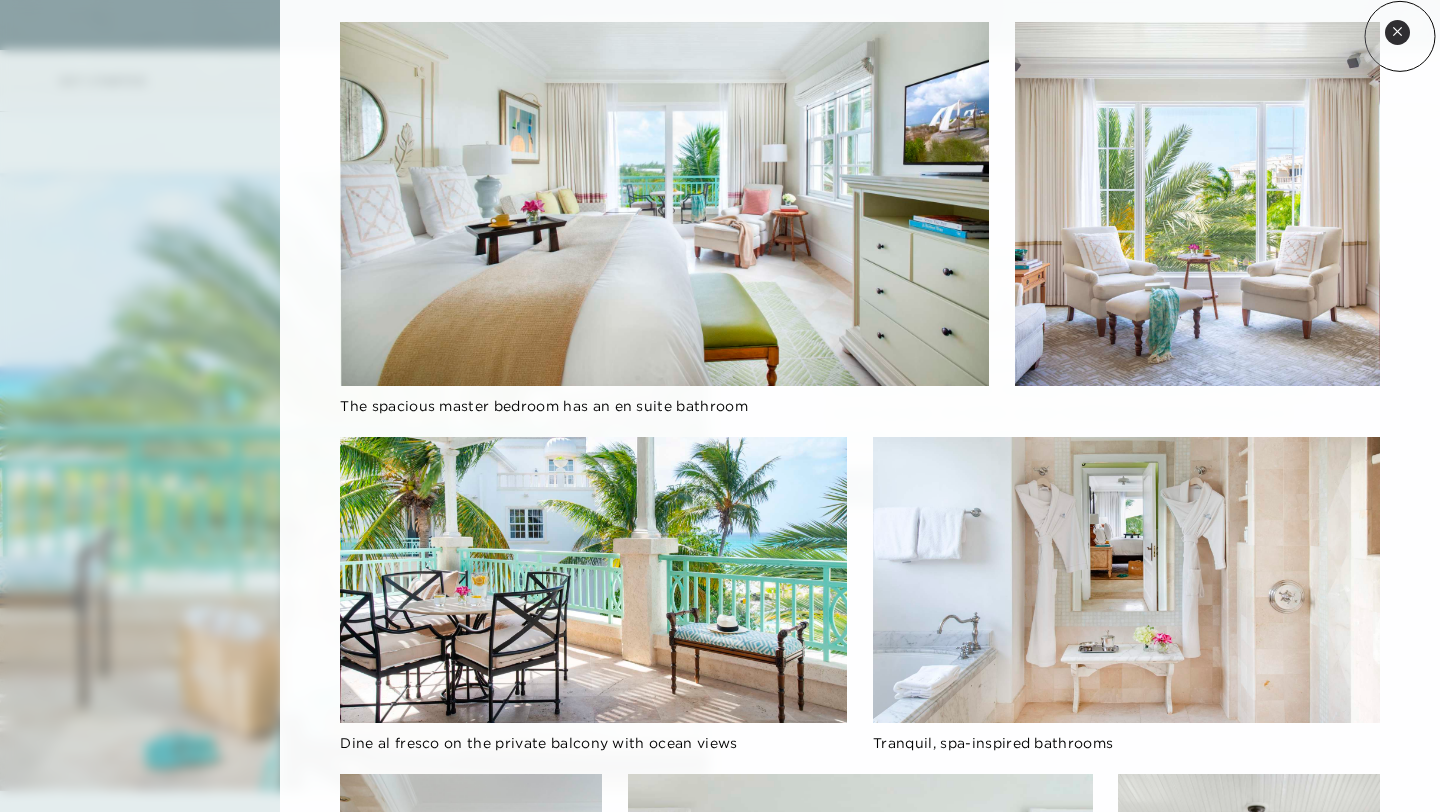 click 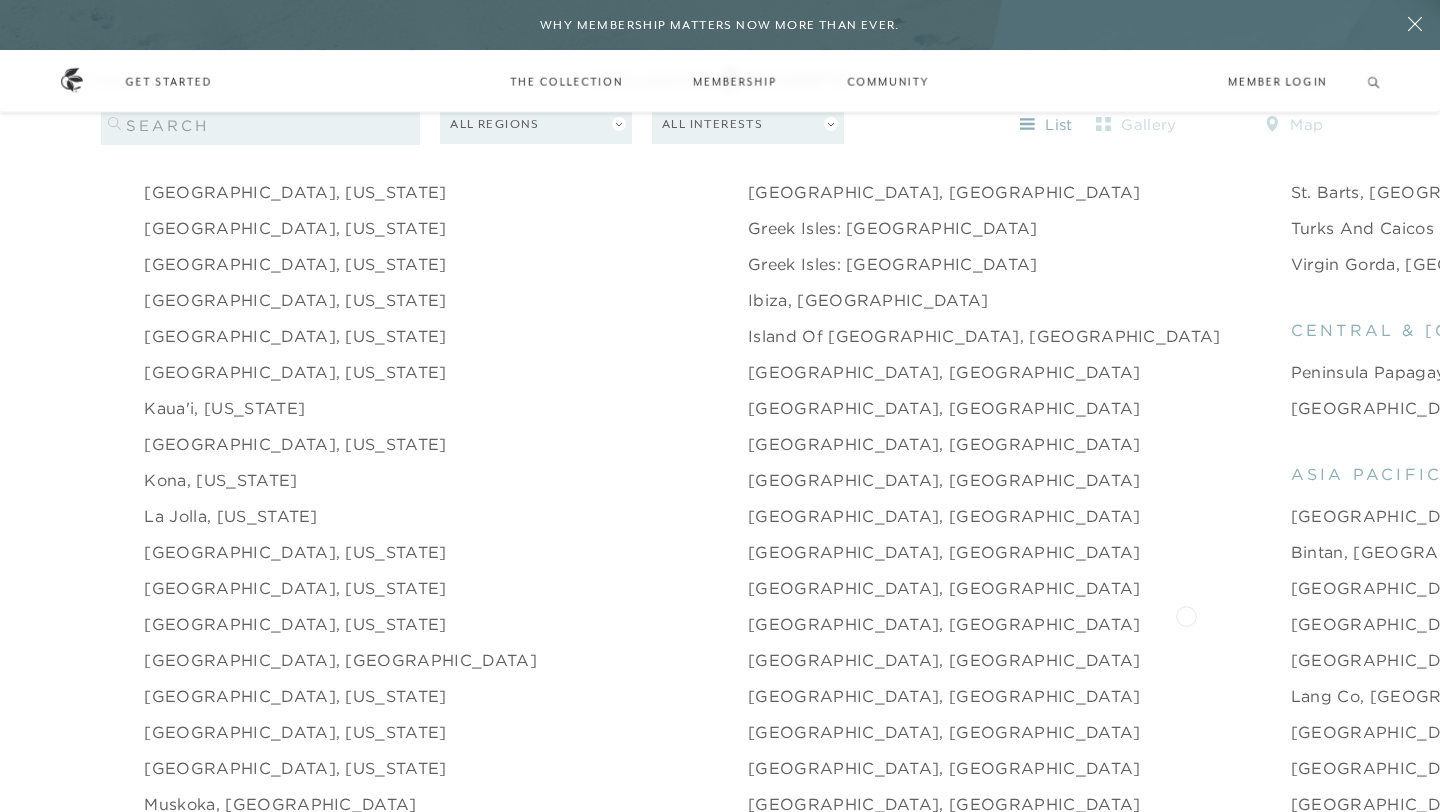 scroll, scrollTop: 2372, scrollLeft: 0, axis: vertical 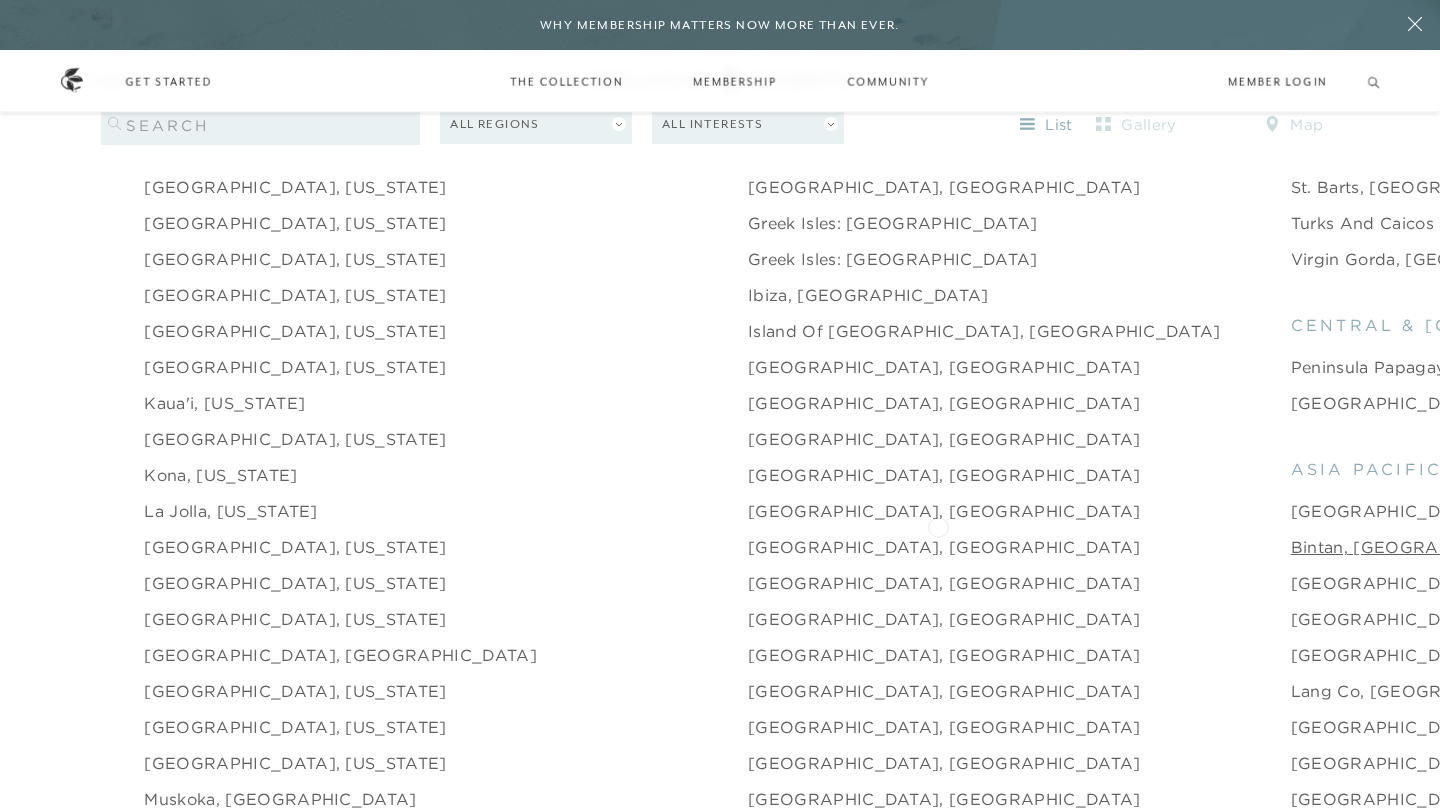 click on "Bintan, [GEOGRAPHIC_DATA]" at bounding box center [1418, 547] 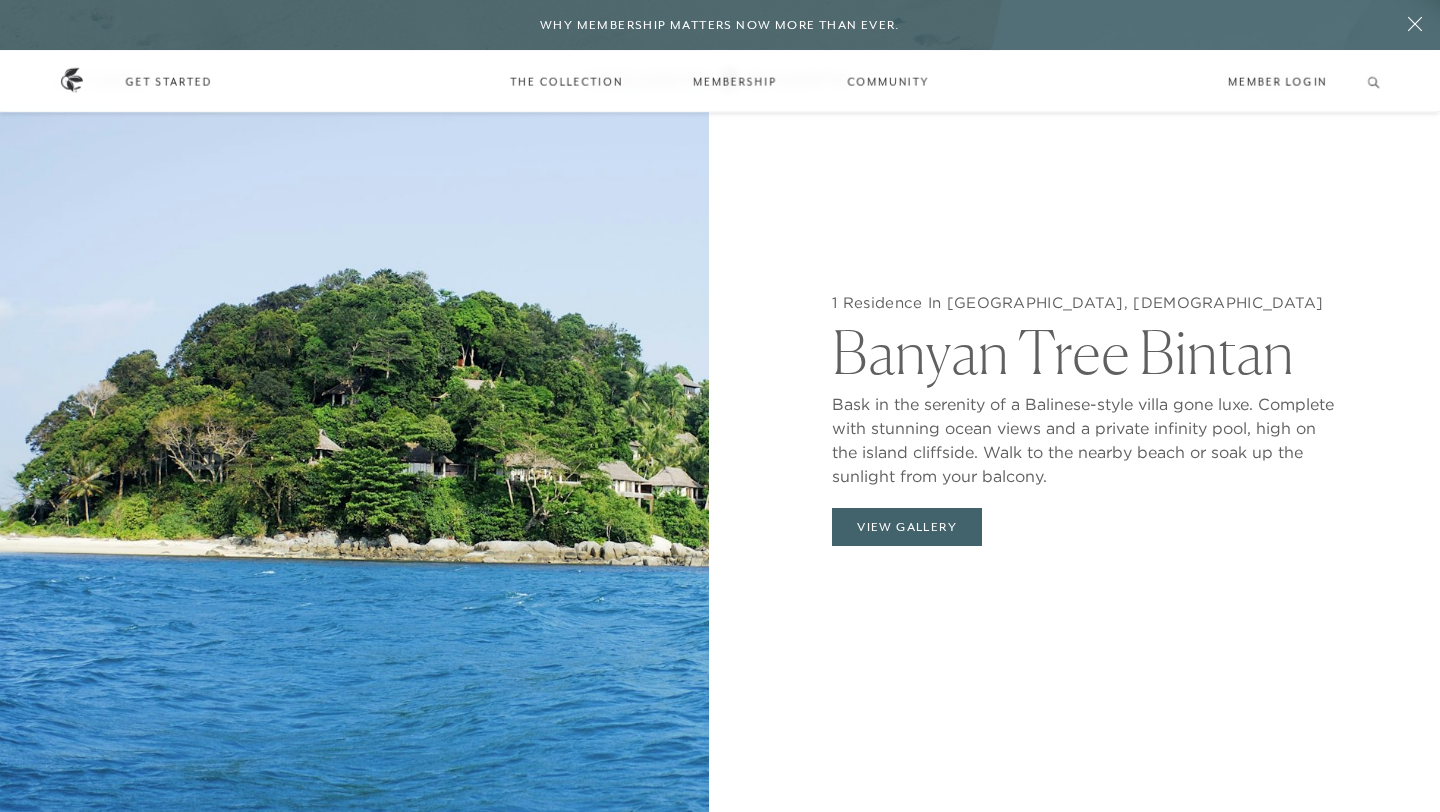 scroll, scrollTop: 1942, scrollLeft: 0, axis: vertical 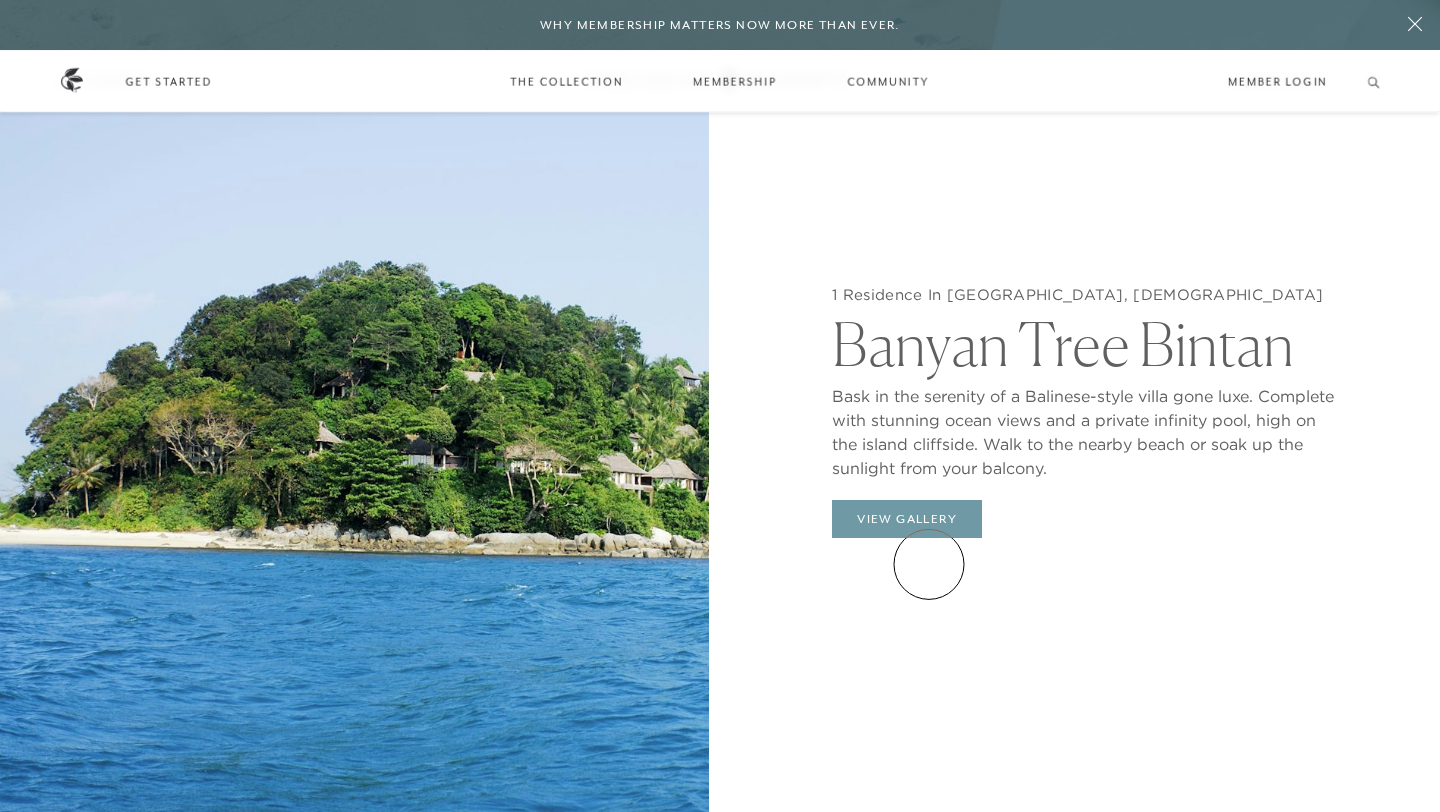 click on "View Gallery" at bounding box center [907, 519] 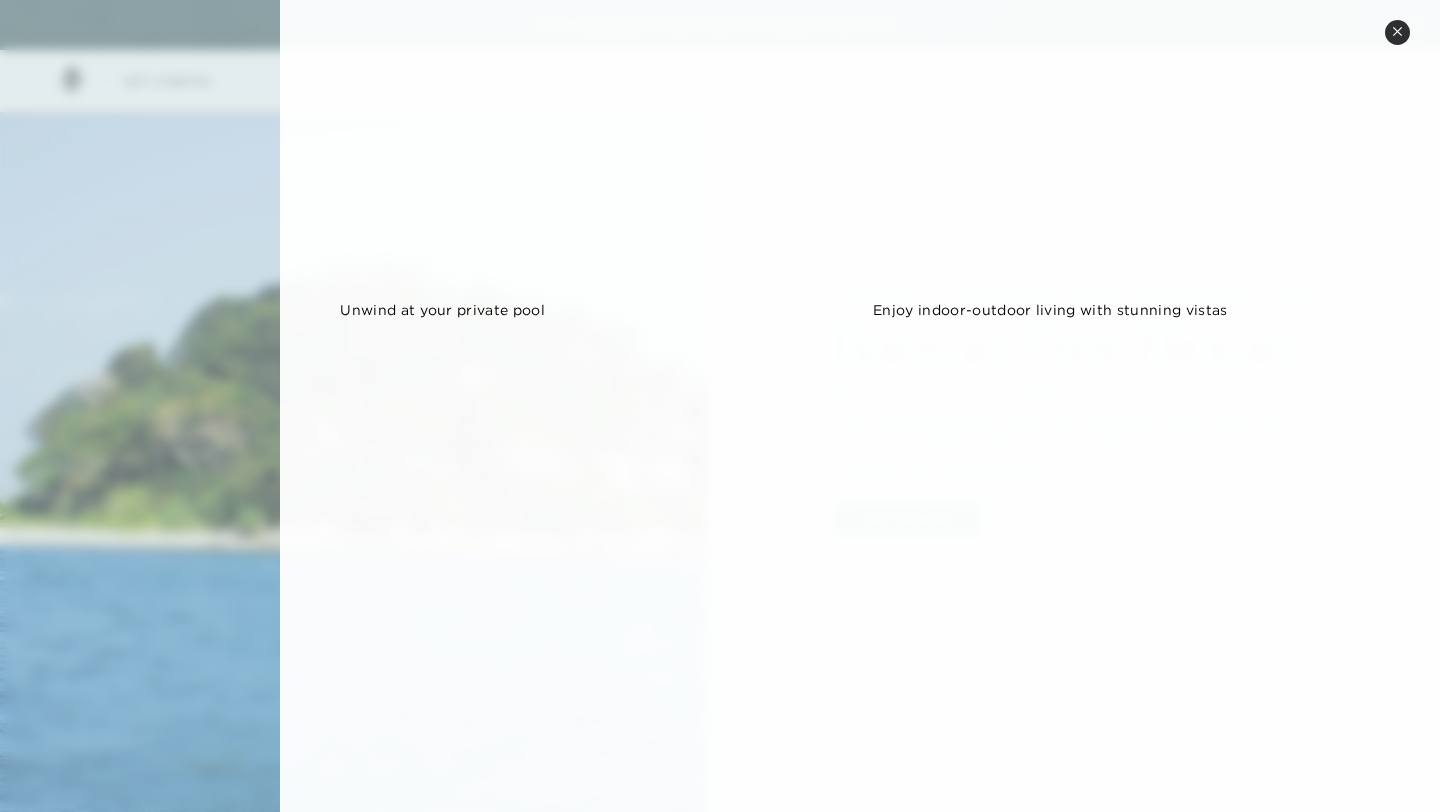 scroll, scrollTop: 753, scrollLeft: 0, axis: vertical 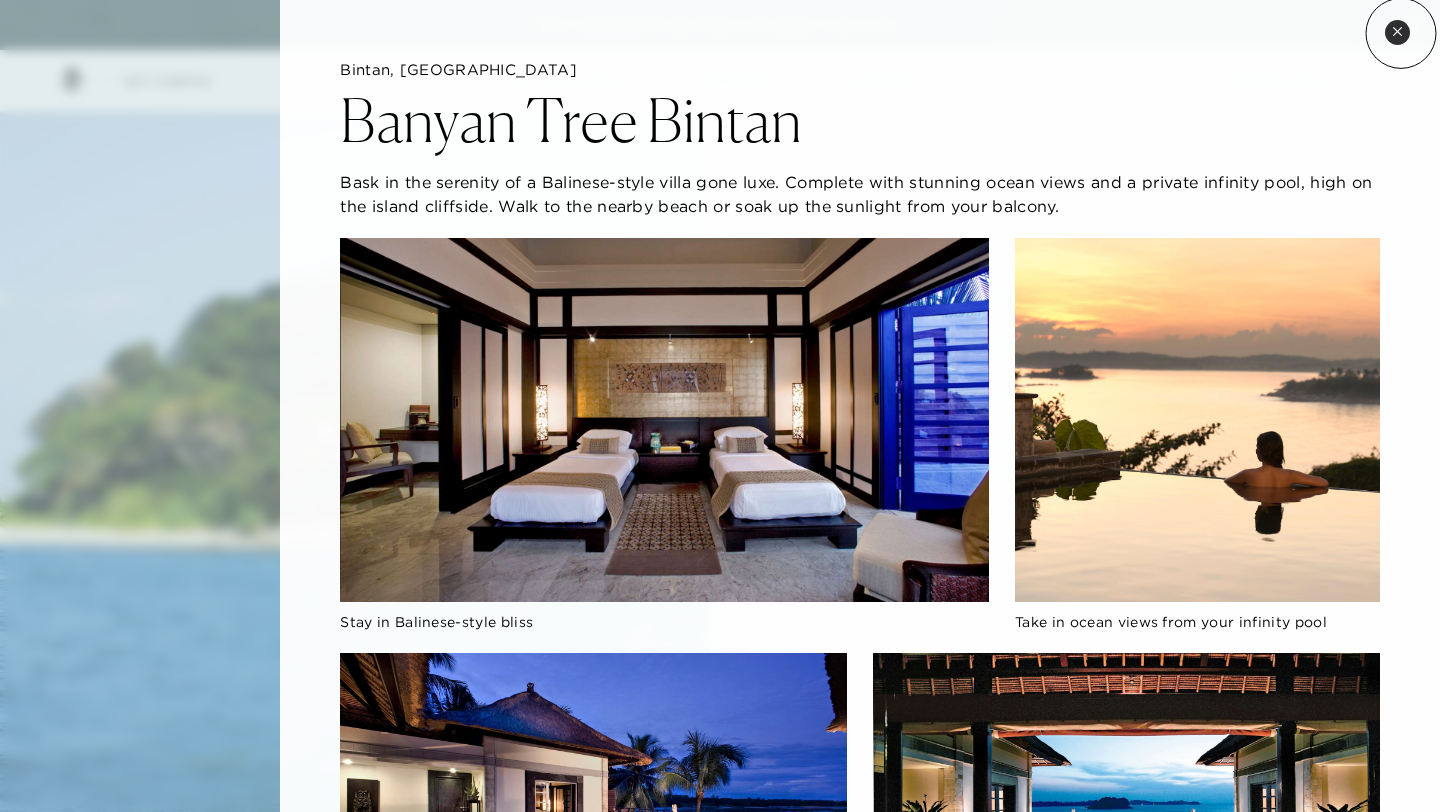 click 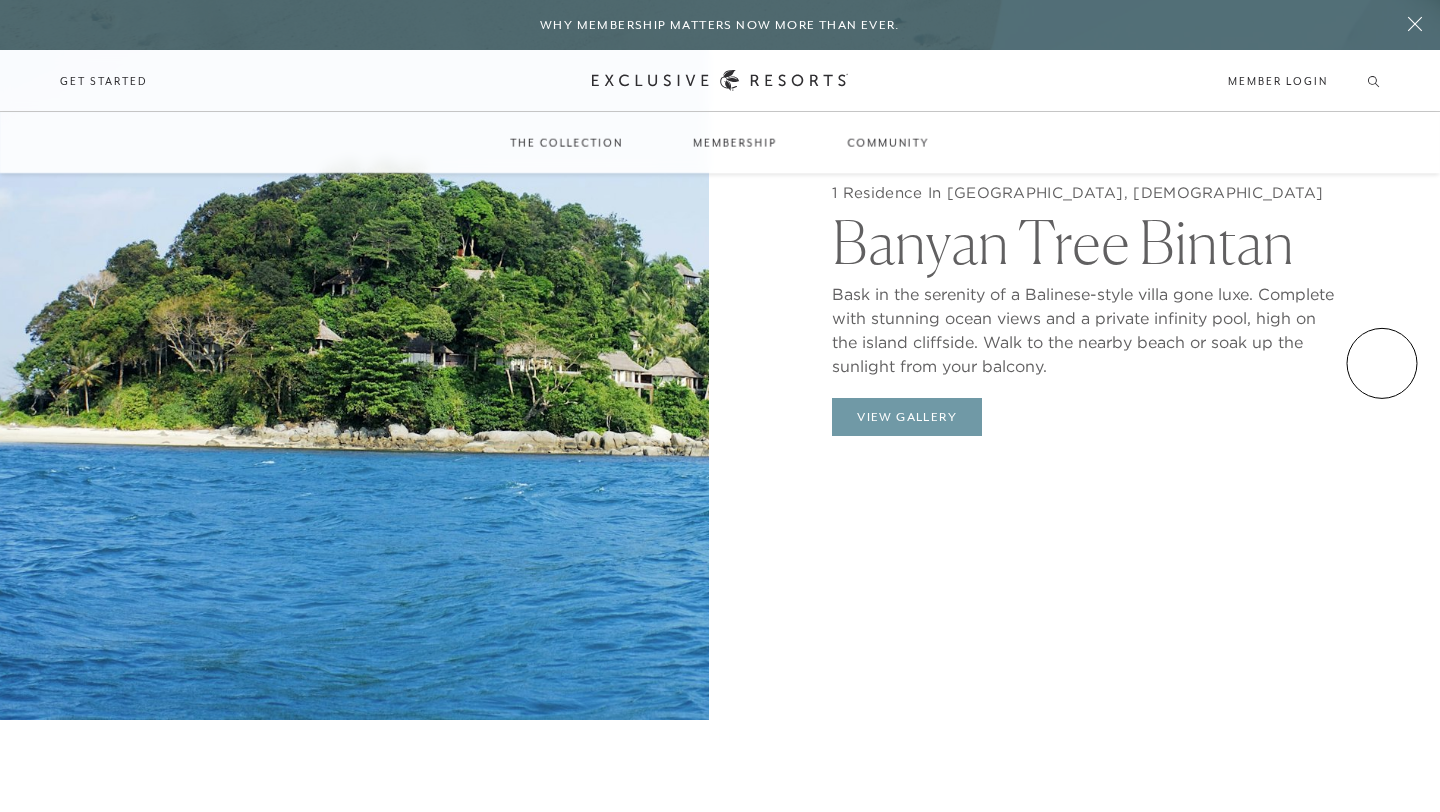 scroll, scrollTop: 2037, scrollLeft: 0, axis: vertical 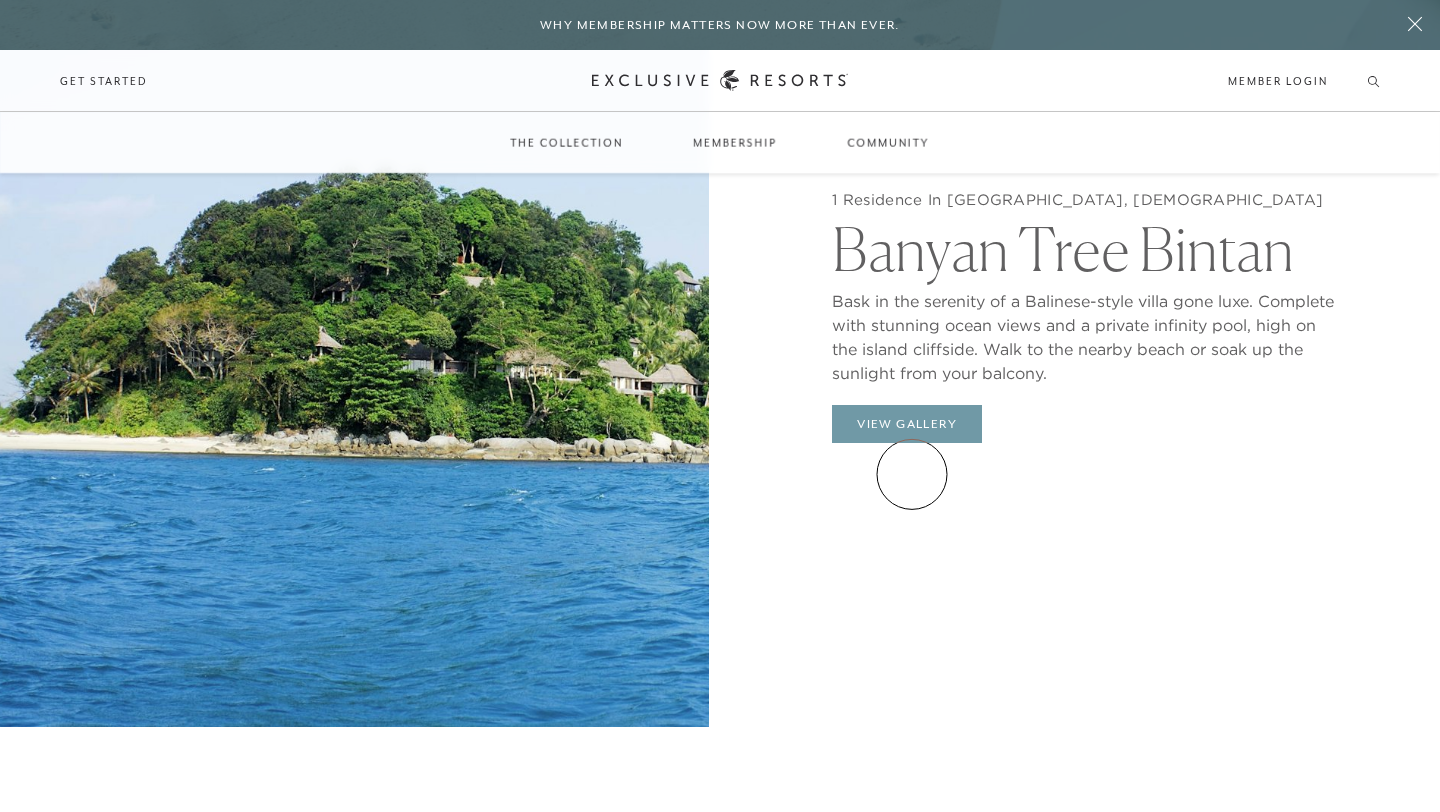 click on "View Gallery" at bounding box center [907, 424] 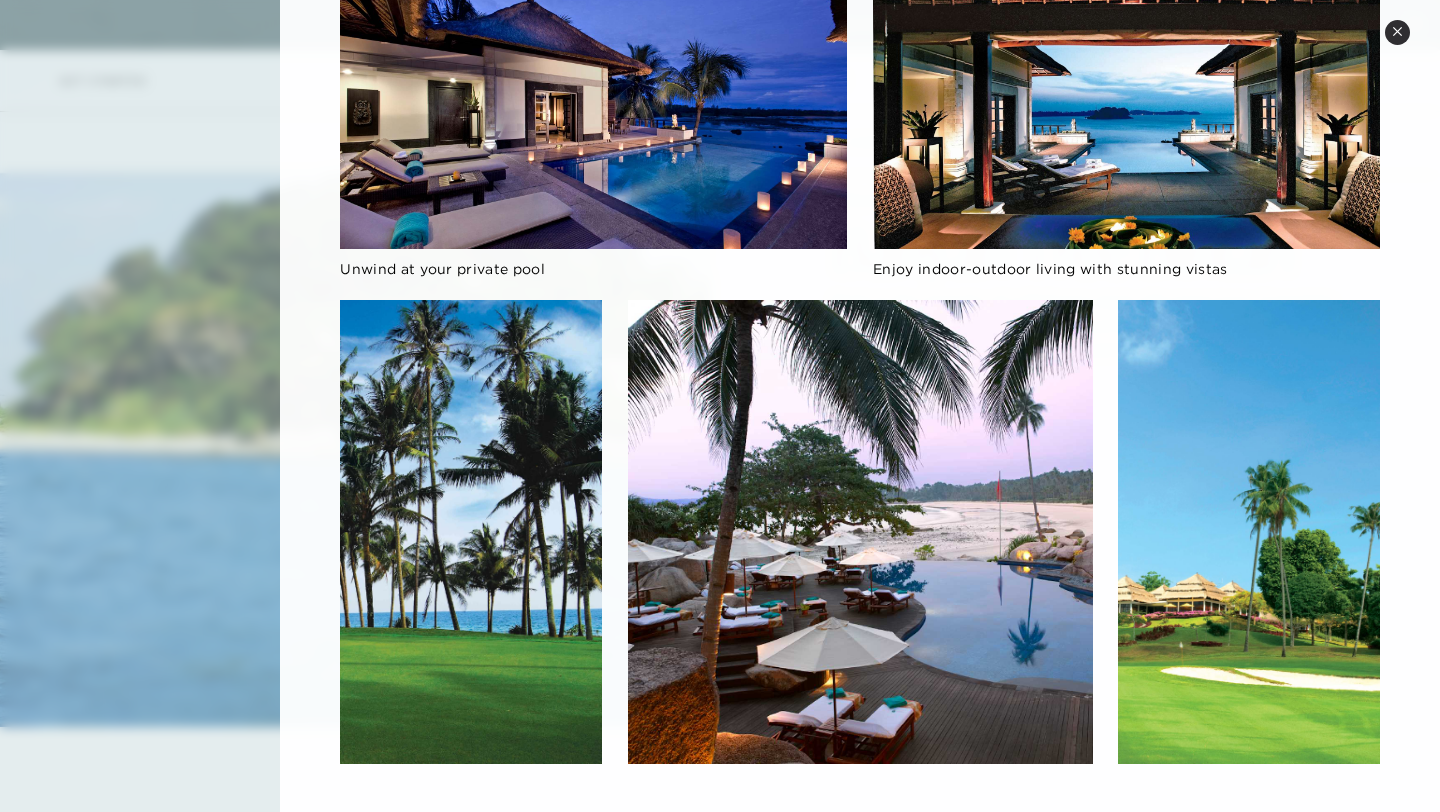 scroll, scrollTop: 753, scrollLeft: 0, axis: vertical 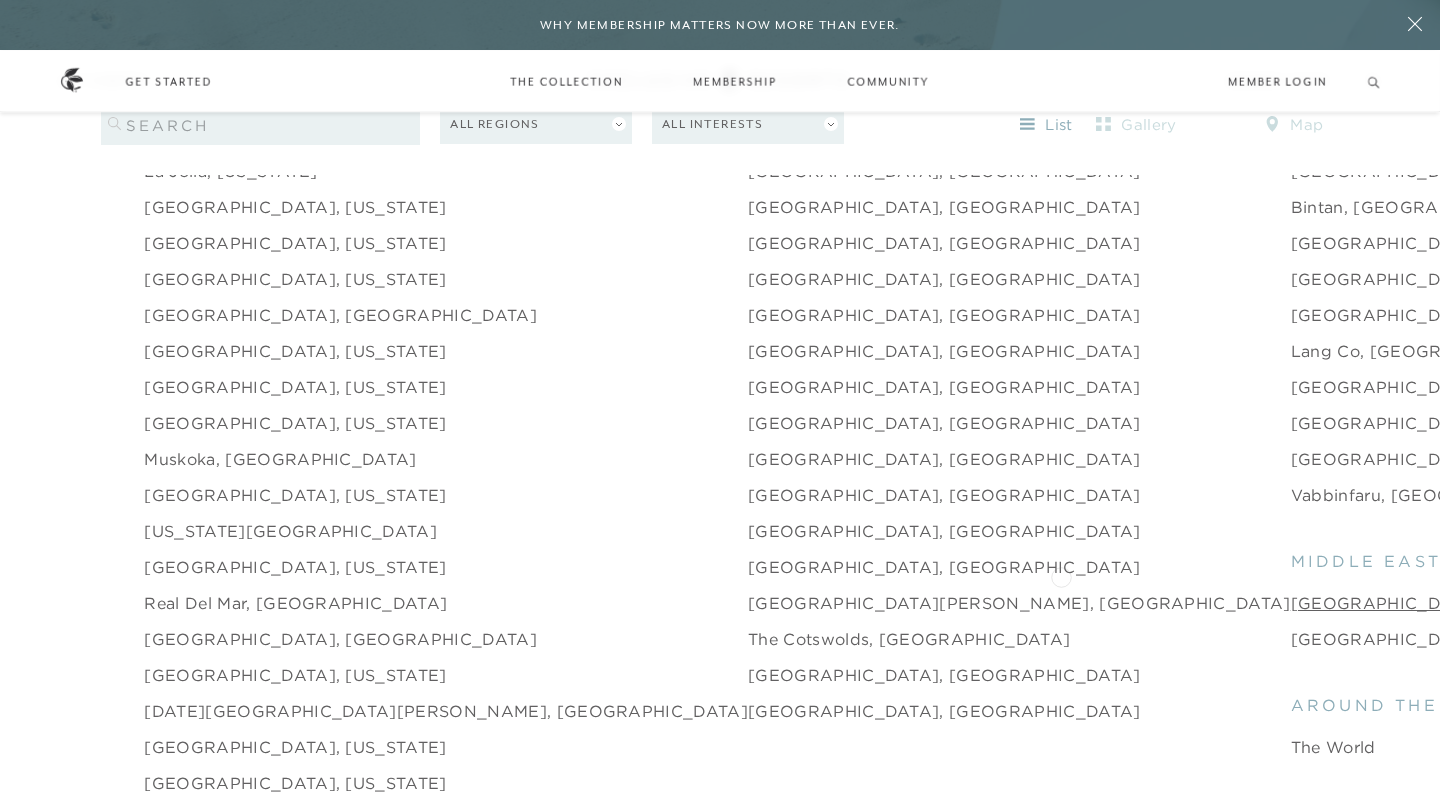 click on "[GEOGRAPHIC_DATA], [GEOGRAPHIC_DATA]" at bounding box center (1487, 603) 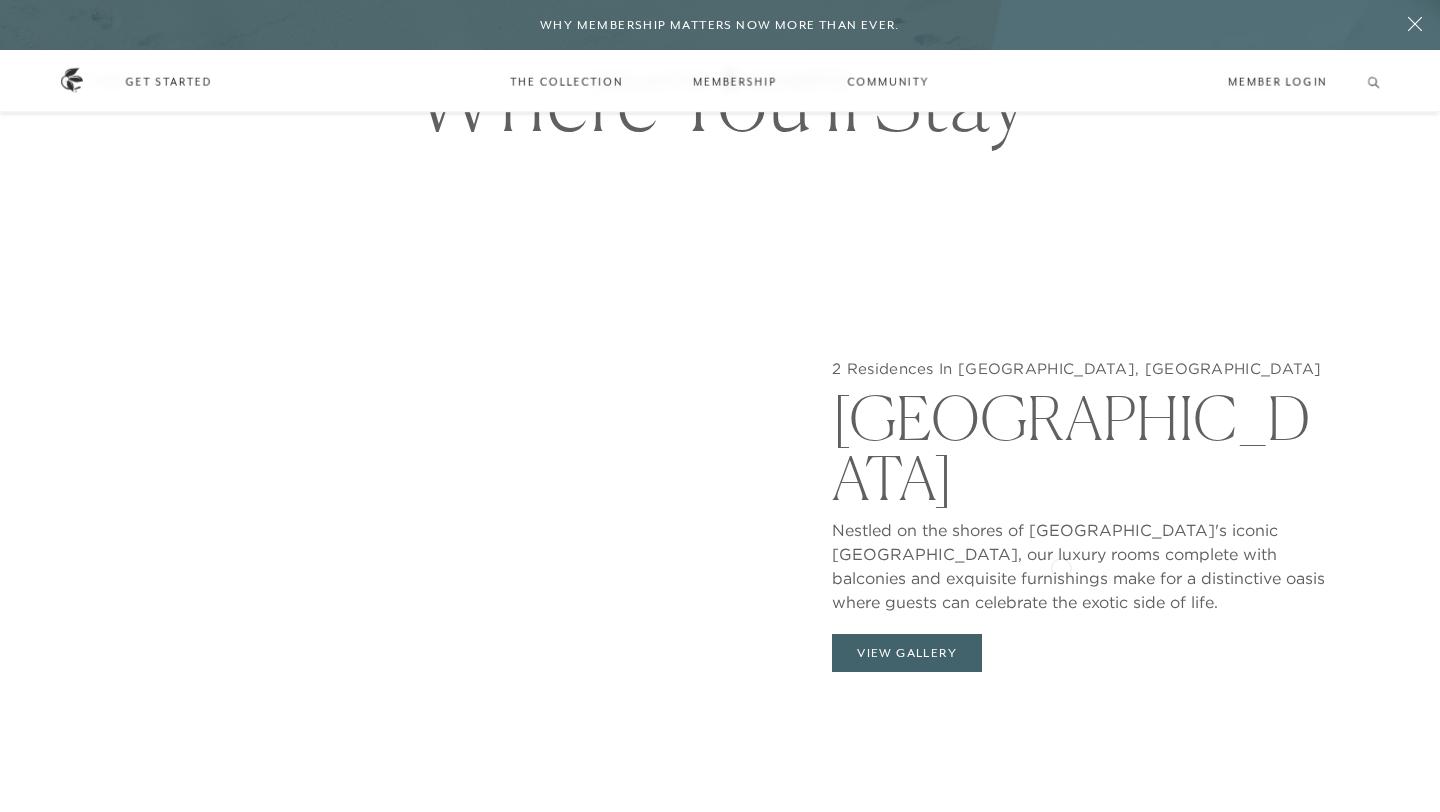scroll, scrollTop: 2011, scrollLeft: 0, axis: vertical 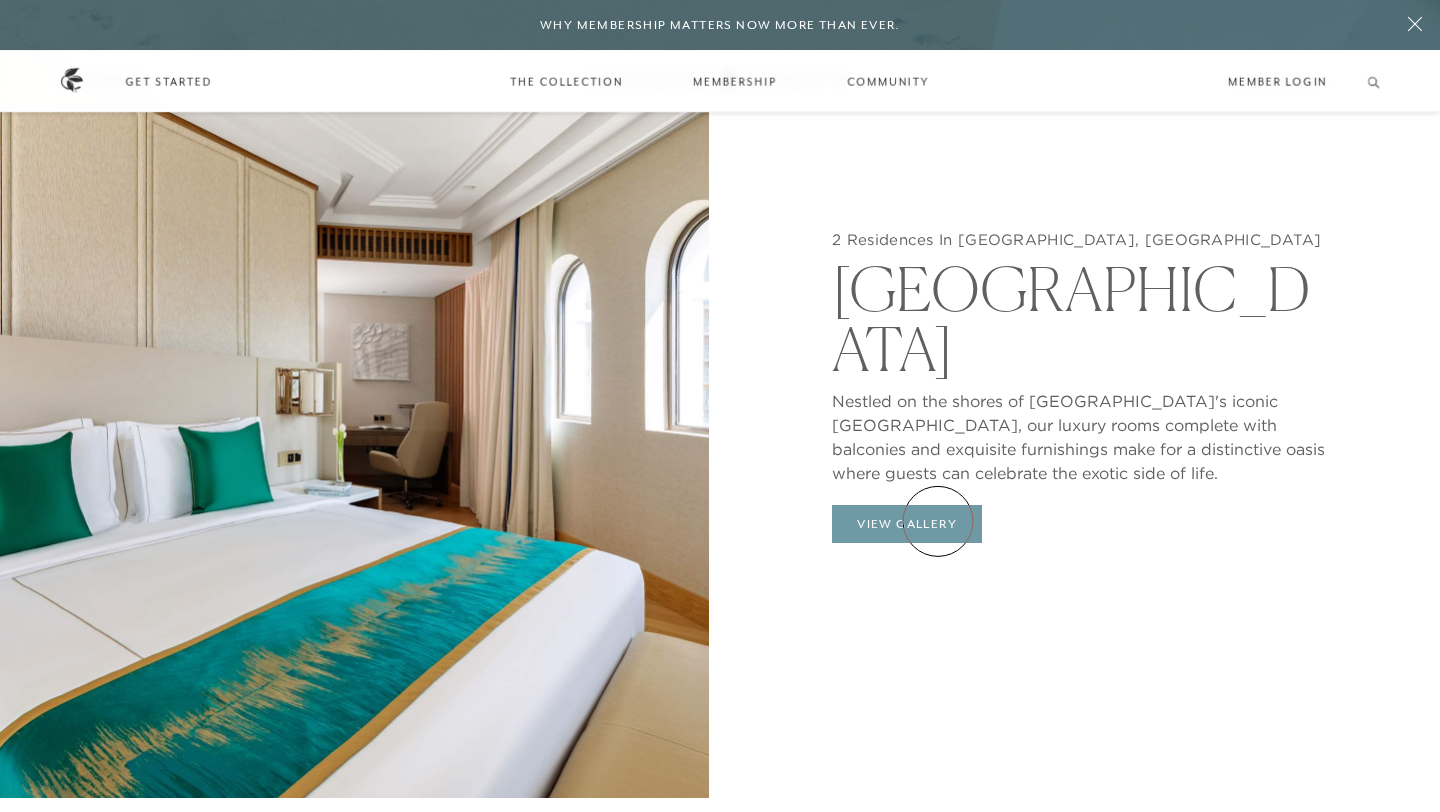 click on "View Gallery" at bounding box center [907, 524] 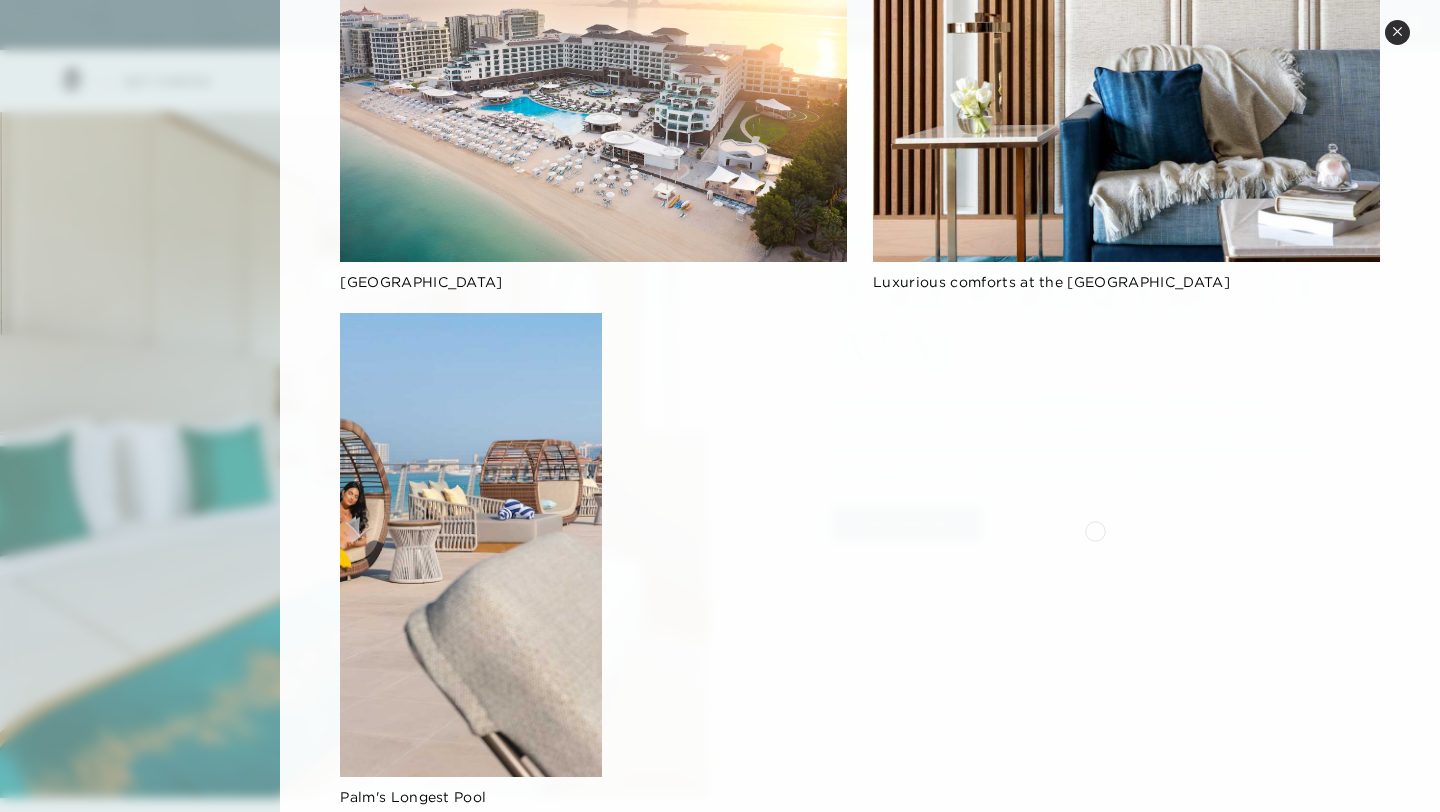 scroll, scrollTop: 774, scrollLeft: 0, axis: vertical 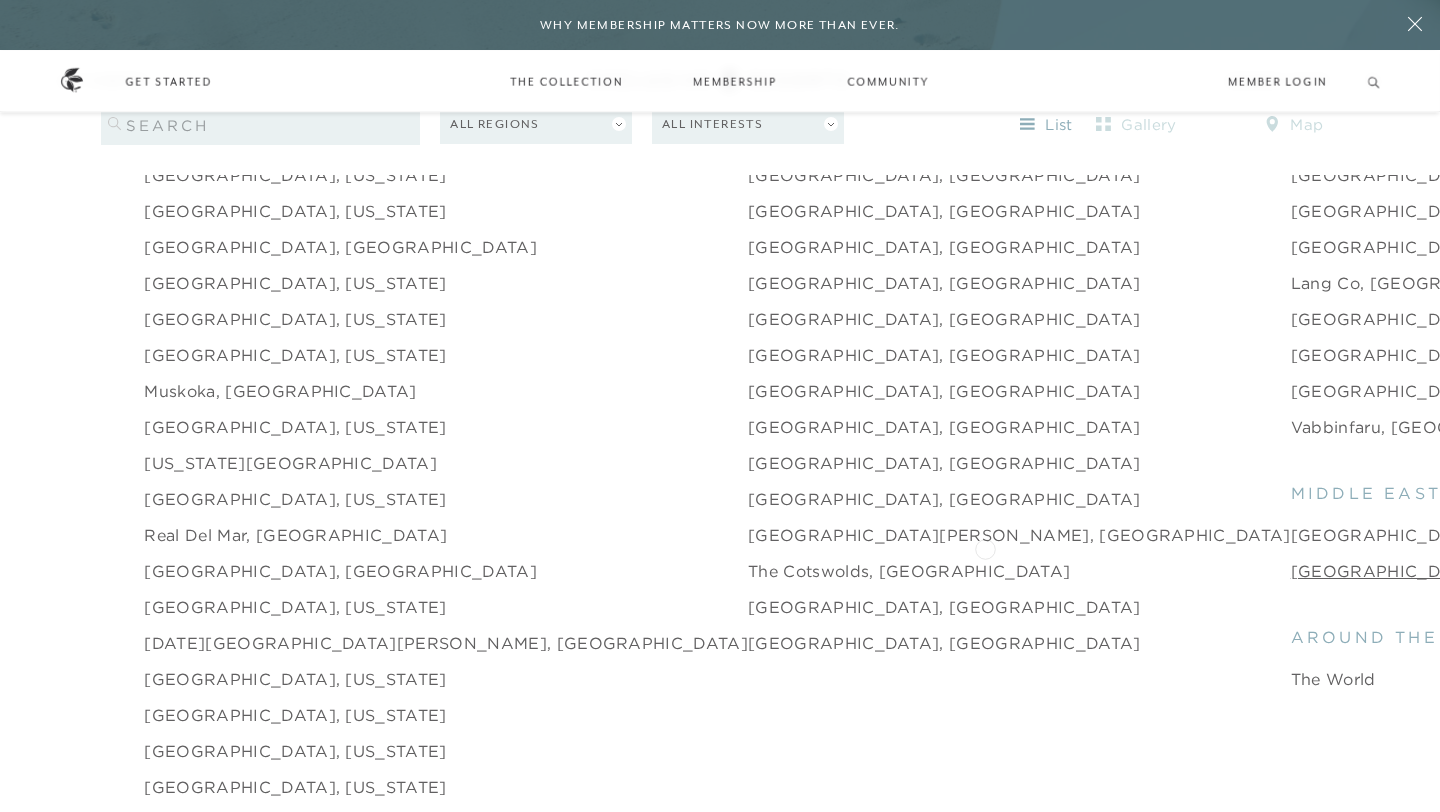 click on "[GEOGRAPHIC_DATA], [GEOGRAPHIC_DATA]" at bounding box center (1487, 571) 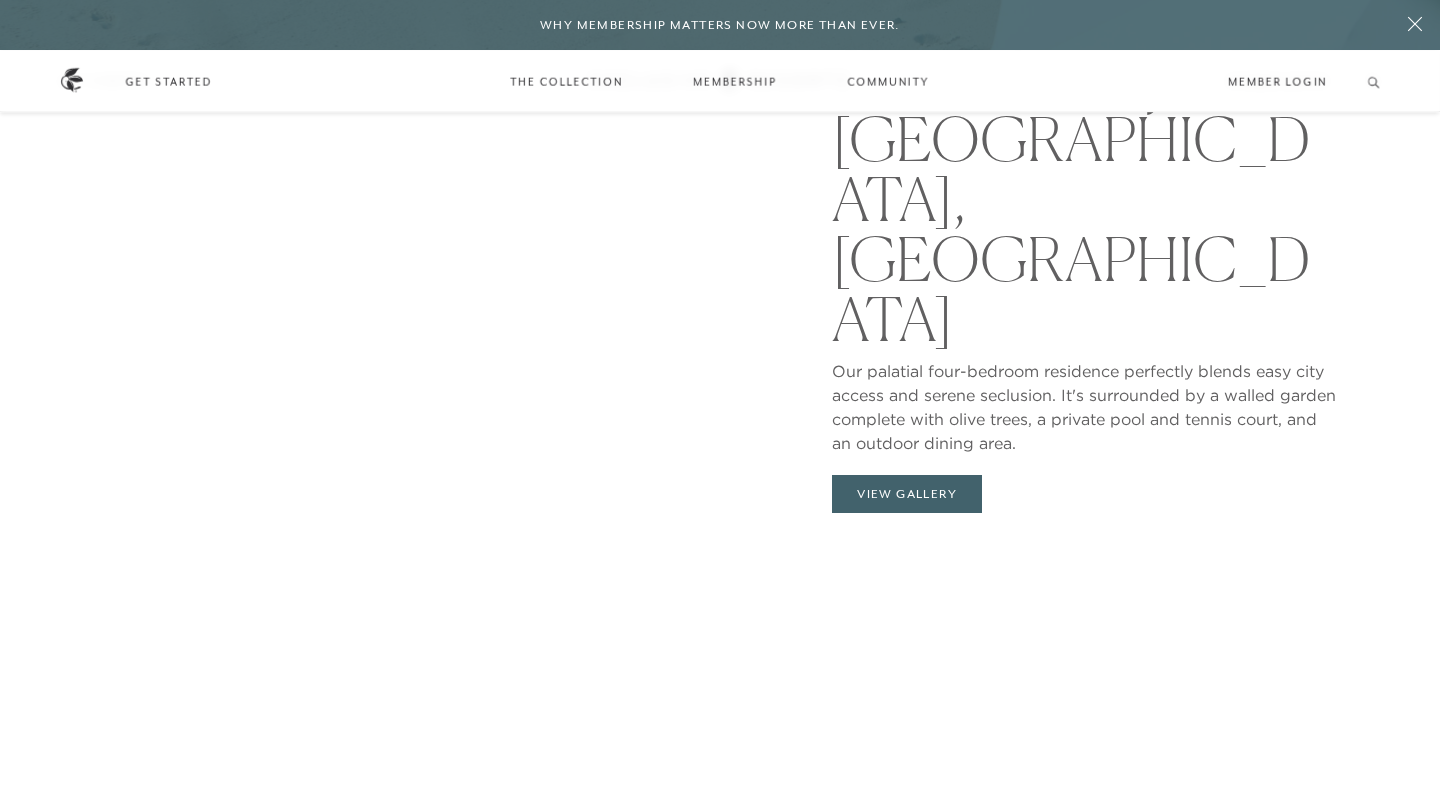scroll, scrollTop: 2153, scrollLeft: 0, axis: vertical 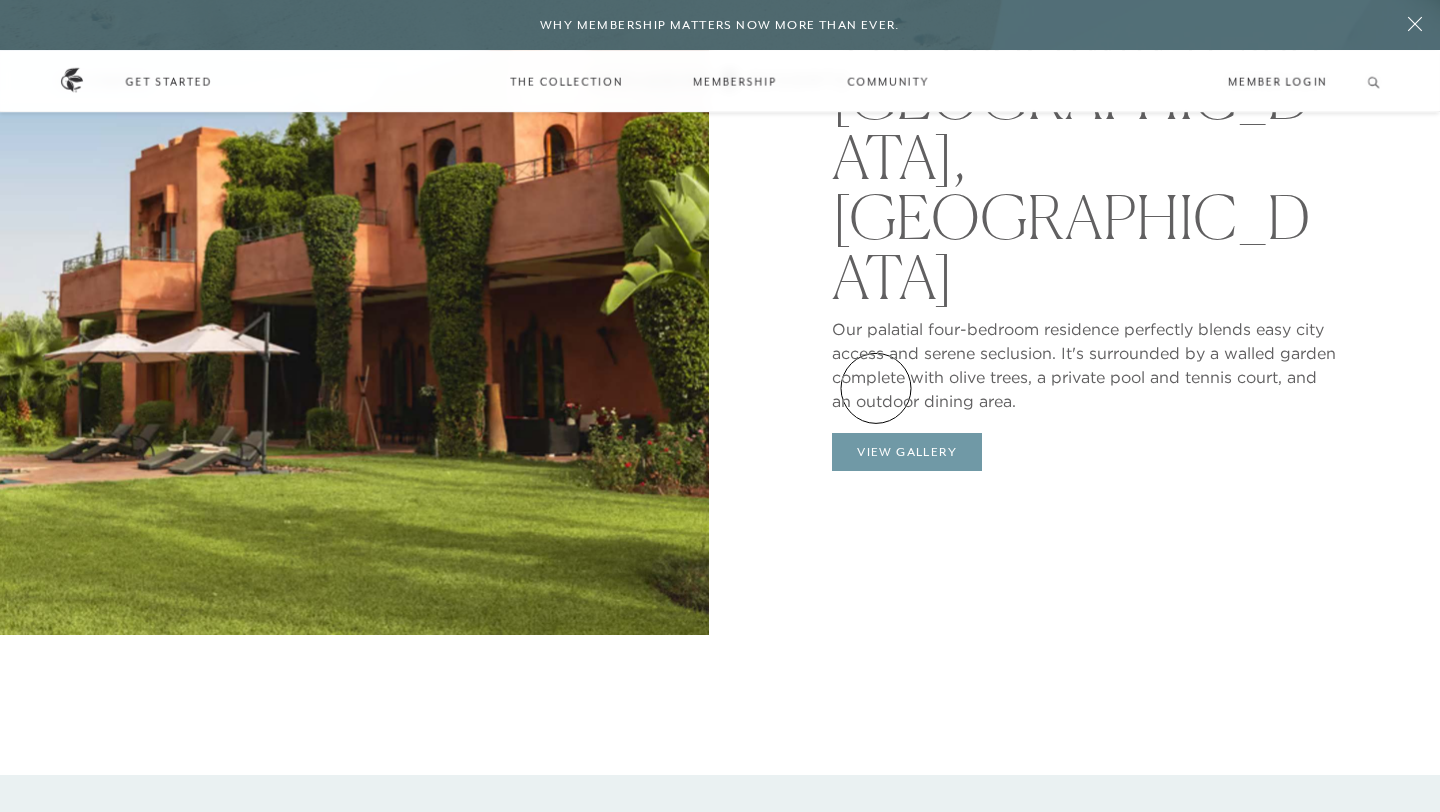 click on "View Gallery" at bounding box center (907, 452) 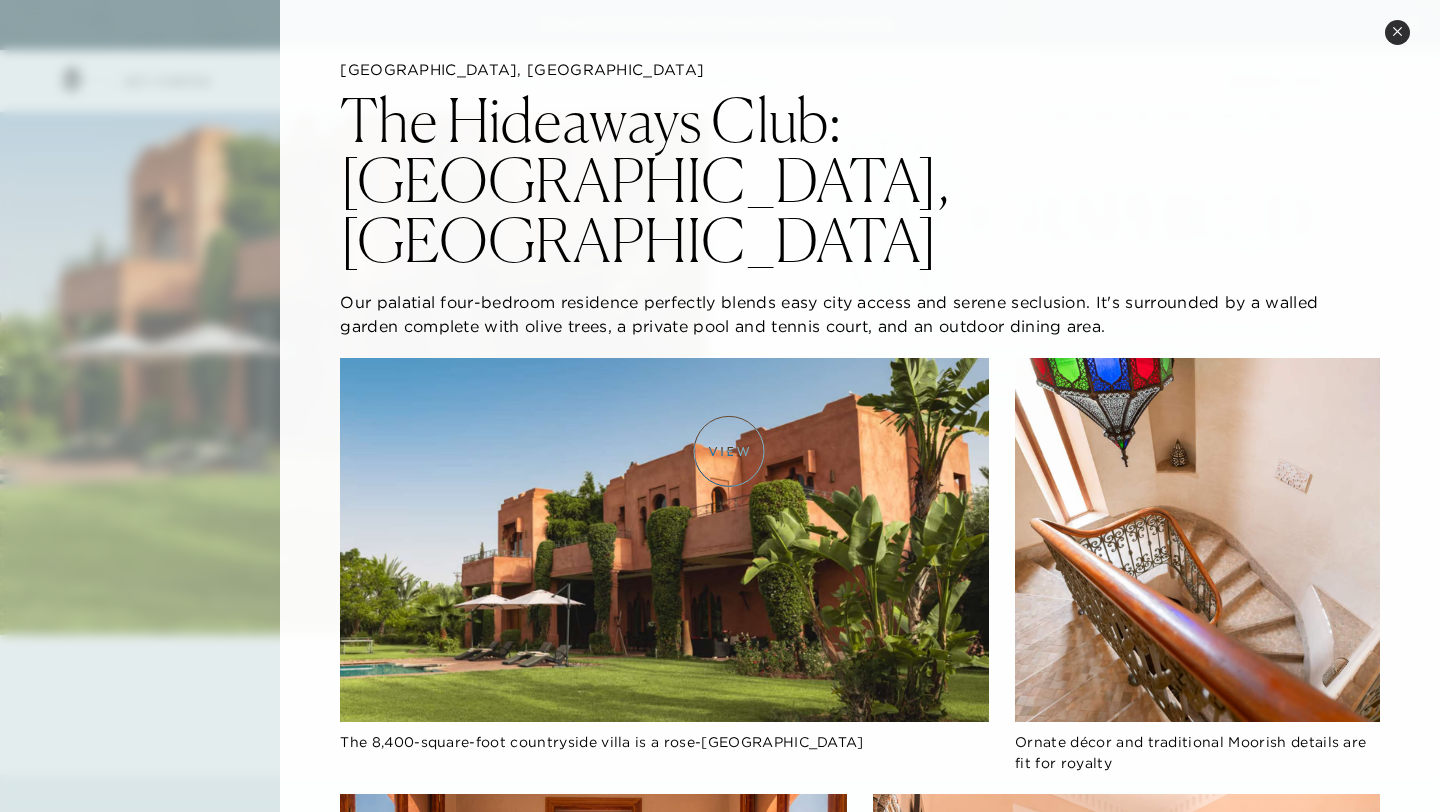 click at bounding box center (665, 539) 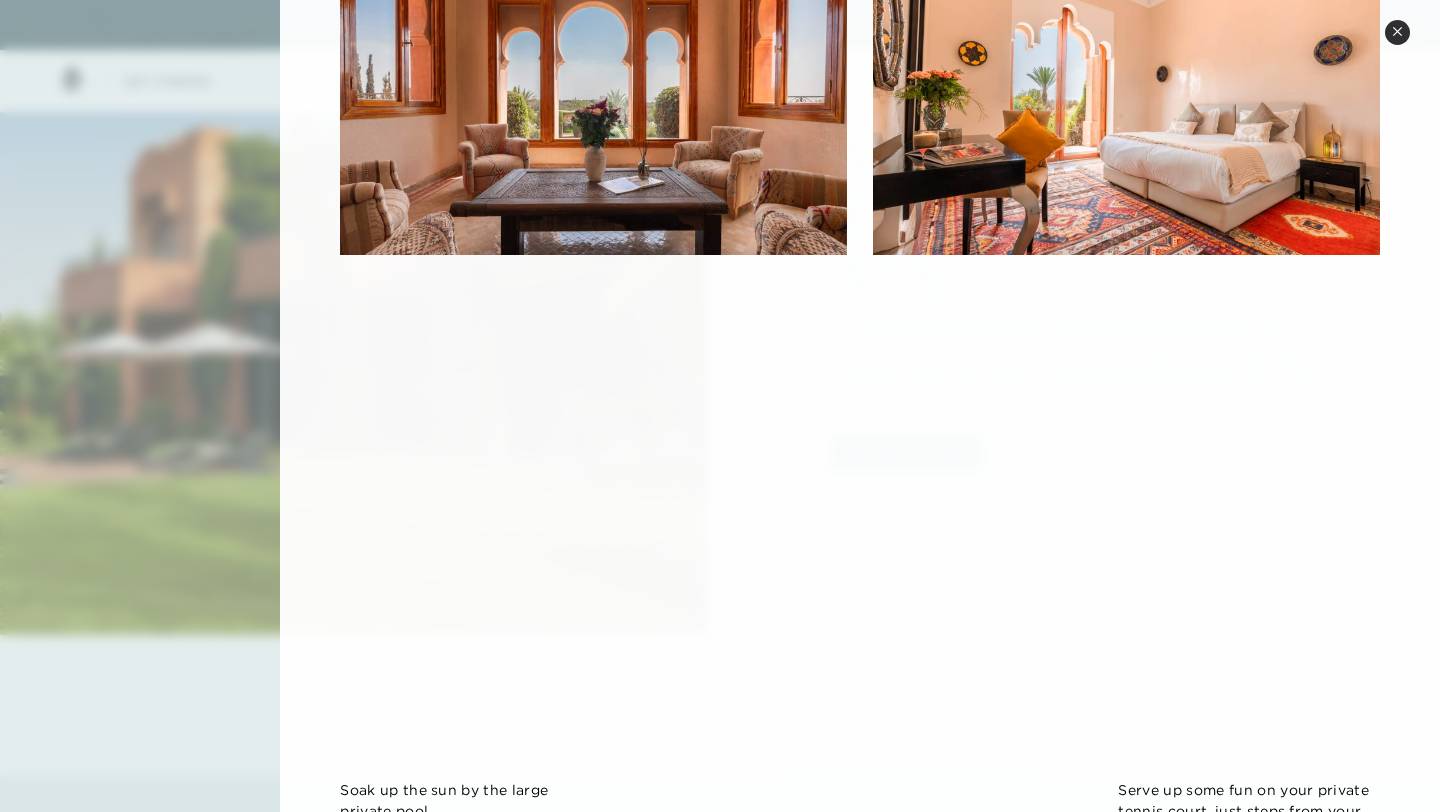 scroll, scrollTop: 867, scrollLeft: 0, axis: vertical 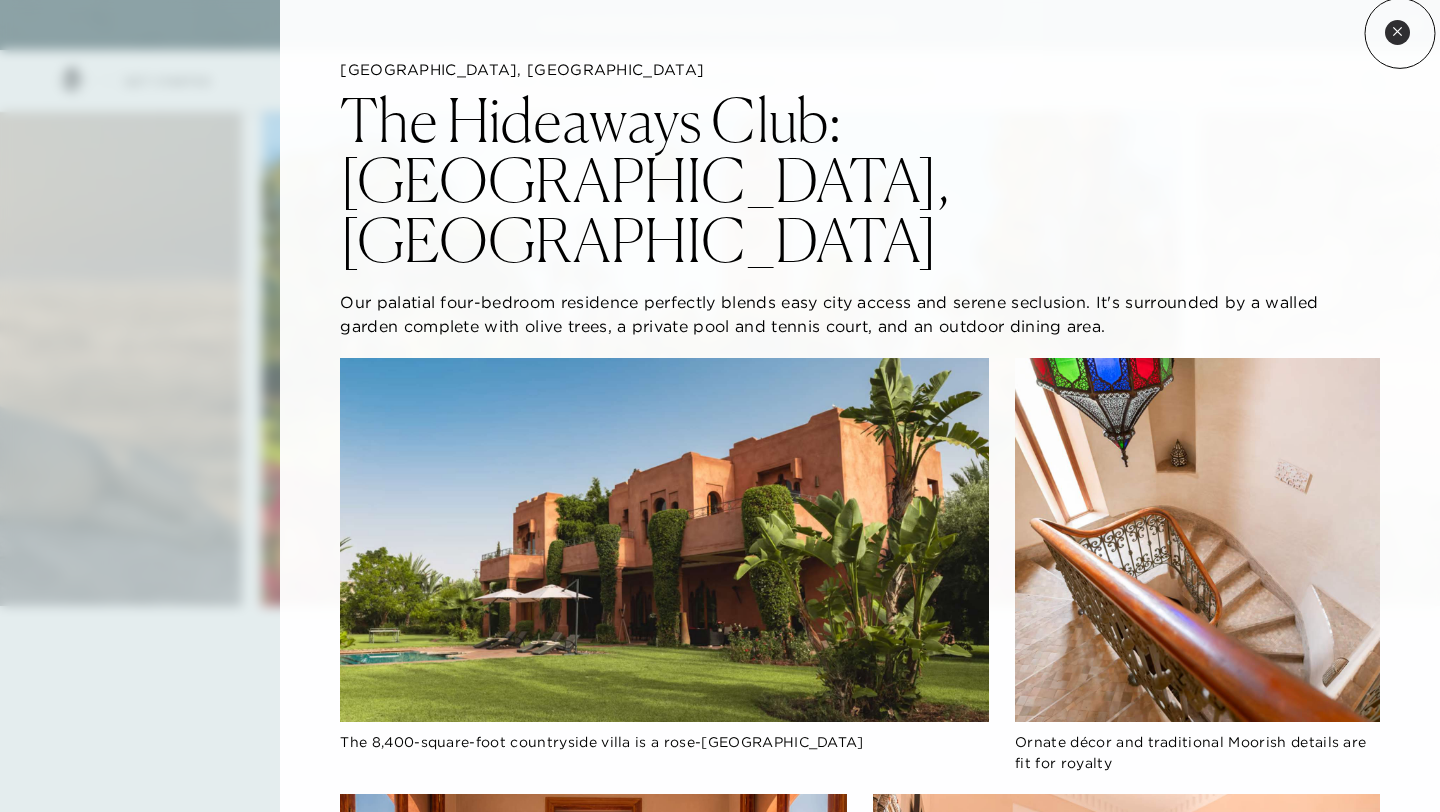 click 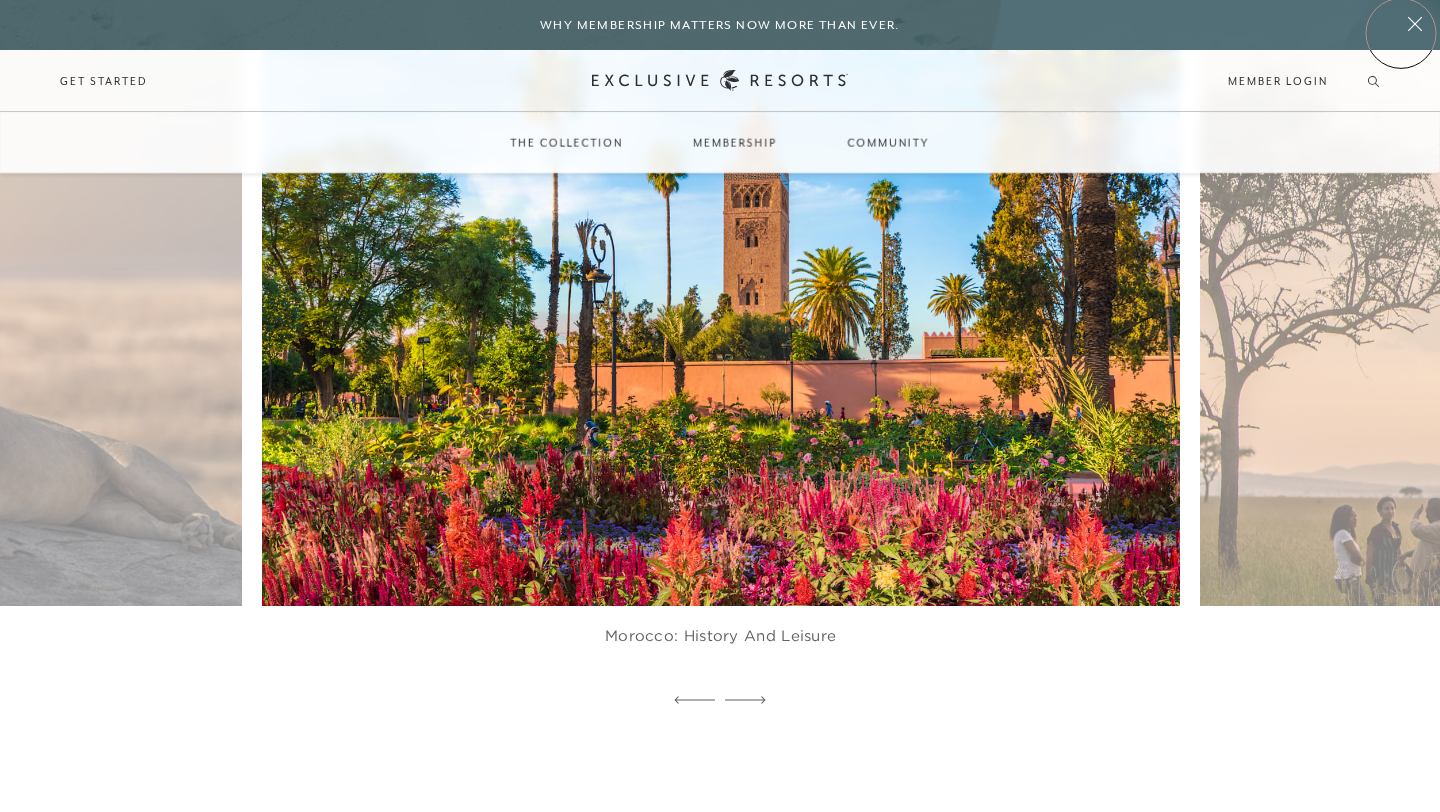 scroll, scrollTop: 2129, scrollLeft: 0, axis: vertical 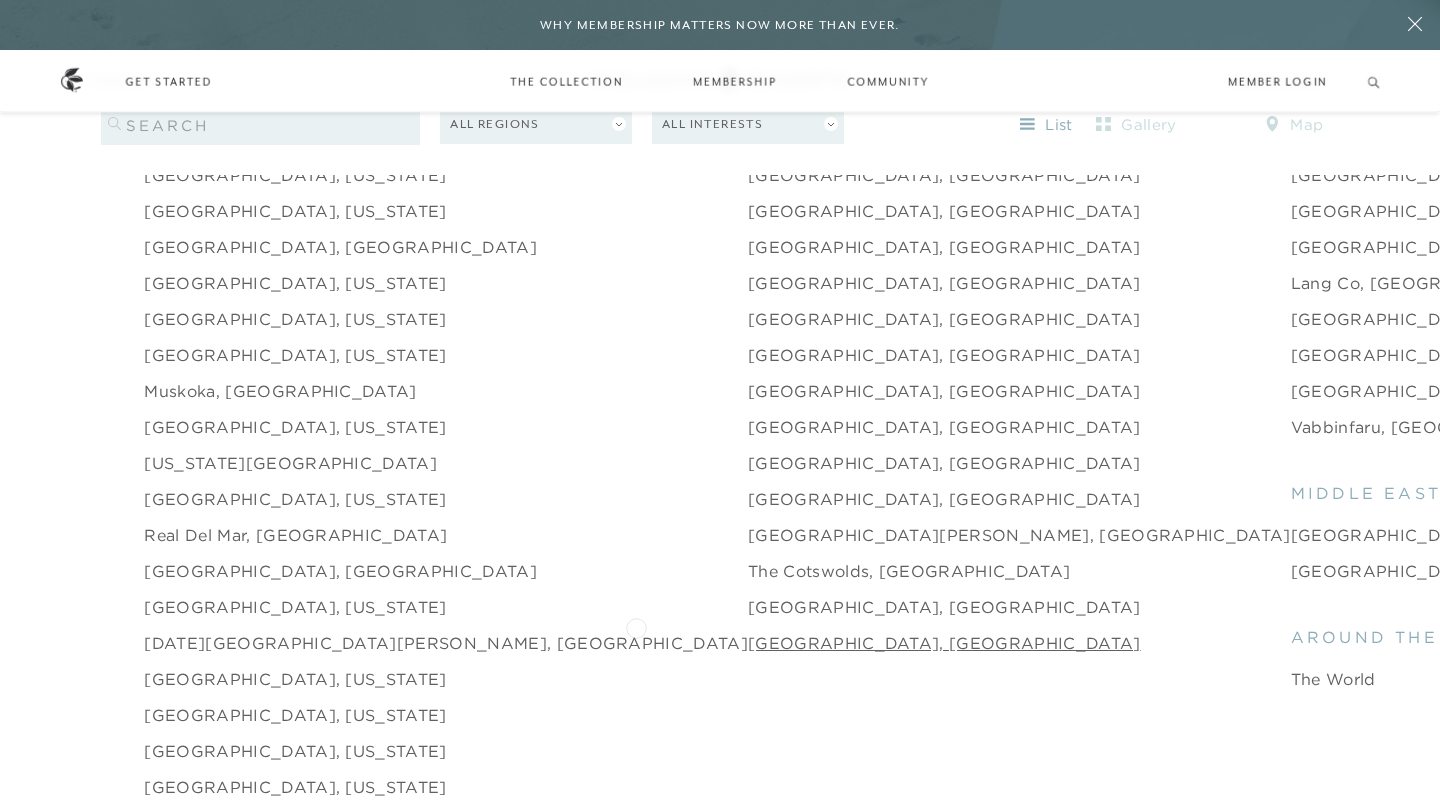click on "[GEOGRAPHIC_DATA], [GEOGRAPHIC_DATA]" at bounding box center (944, 643) 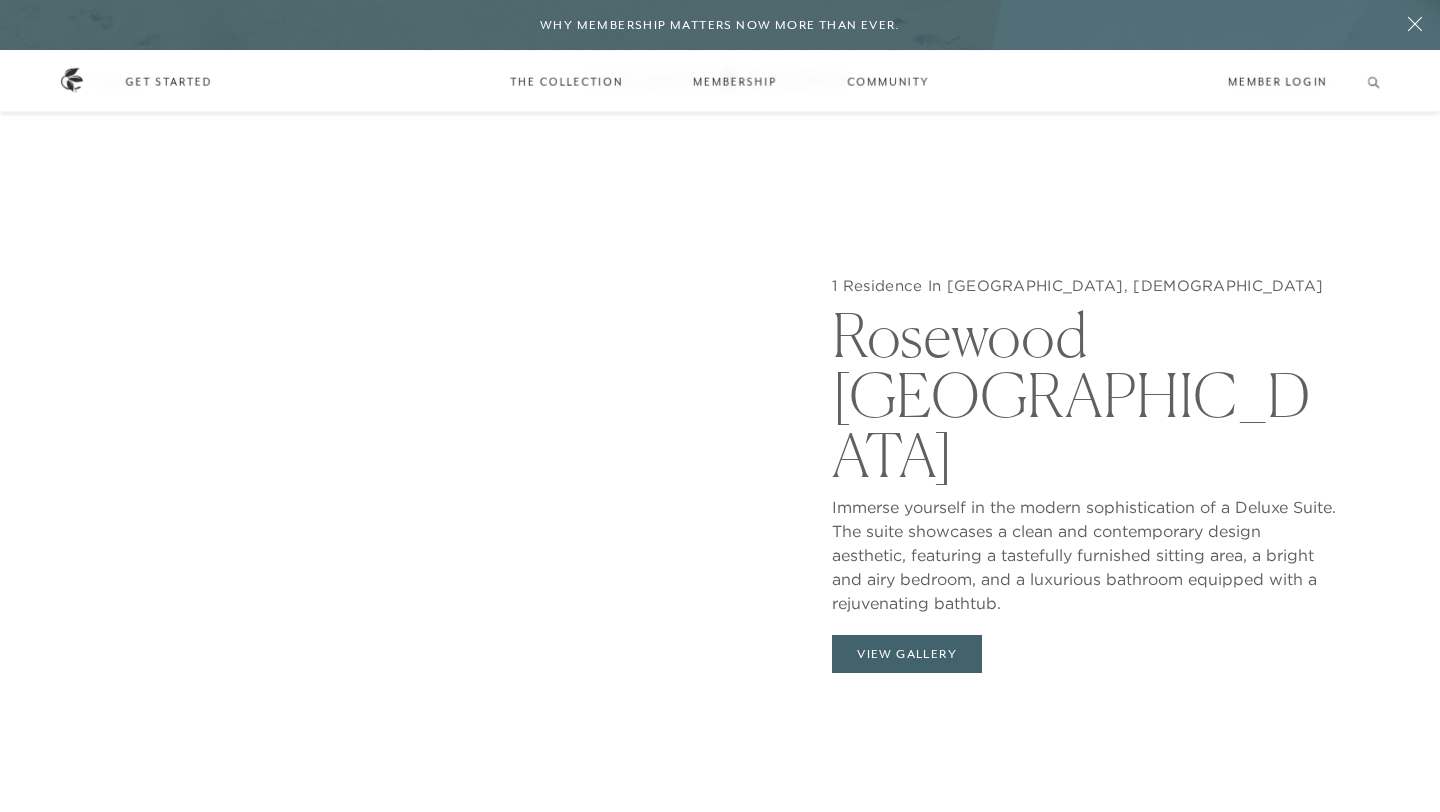 scroll, scrollTop: 1957, scrollLeft: 0, axis: vertical 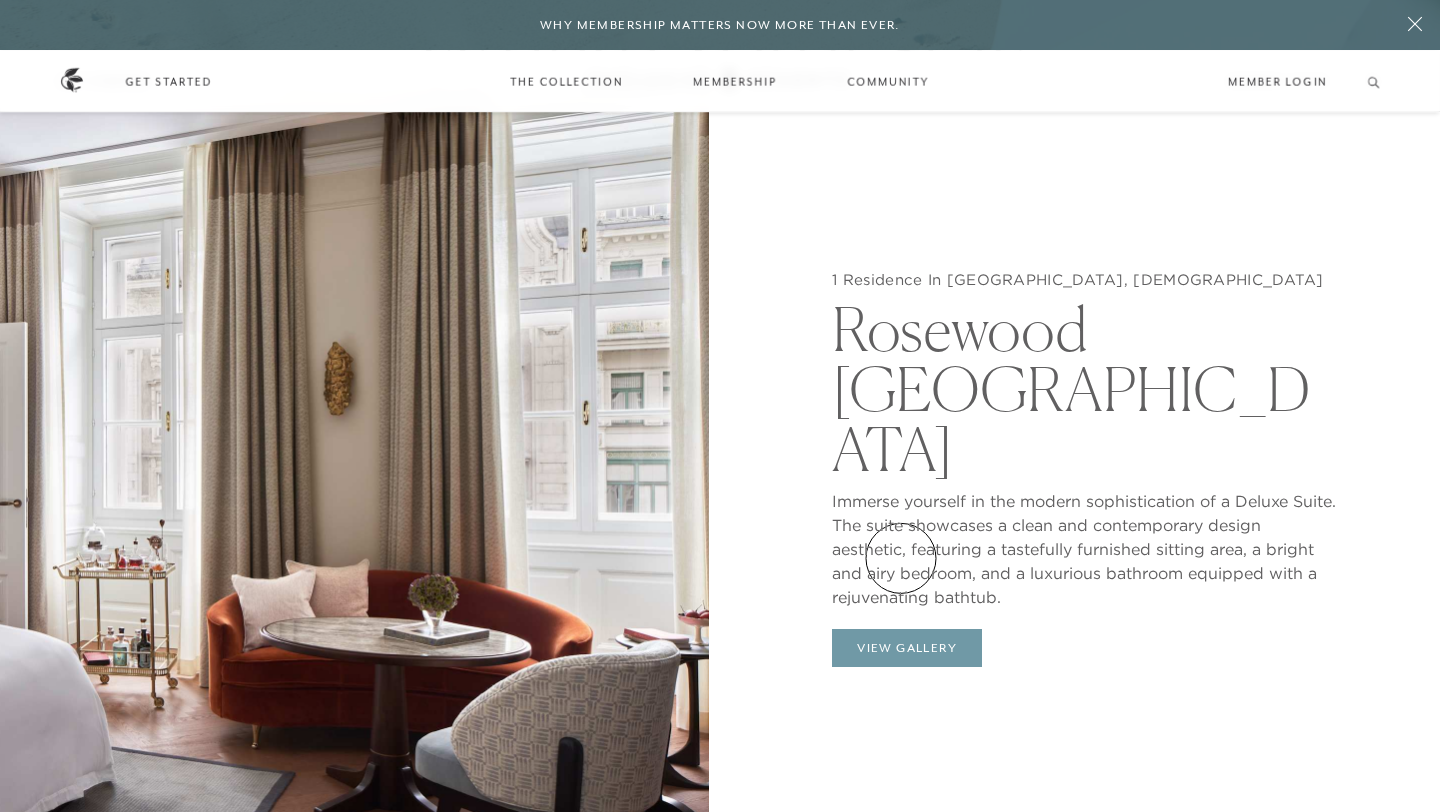 click on "View Gallery" at bounding box center [907, 648] 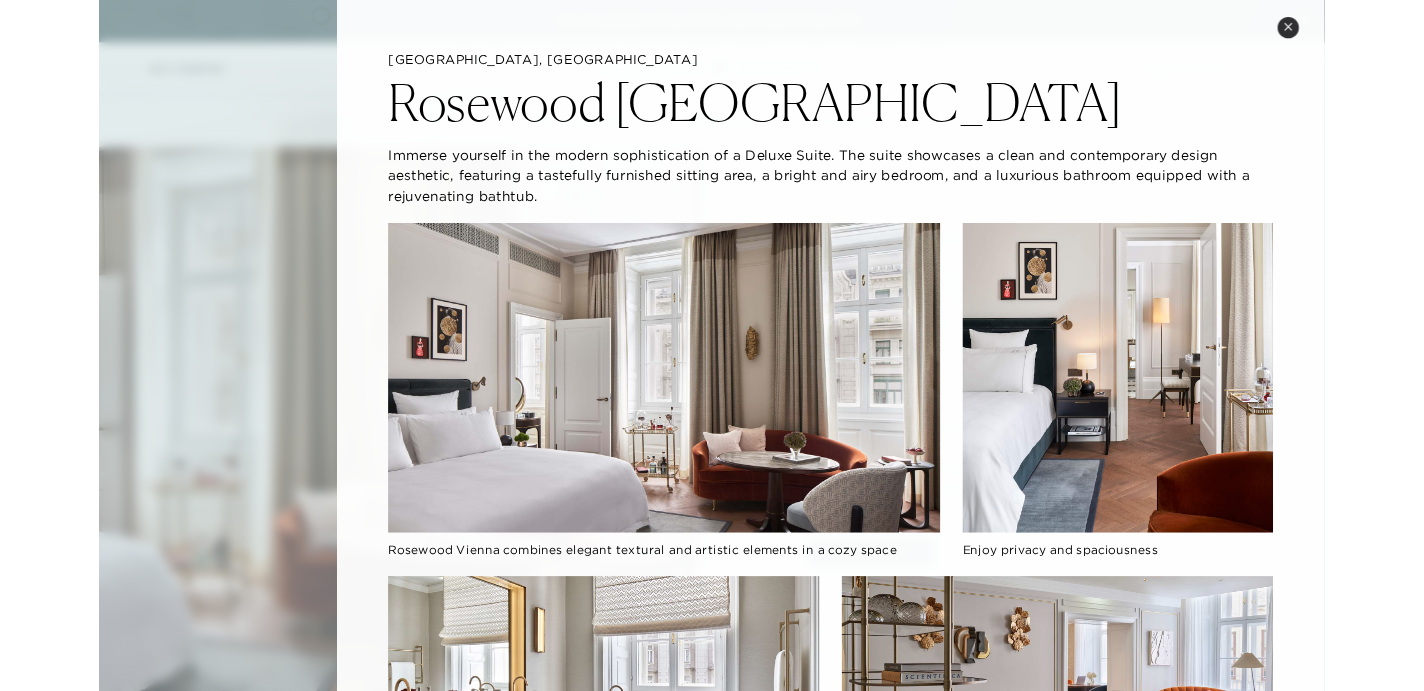 scroll, scrollTop: 1831, scrollLeft: 0, axis: vertical 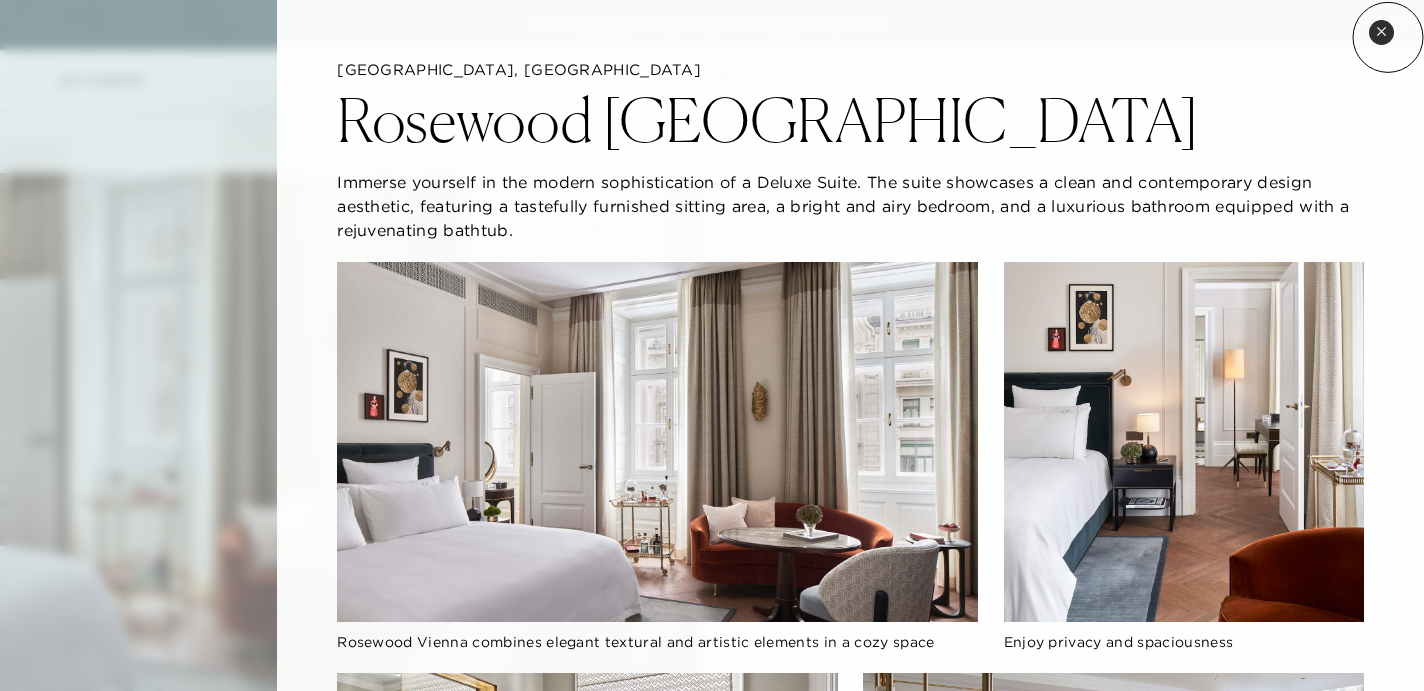 click on "Close quickview" at bounding box center (1381, 32) 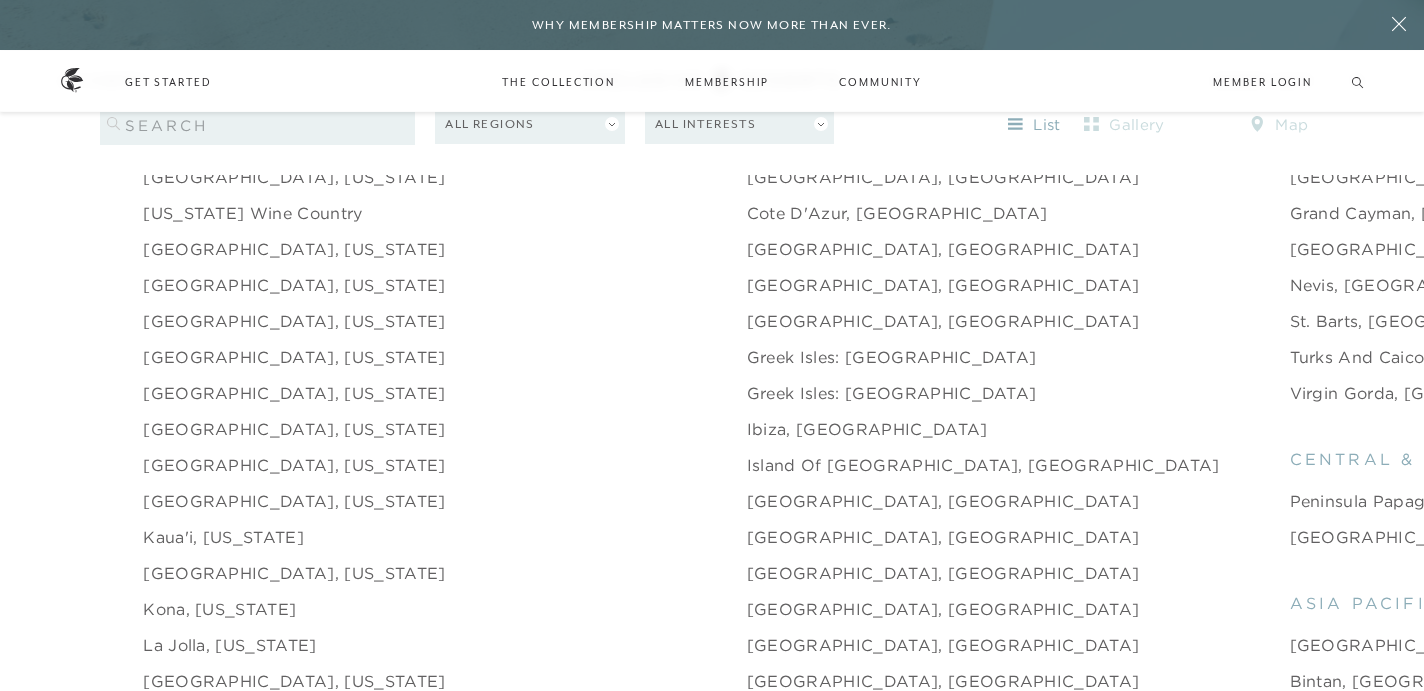 scroll, scrollTop: 2118, scrollLeft: 0, axis: vertical 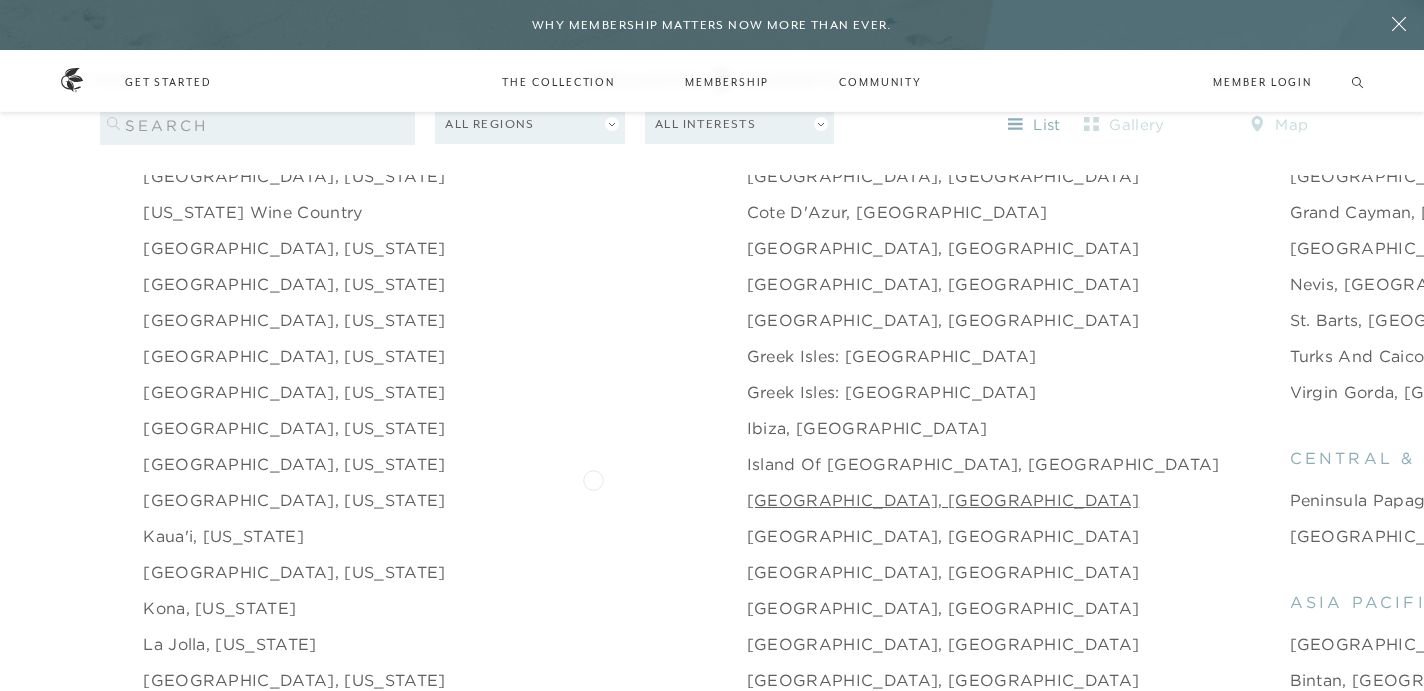 click on "[GEOGRAPHIC_DATA], [GEOGRAPHIC_DATA]" at bounding box center [943, 500] 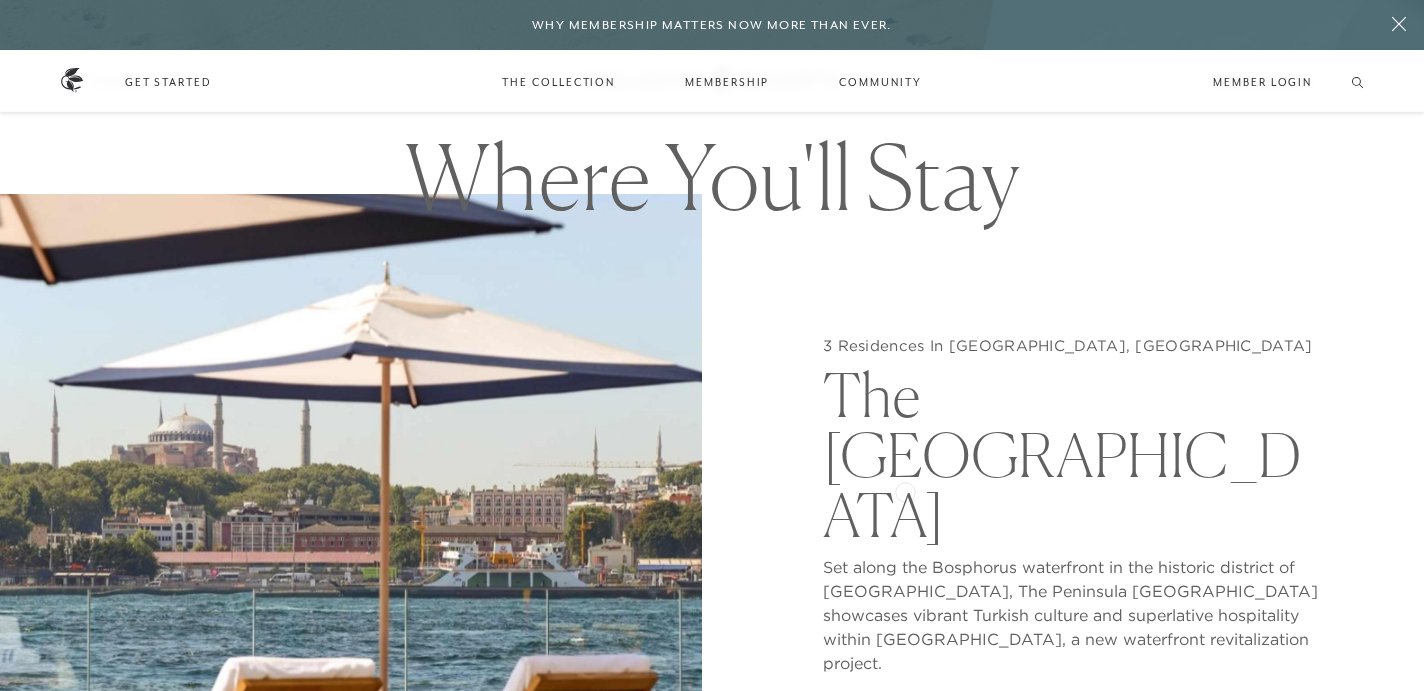 scroll, scrollTop: 1857, scrollLeft: 0, axis: vertical 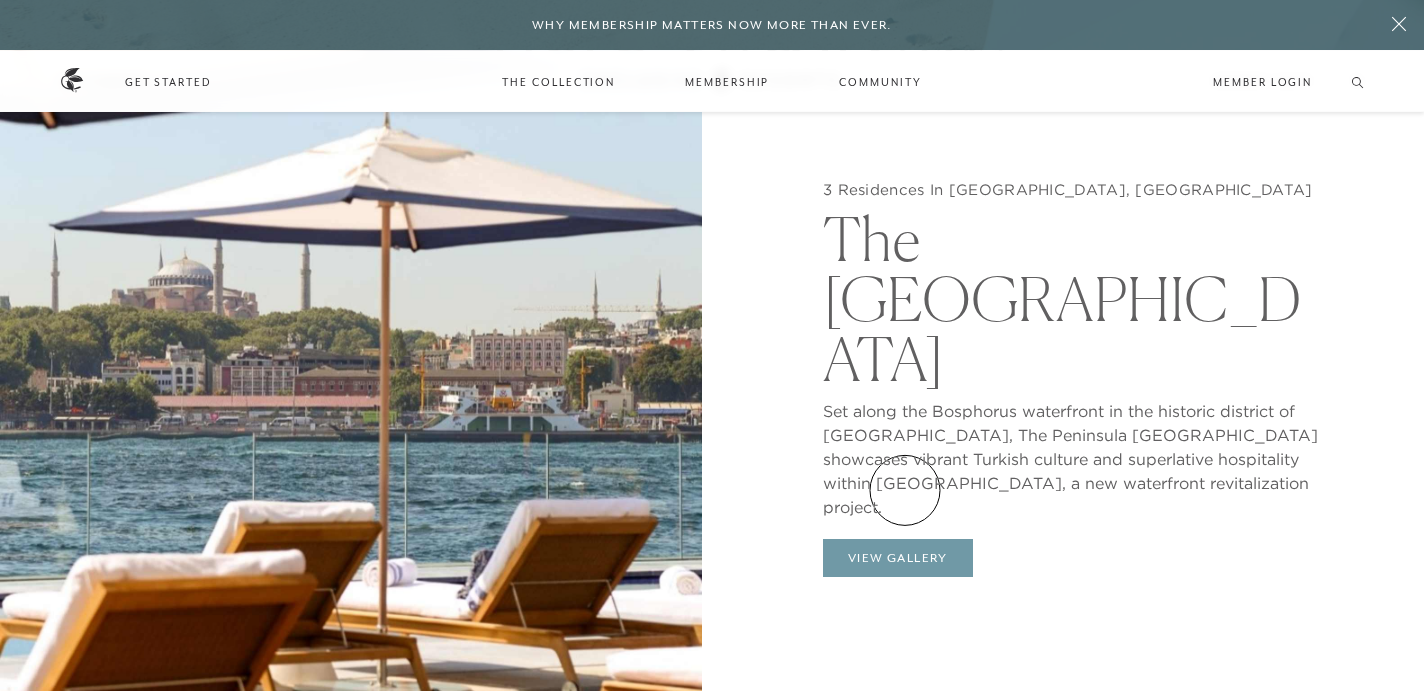 click on "View Gallery" at bounding box center [898, 558] 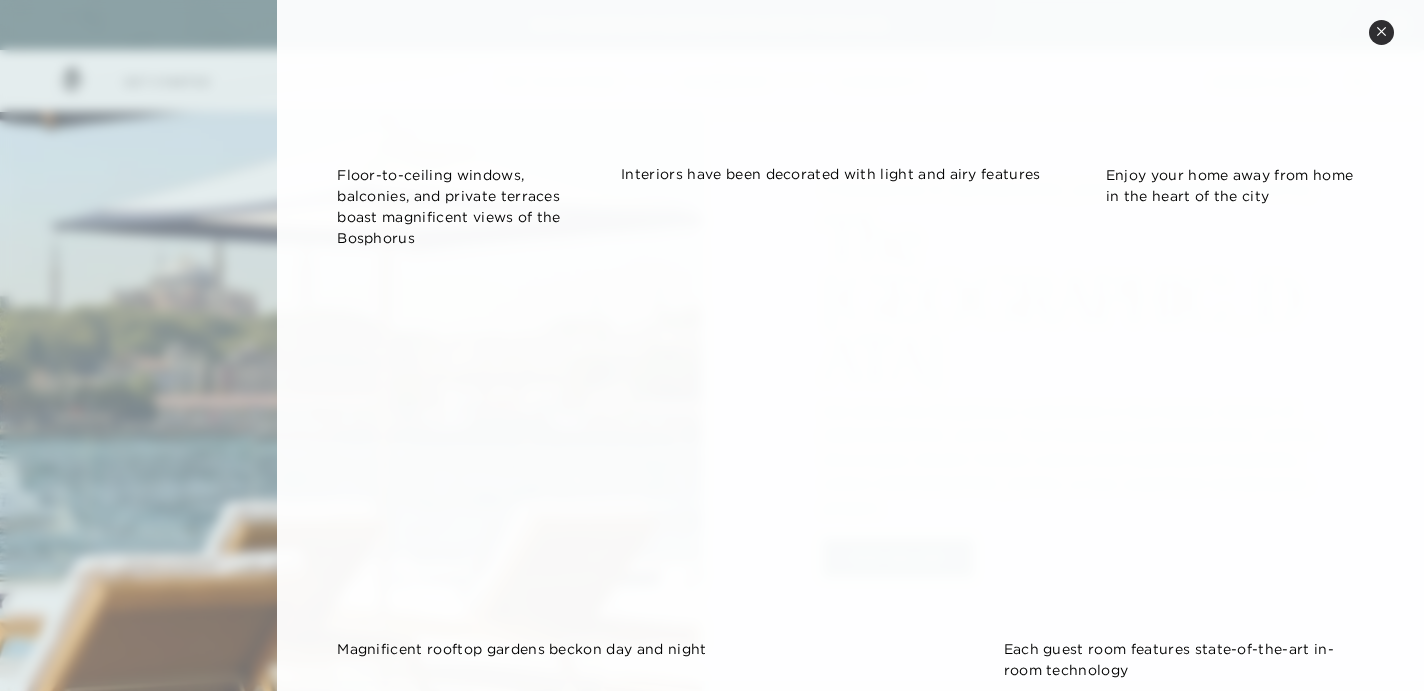 scroll, scrollTop: 1377, scrollLeft: 0, axis: vertical 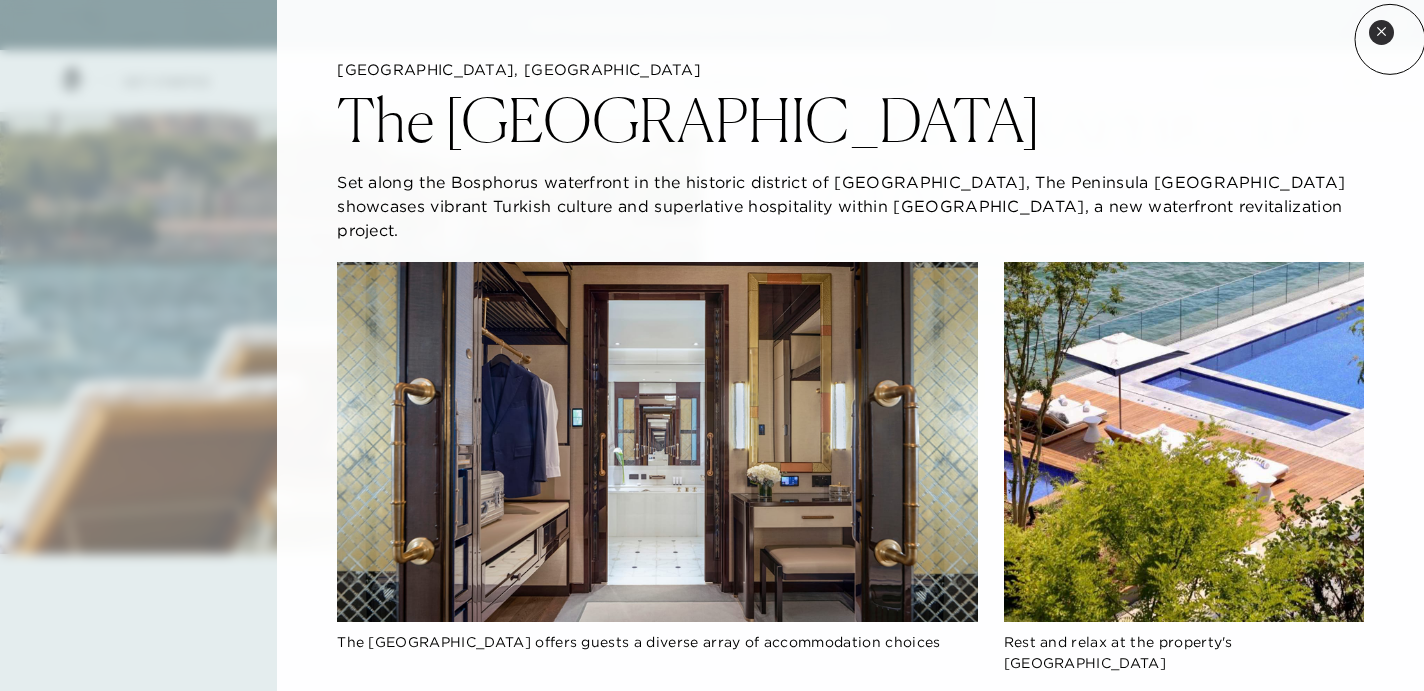 click on "Close quickview" at bounding box center (1381, 32) 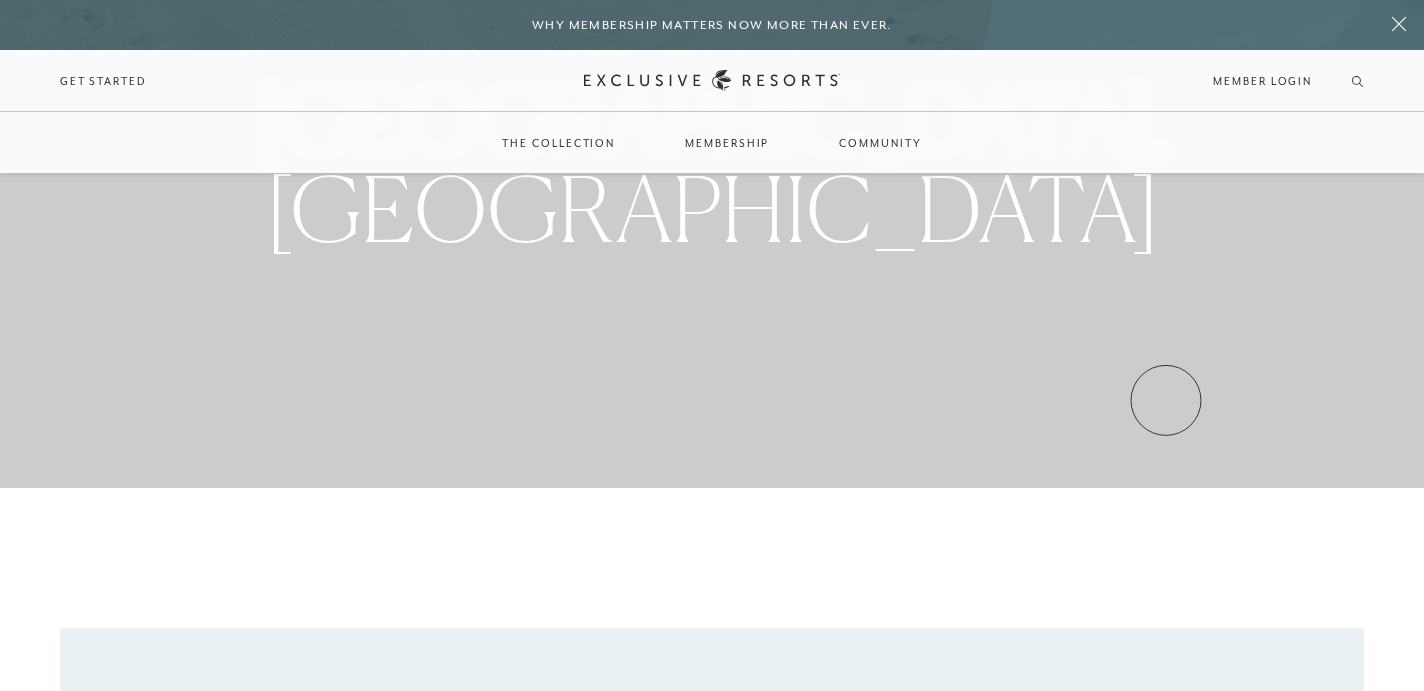 scroll, scrollTop: 0, scrollLeft: 0, axis: both 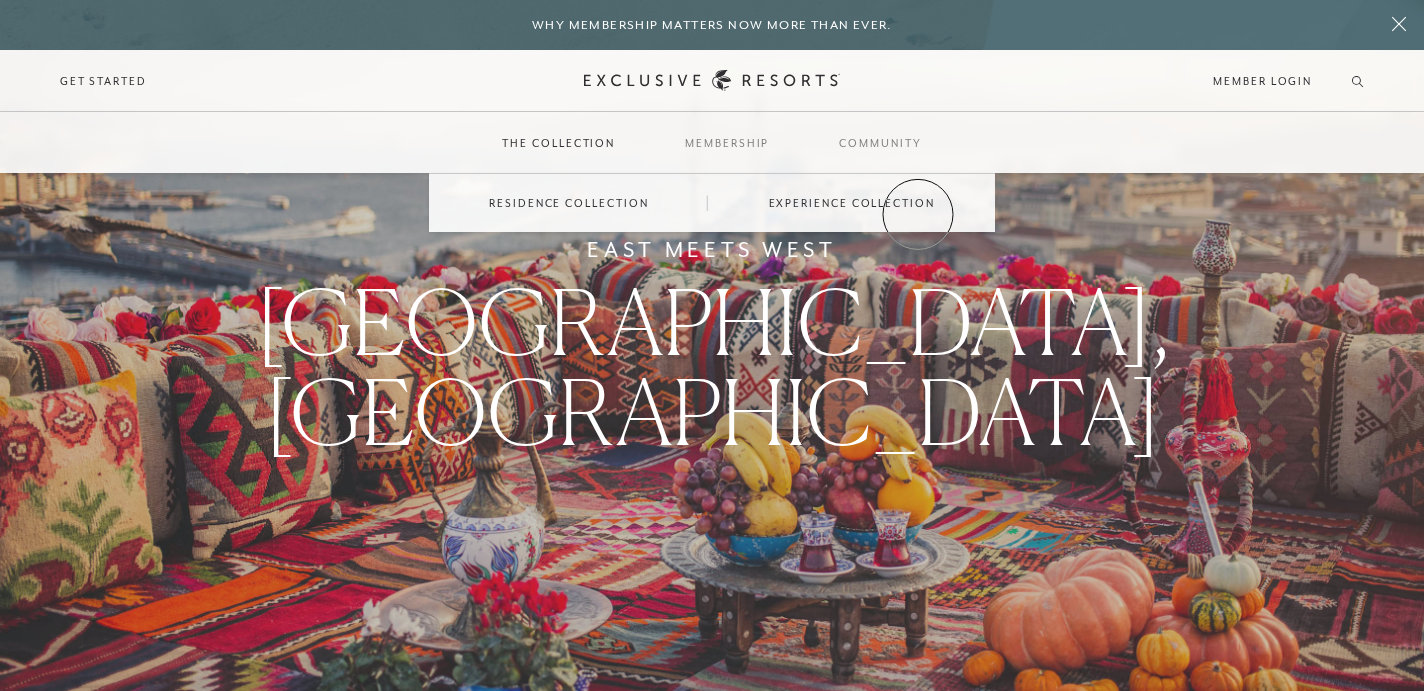 click on "Experience Collection" at bounding box center (852, 203) 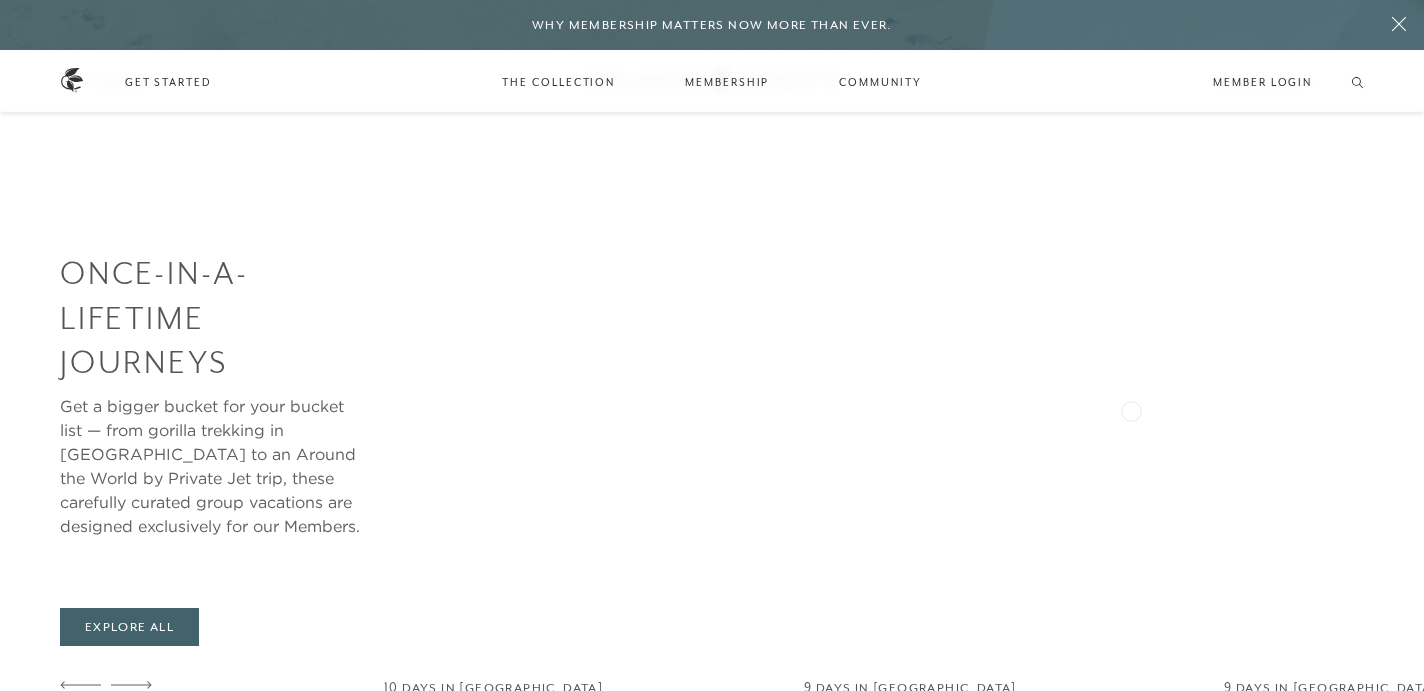scroll, scrollTop: 1075, scrollLeft: 0, axis: vertical 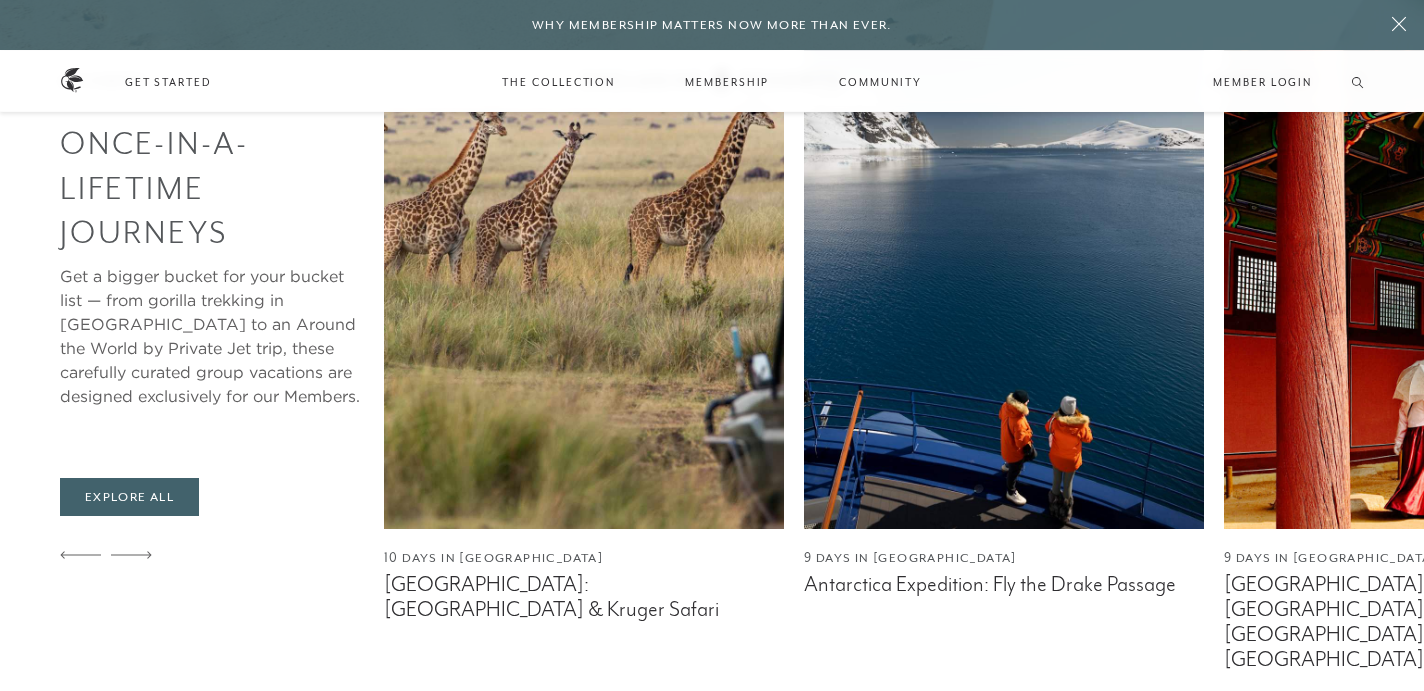 click at bounding box center (1004, 279) 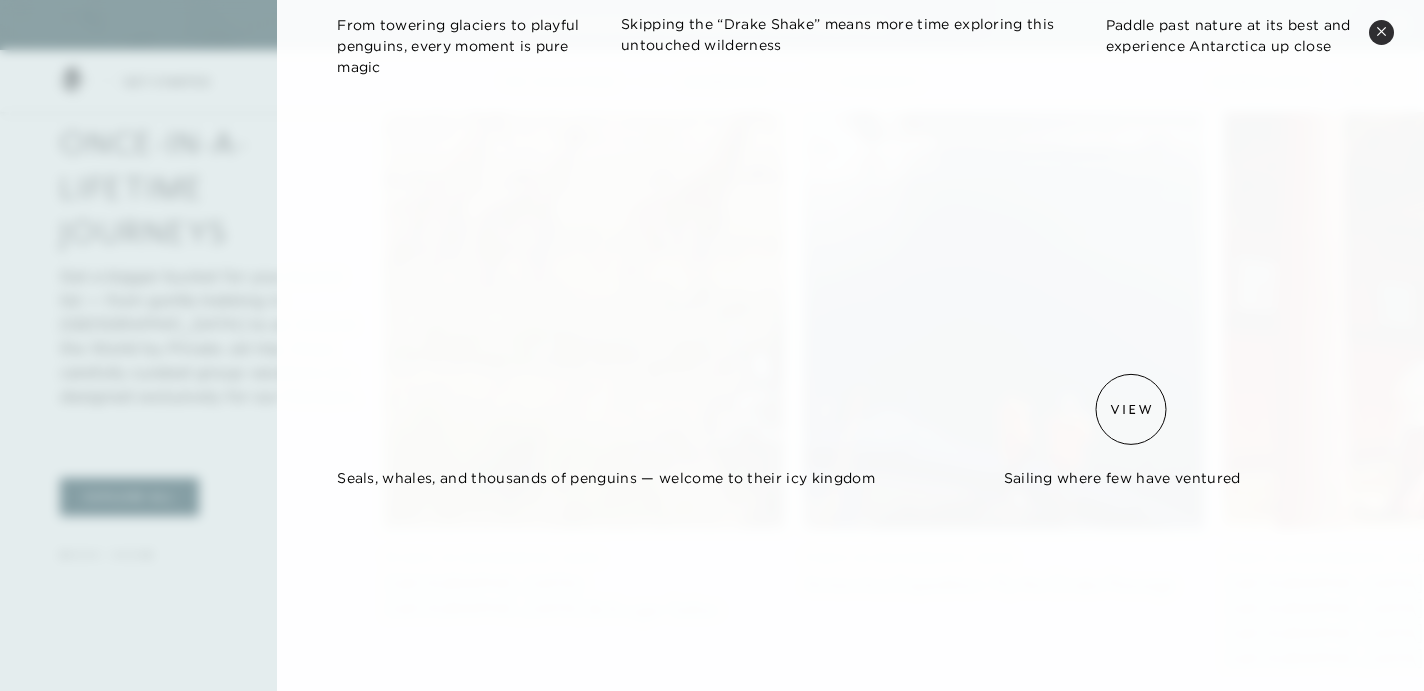 scroll, scrollTop: 1778, scrollLeft: 0, axis: vertical 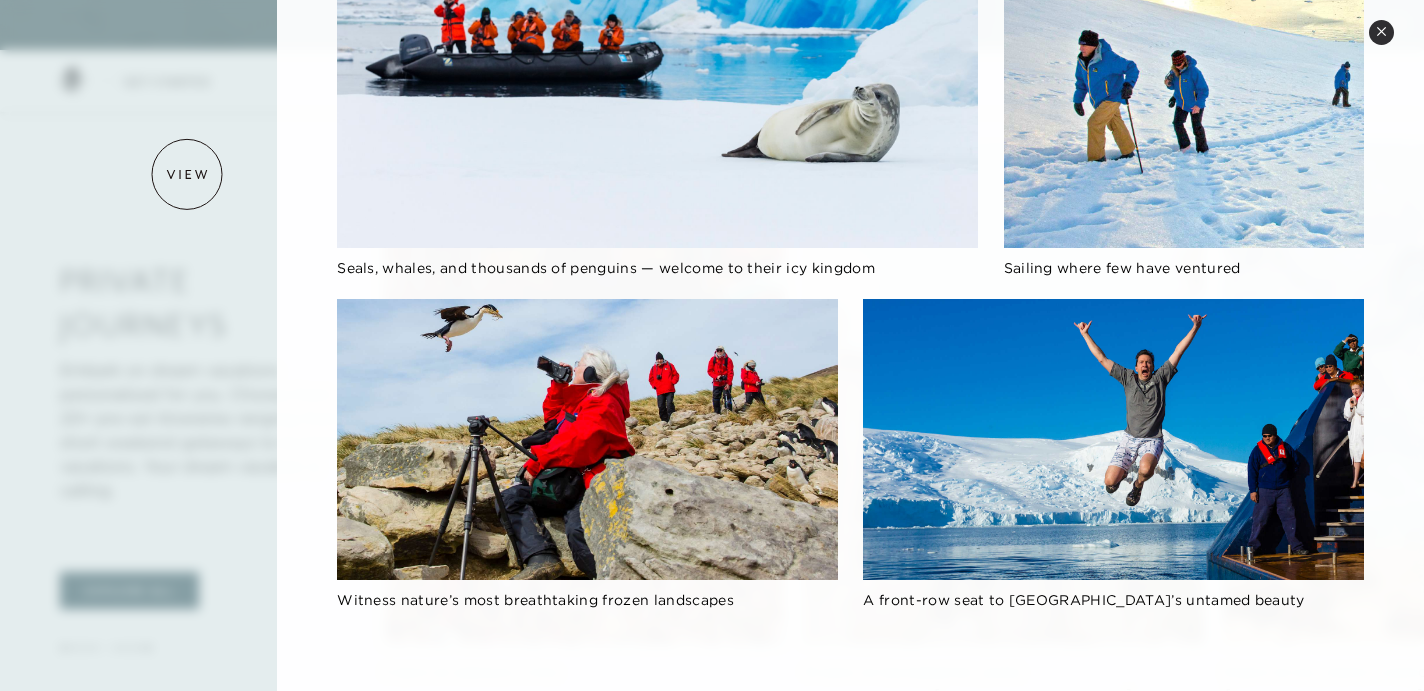 click 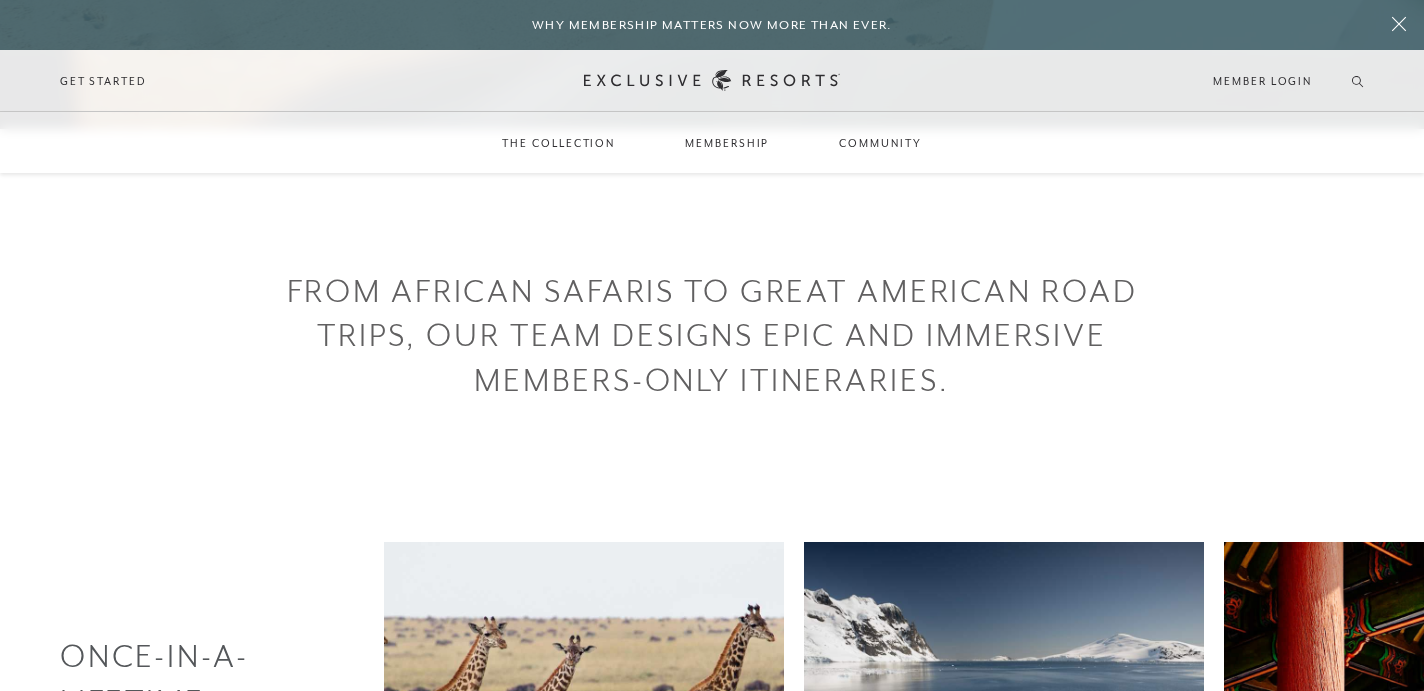 scroll, scrollTop: 443, scrollLeft: 0, axis: vertical 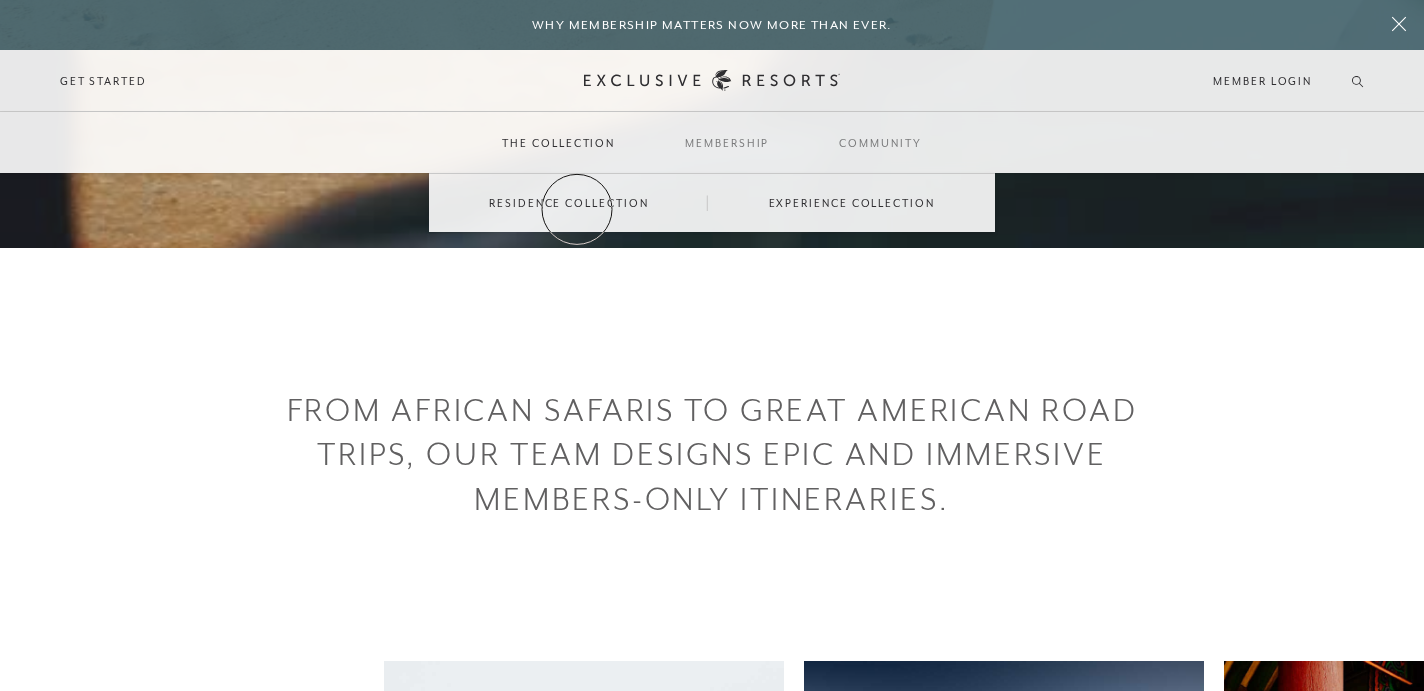 click on "Residence Collection" at bounding box center [568, 203] 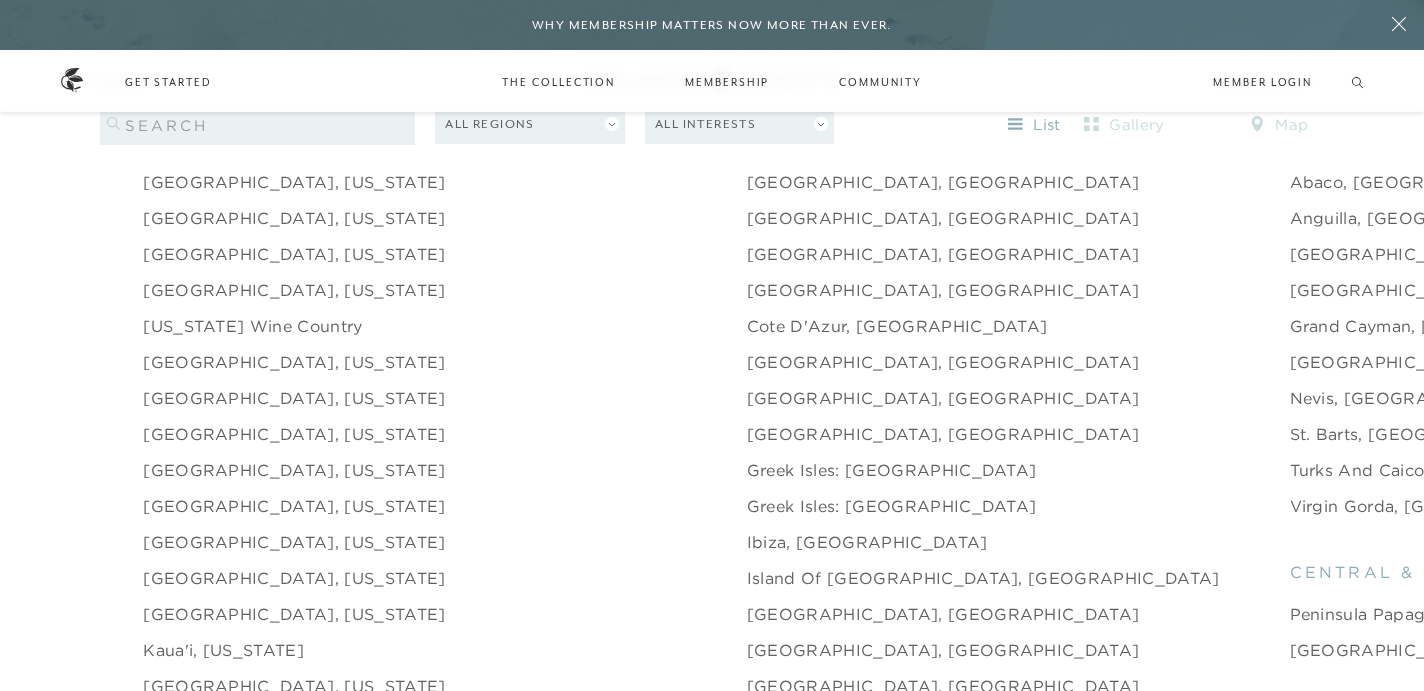 scroll, scrollTop: 2007, scrollLeft: 0, axis: vertical 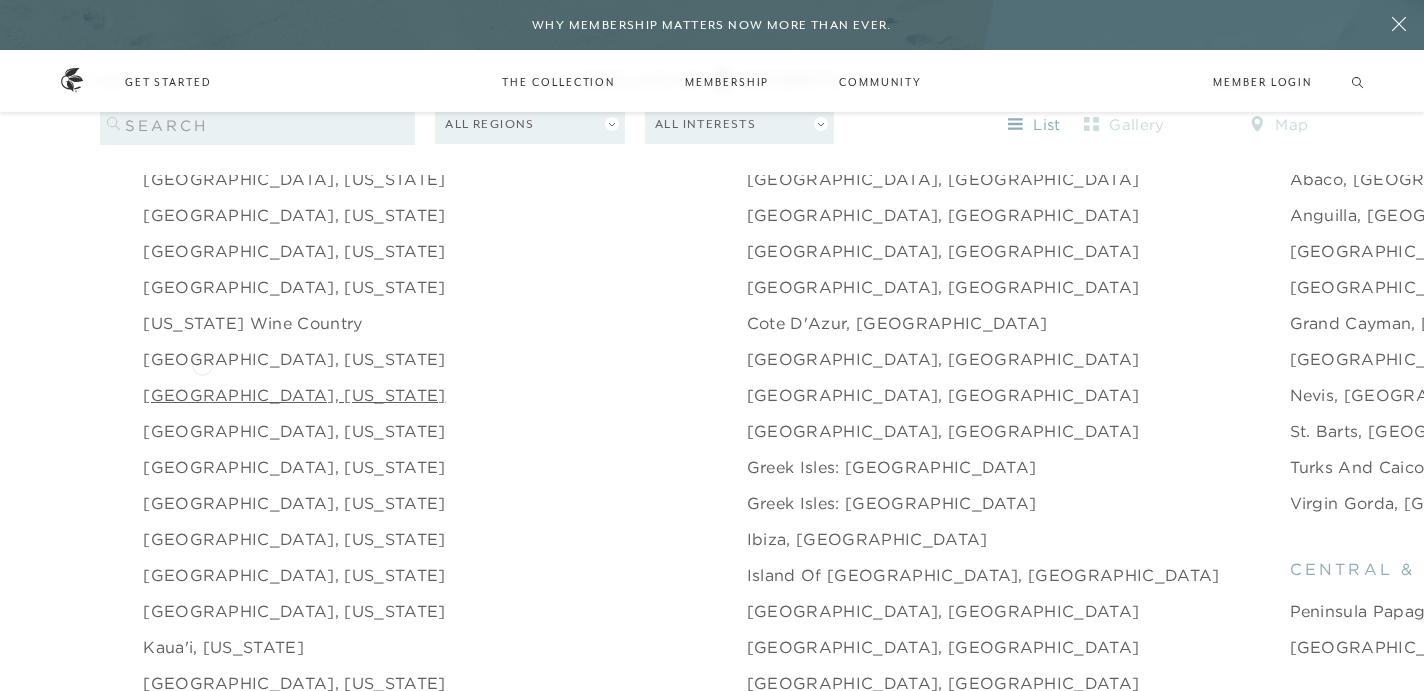 click on "[GEOGRAPHIC_DATA], [US_STATE]" at bounding box center (294, 395) 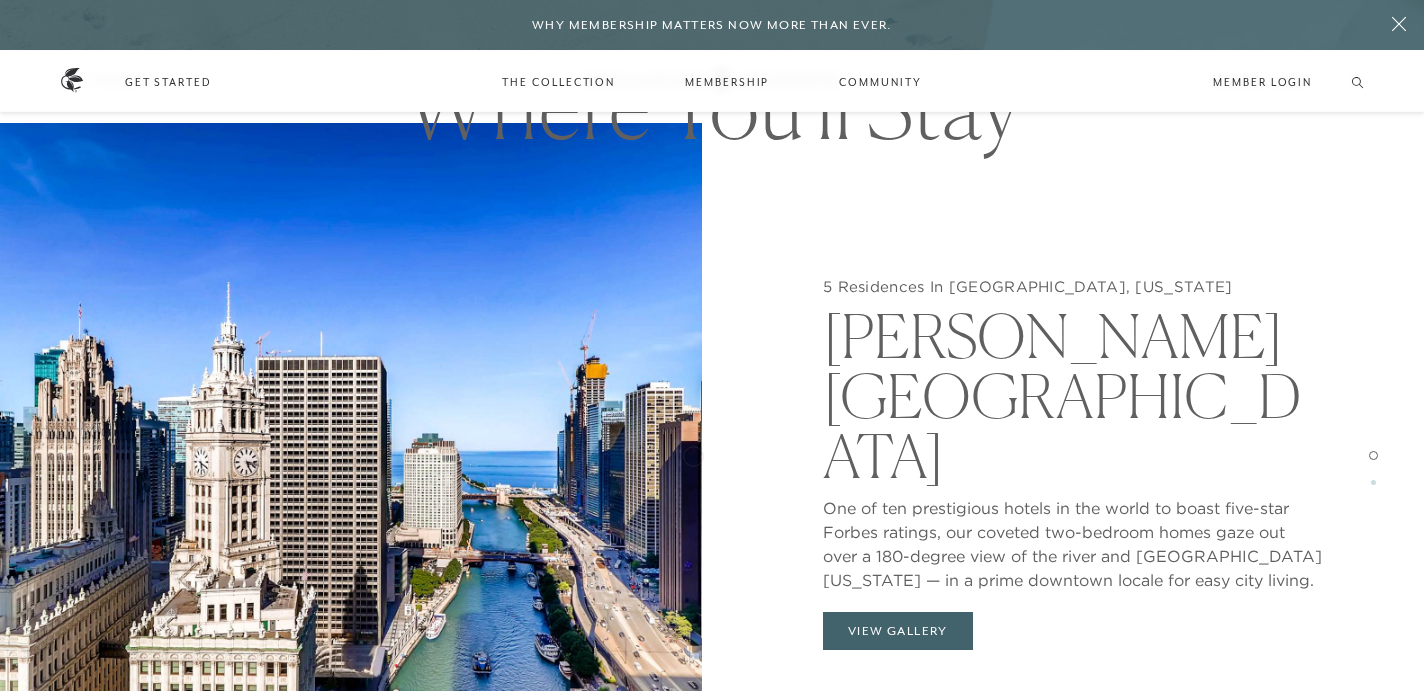 scroll, scrollTop: 1869, scrollLeft: 0, axis: vertical 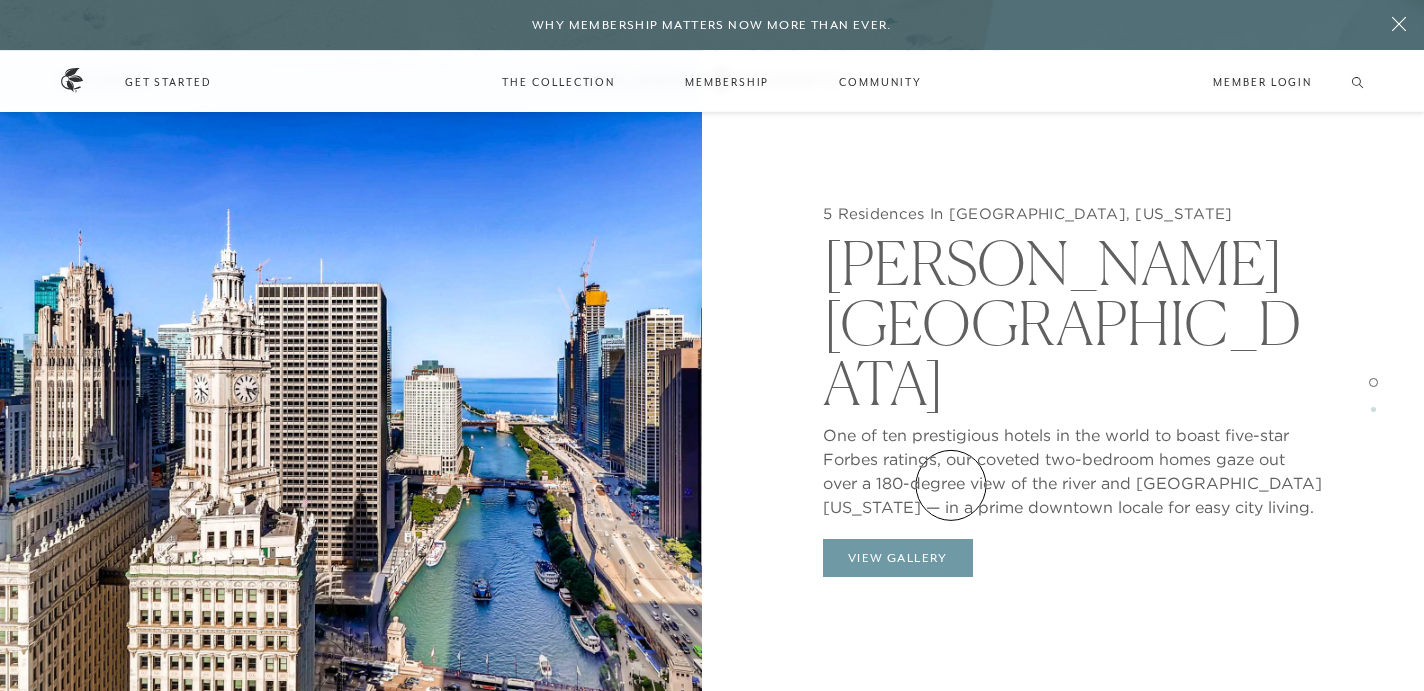 click on "View Gallery" at bounding box center [898, 558] 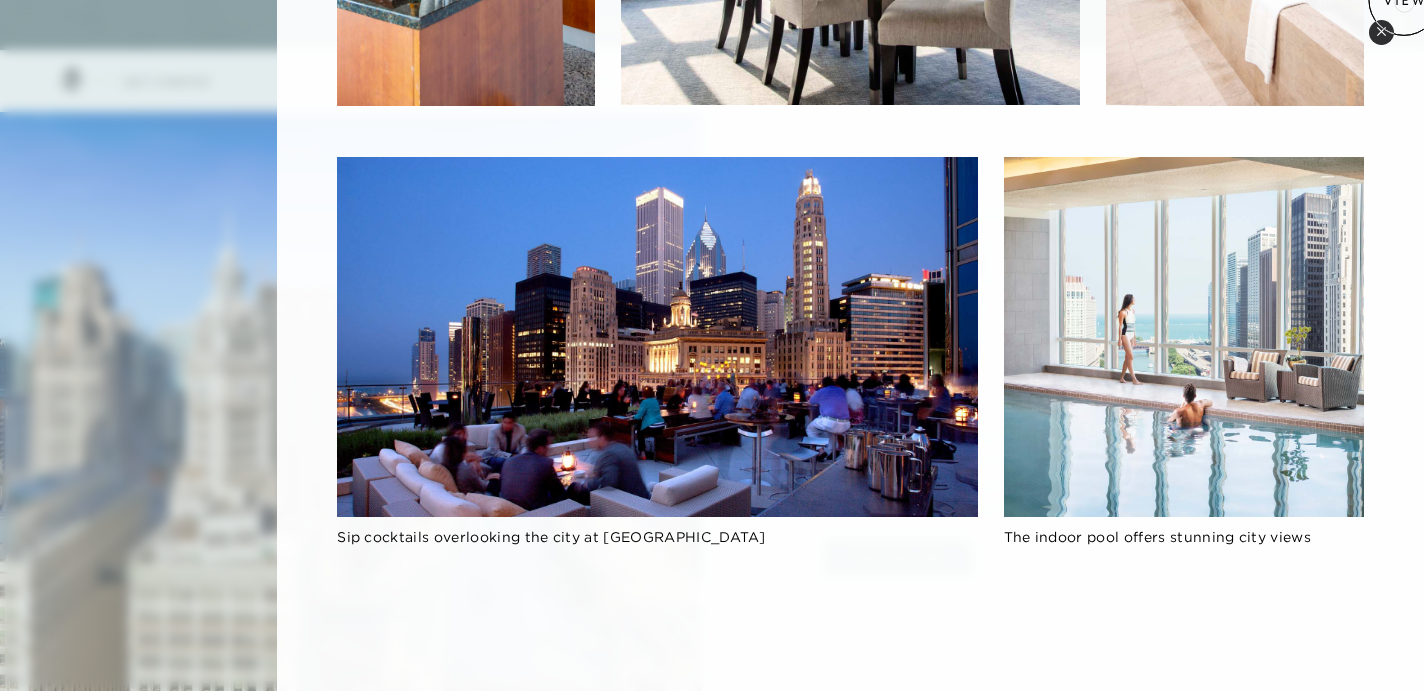 scroll, scrollTop: 1604, scrollLeft: 0, axis: vertical 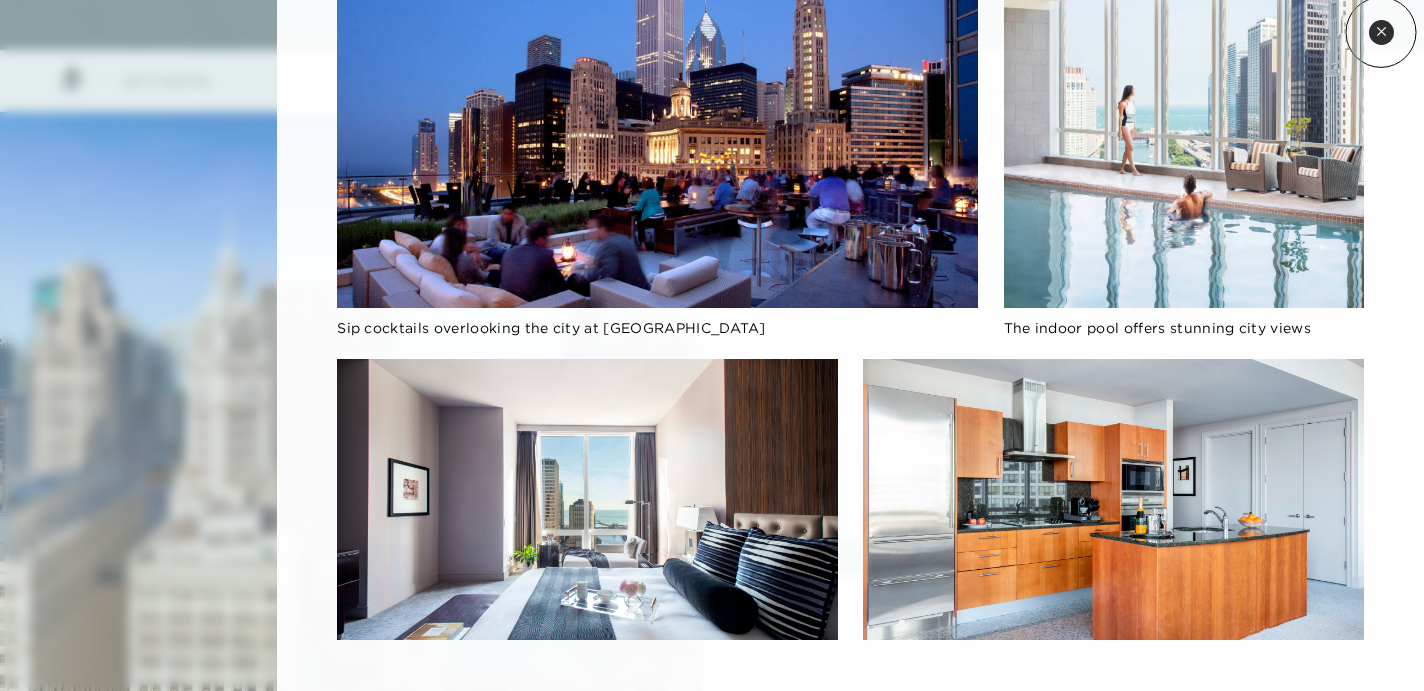 click 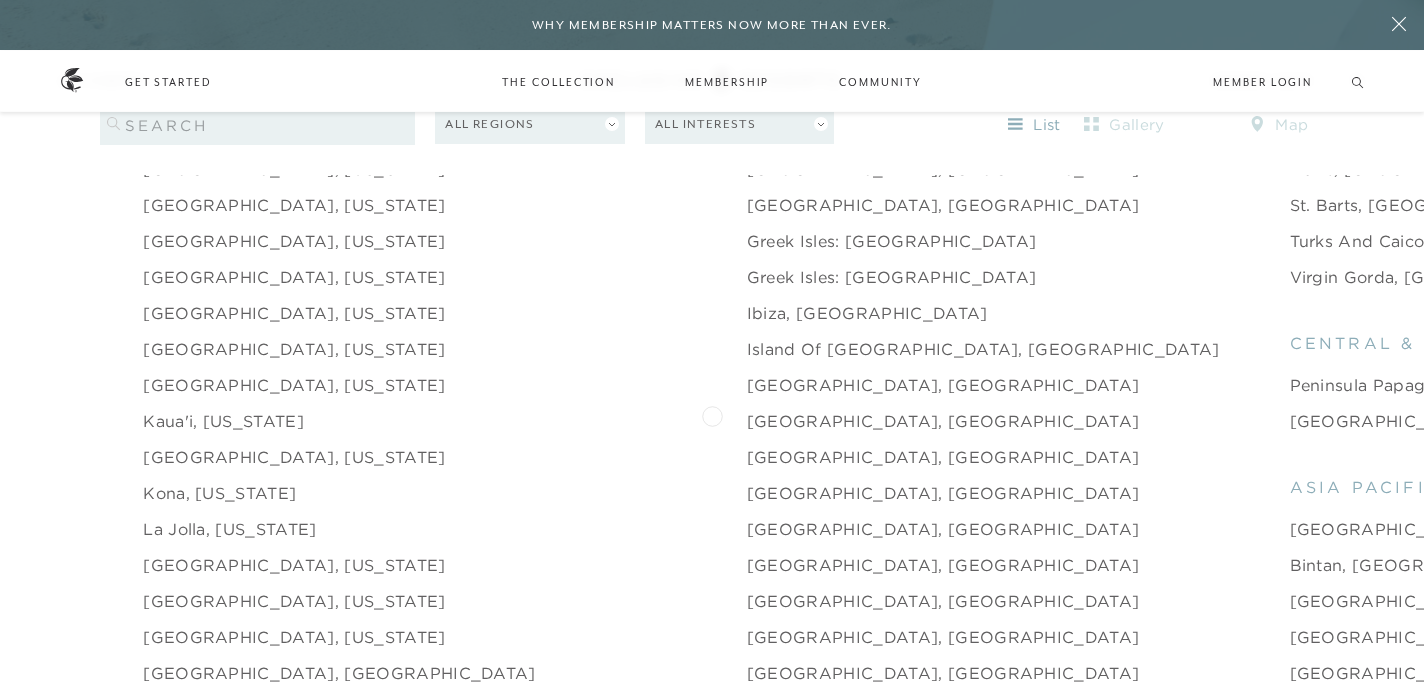 scroll, scrollTop: 2234, scrollLeft: 0, axis: vertical 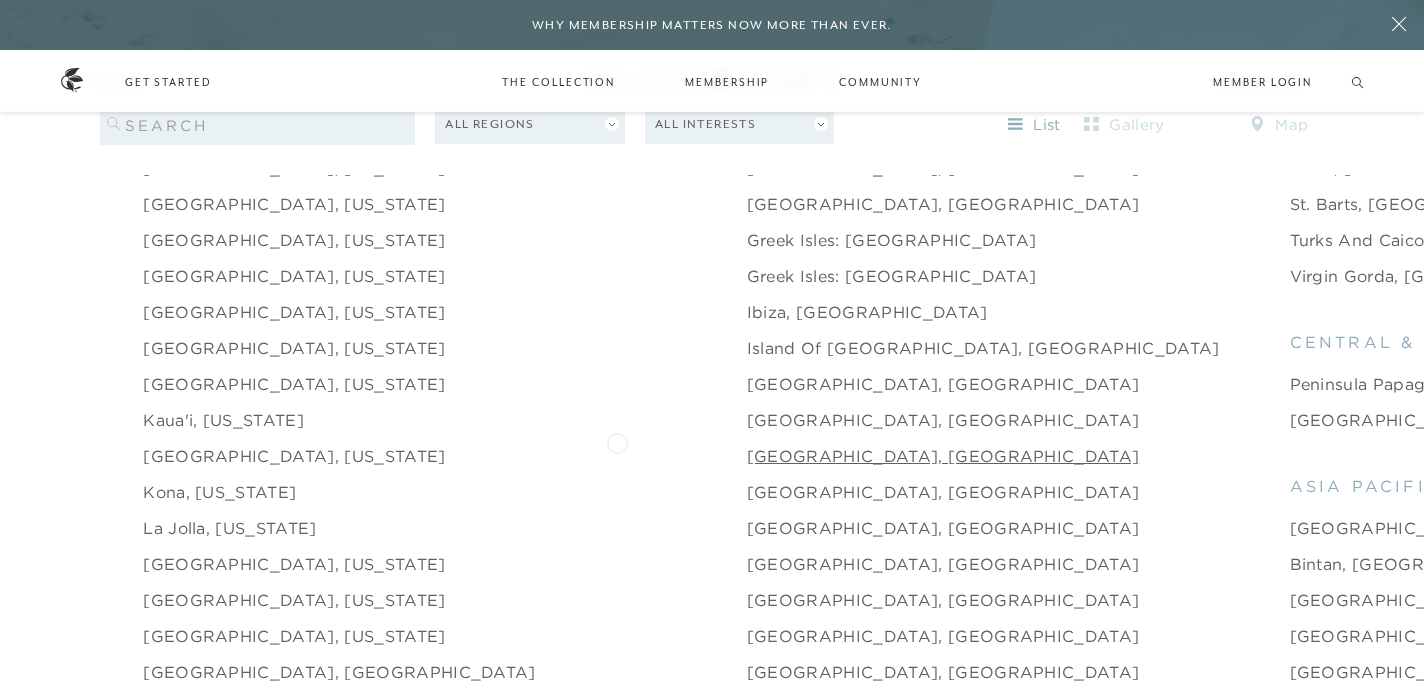 click on "[GEOGRAPHIC_DATA], [GEOGRAPHIC_DATA]" at bounding box center (943, 456) 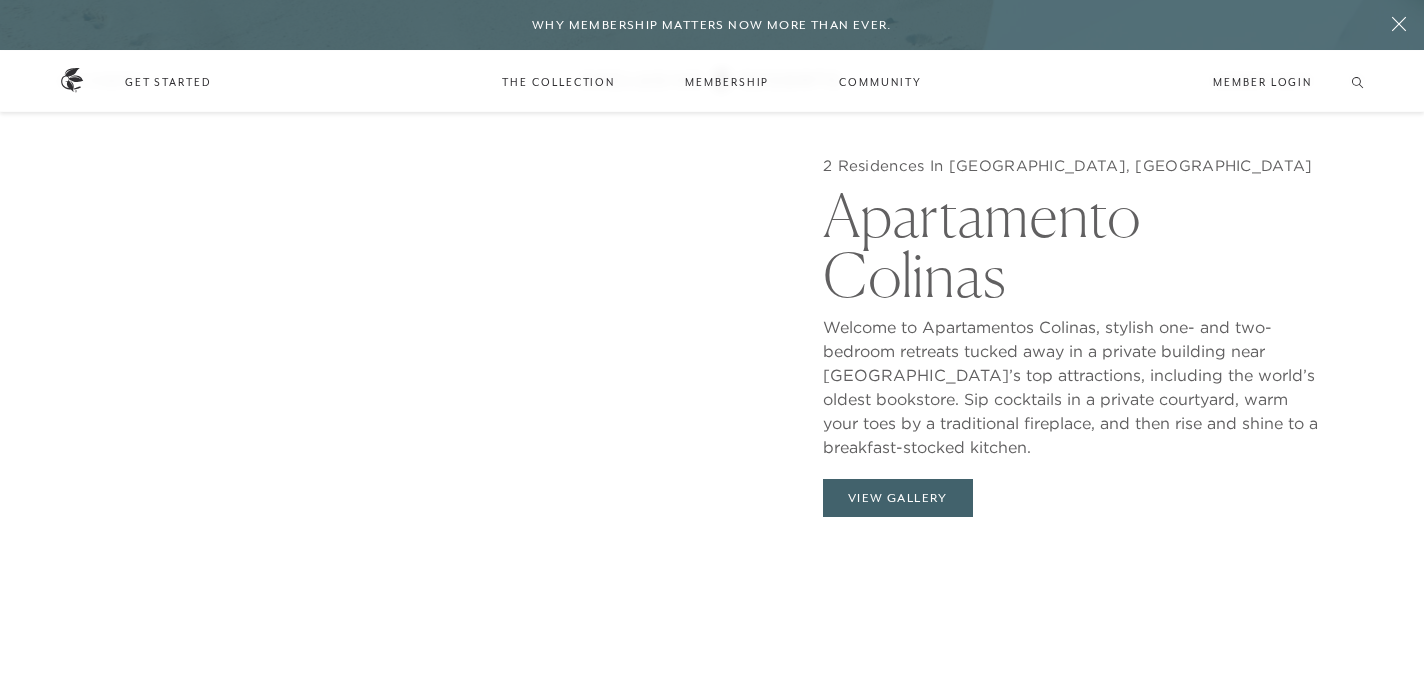 scroll, scrollTop: 1904, scrollLeft: 0, axis: vertical 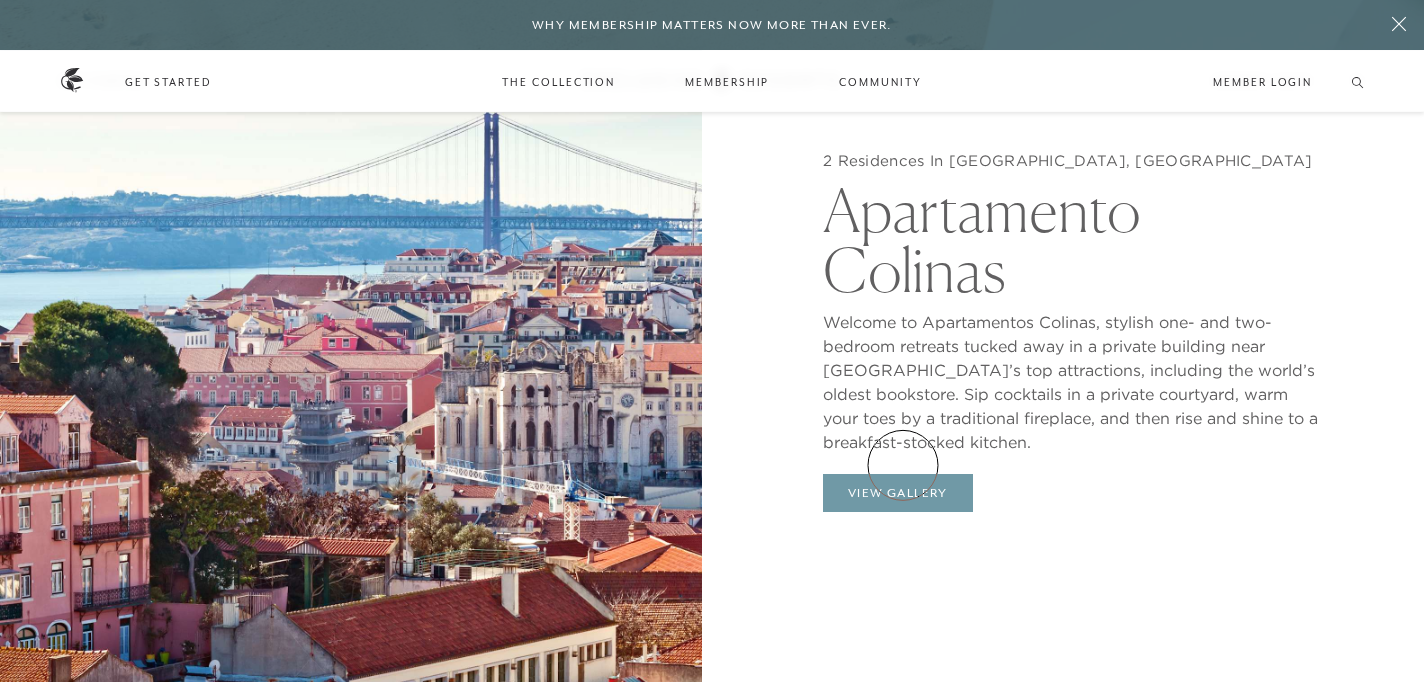 click on "View Gallery" at bounding box center (898, 493) 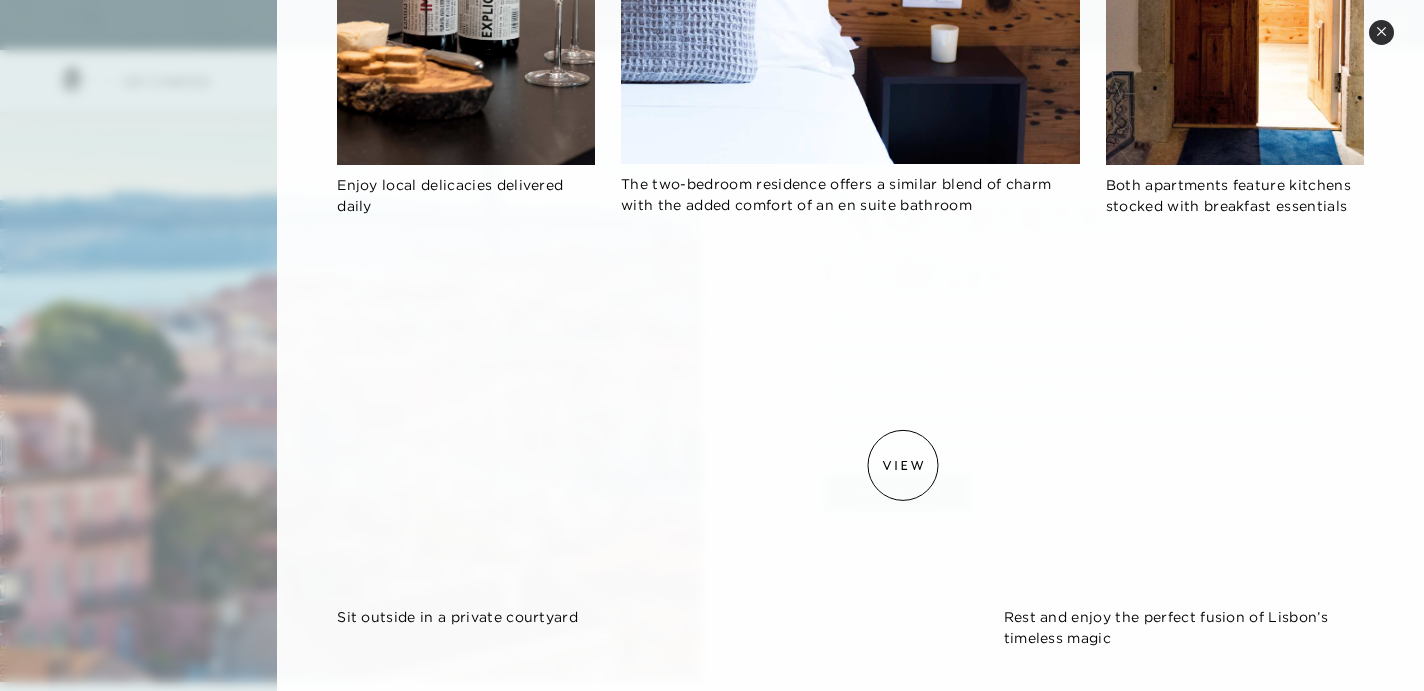 scroll, scrollTop: 1380, scrollLeft: 0, axis: vertical 